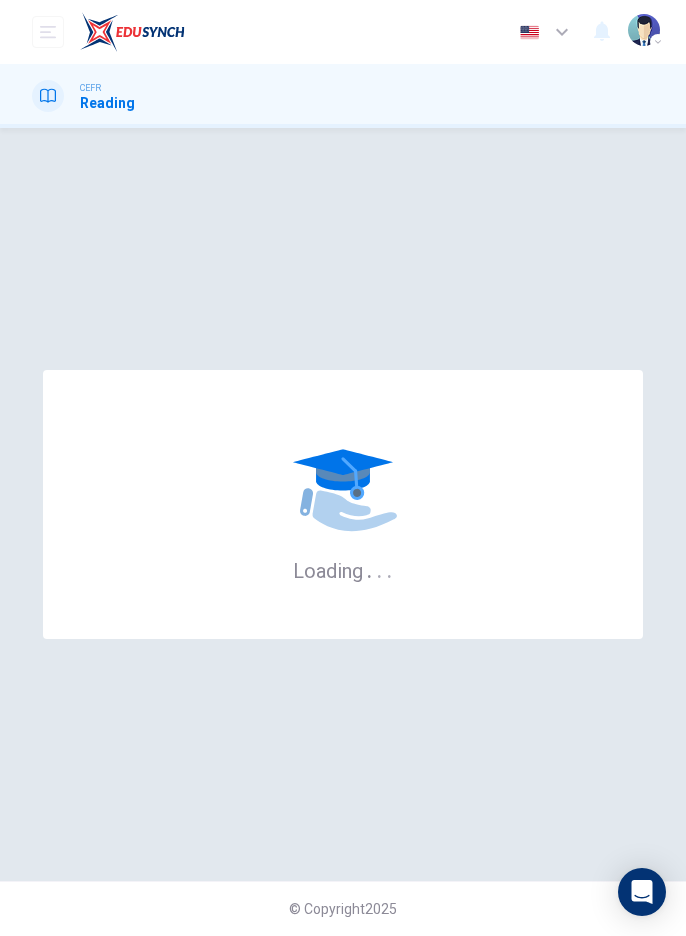 scroll, scrollTop: 0, scrollLeft: 0, axis: both 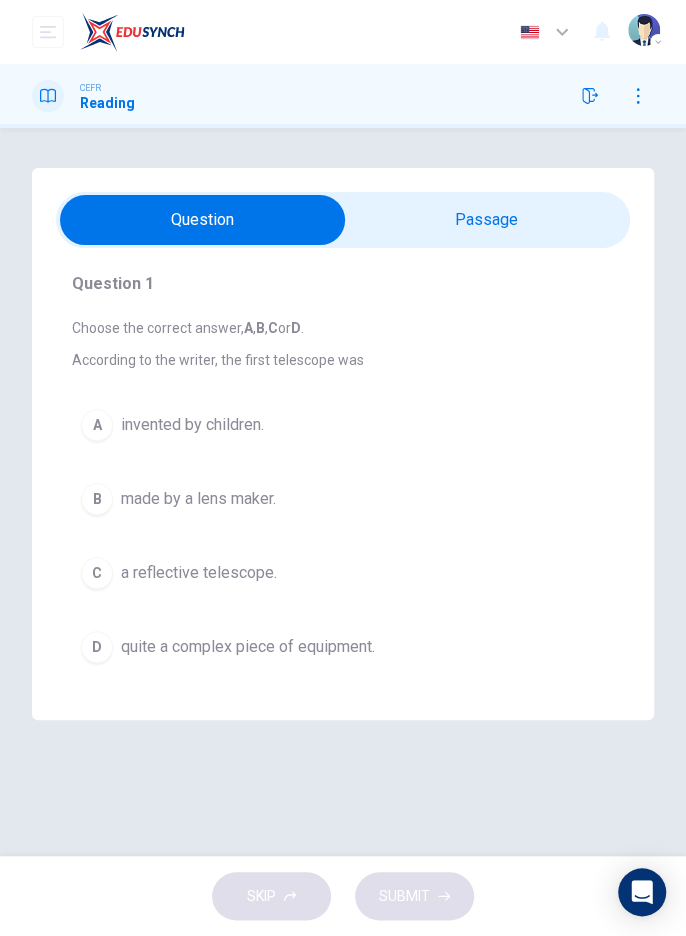 click at bounding box center [202, 220] 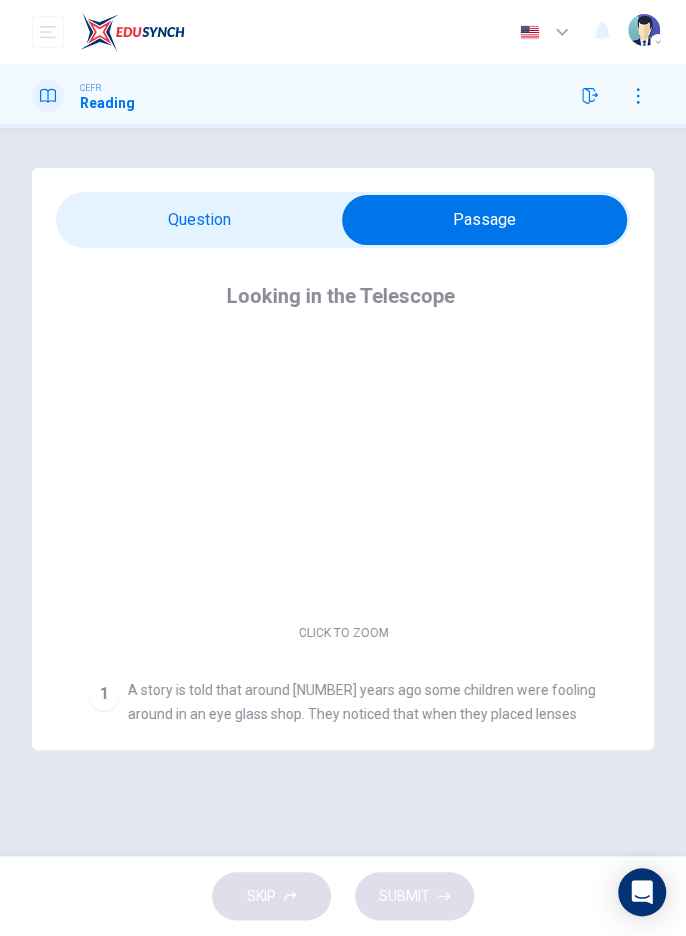 click at bounding box center (484, 220) 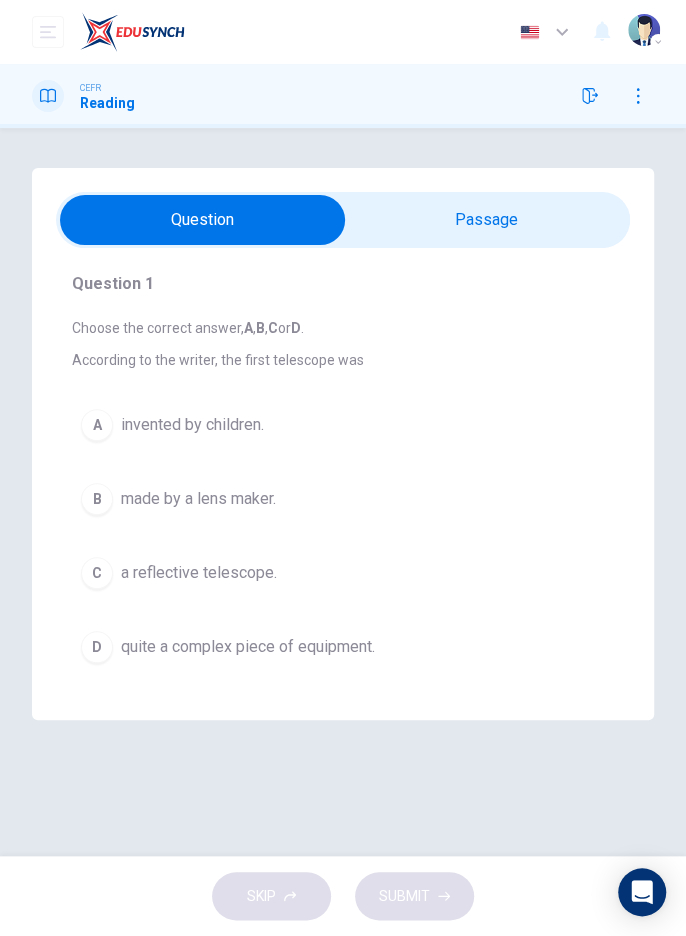 click on "B" at bounding box center (97, 425) 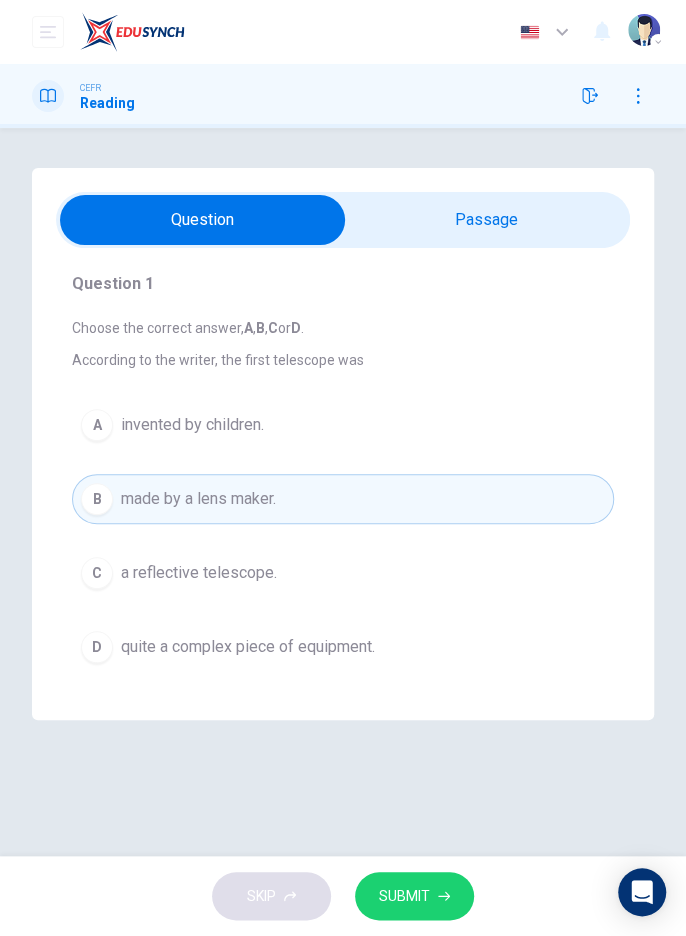 click on "SUBMIT" at bounding box center [404, 896] 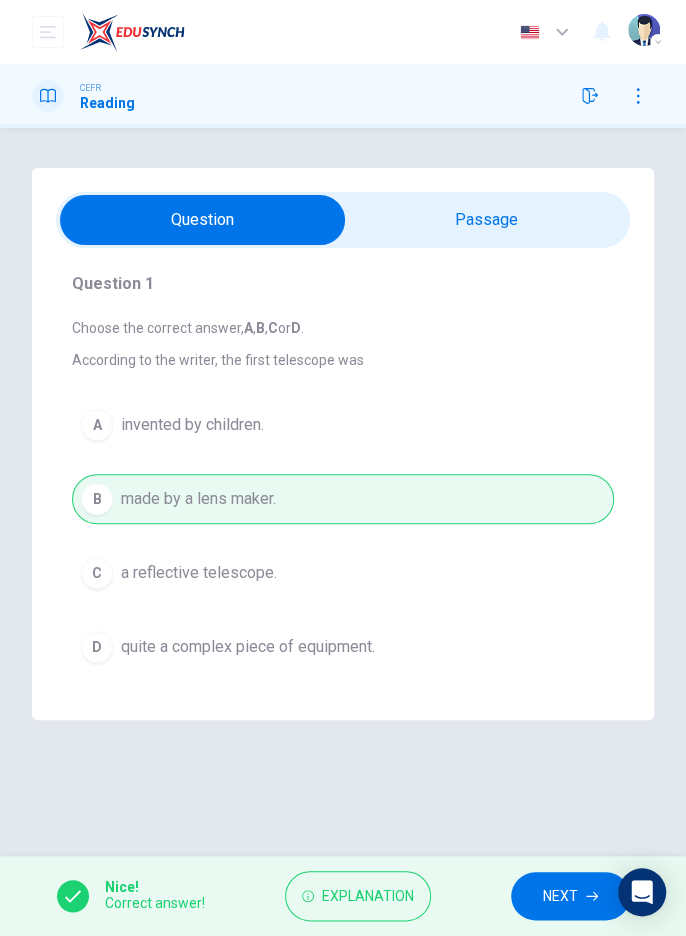 click on "NEXT" at bounding box center (560, 896) 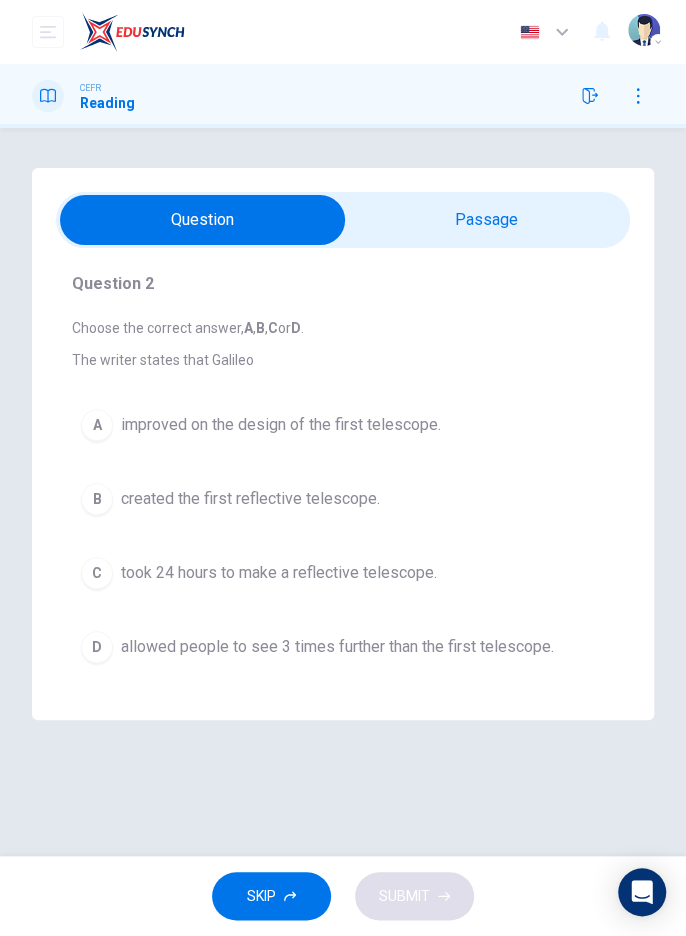 click on "A" at bounding box center (97, 425) 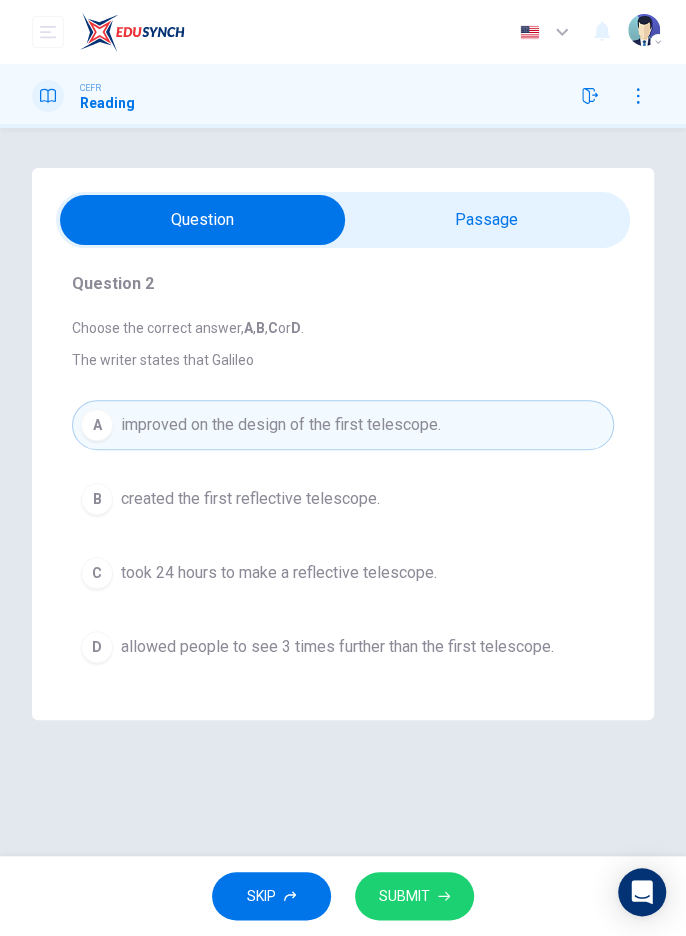 click on "SUBMIT" at bounding box center (404, 896) 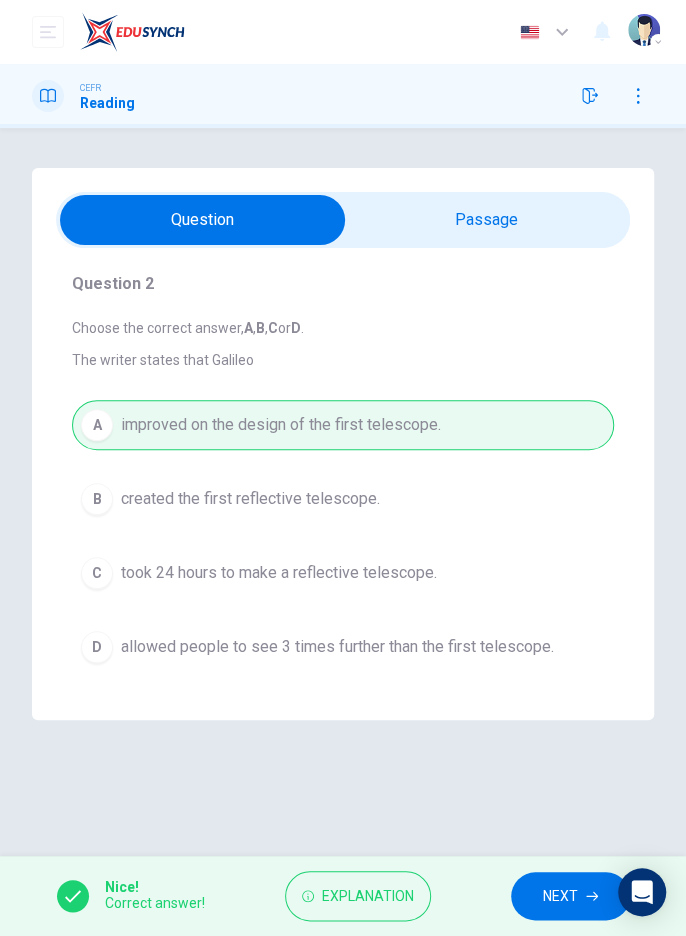 click on "NEXT" at bounding box center [560, 896] 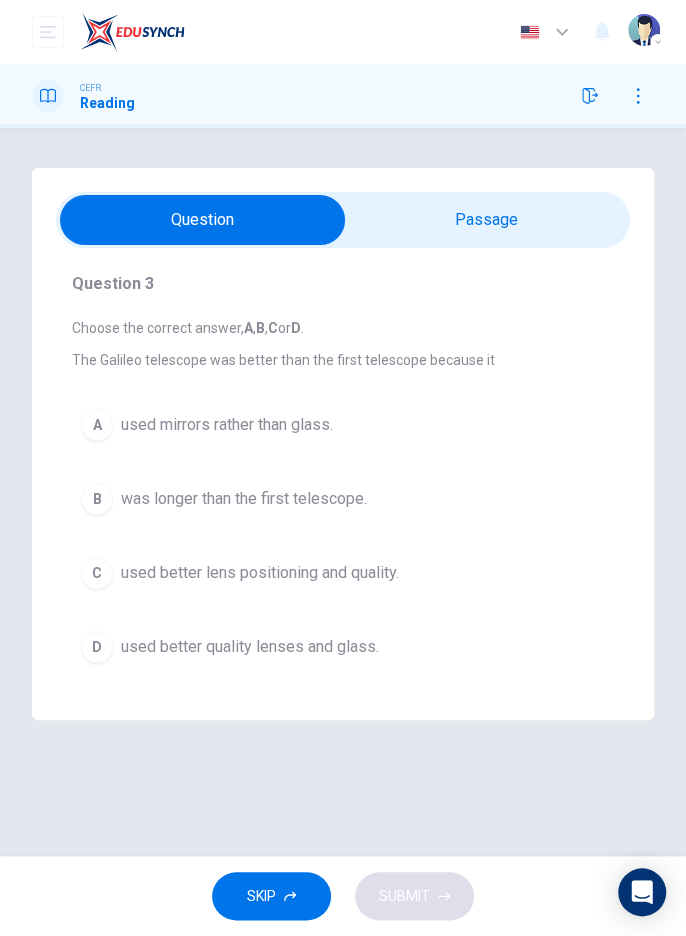 click on "C" at bounding box center [97, 425] 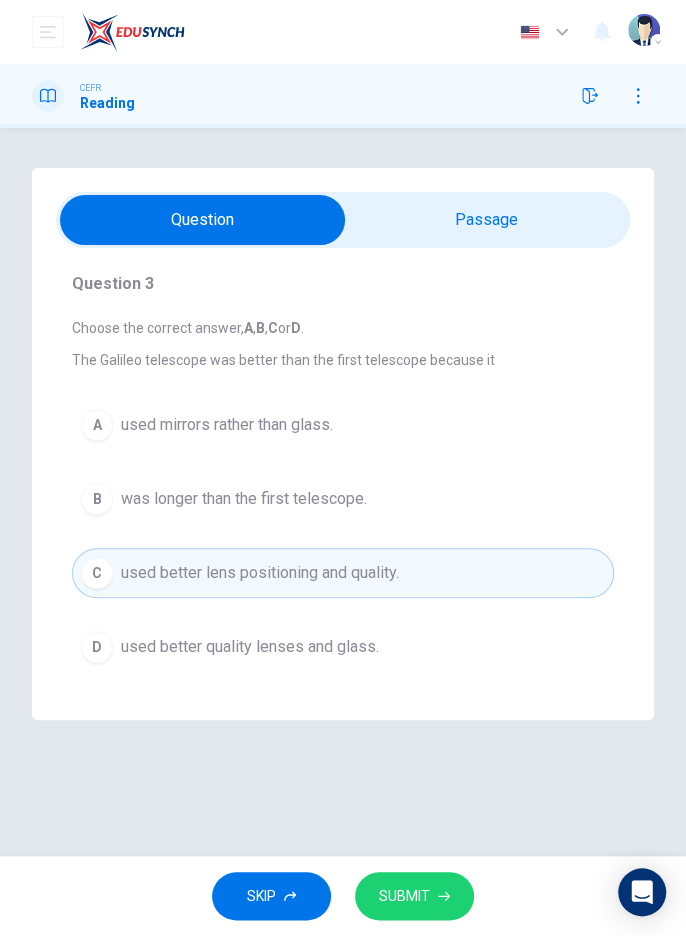 click at bounding box center [444, 896] 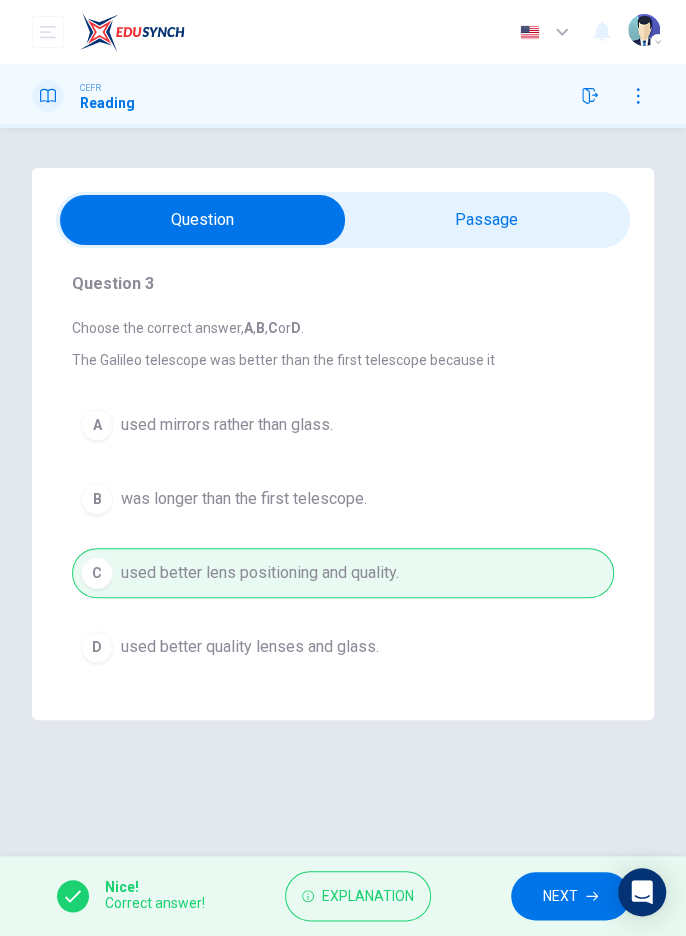 click on "NEXT" at bounding box center (560, 896) 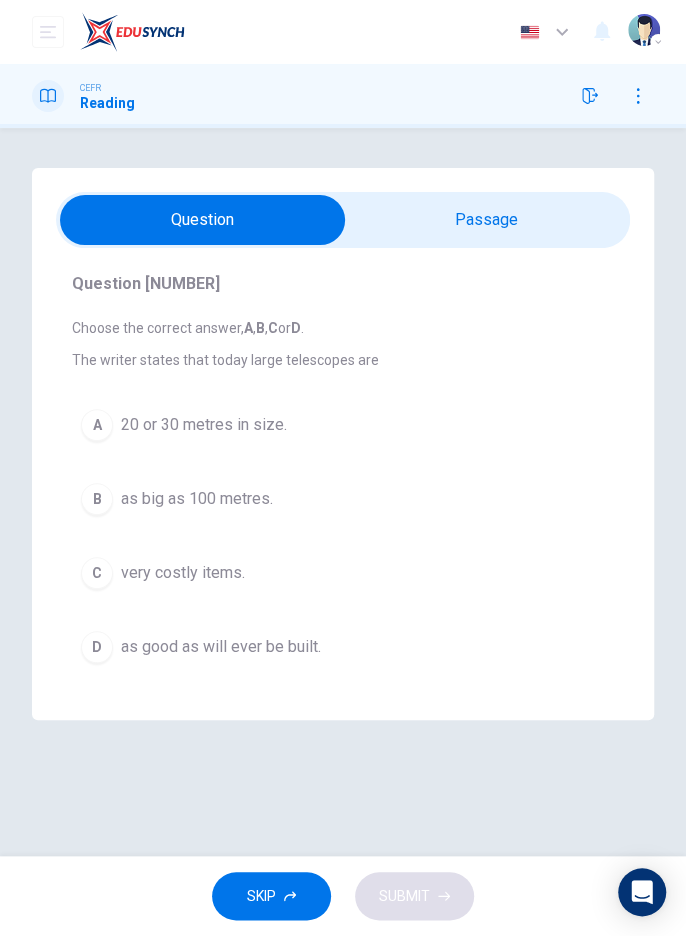 click on "C" at bounding box center [97, 425] 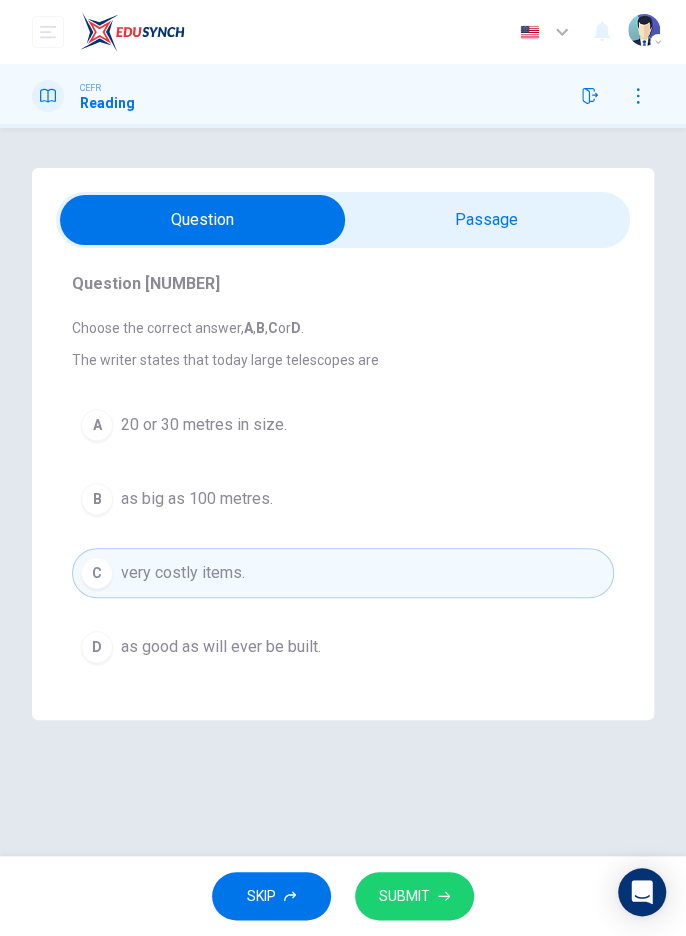 click at bounding box center (444, 896) 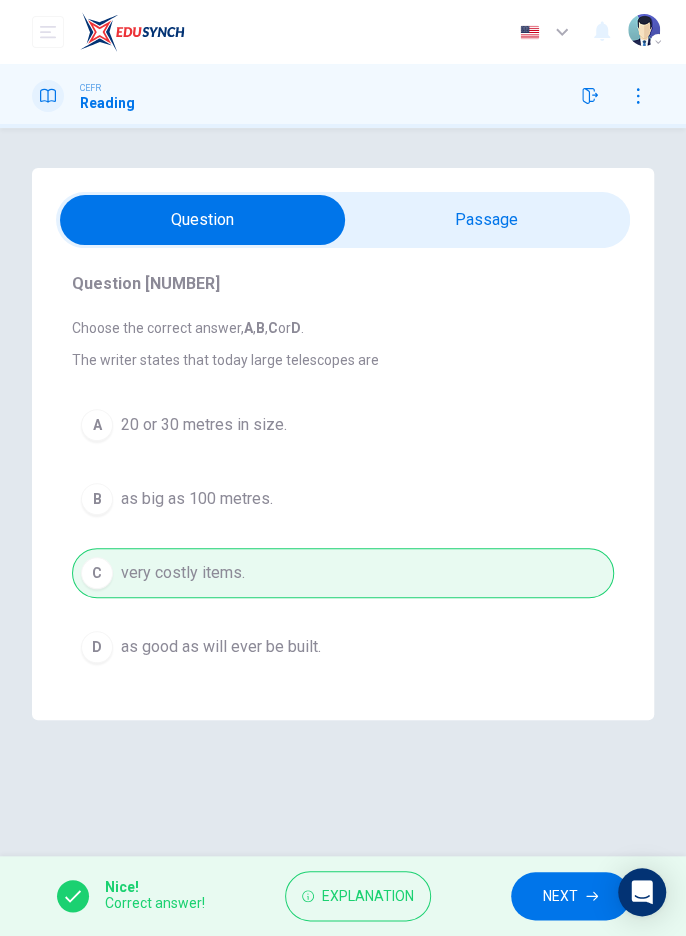 click on "NEXT" at bounding box center [560, 896] 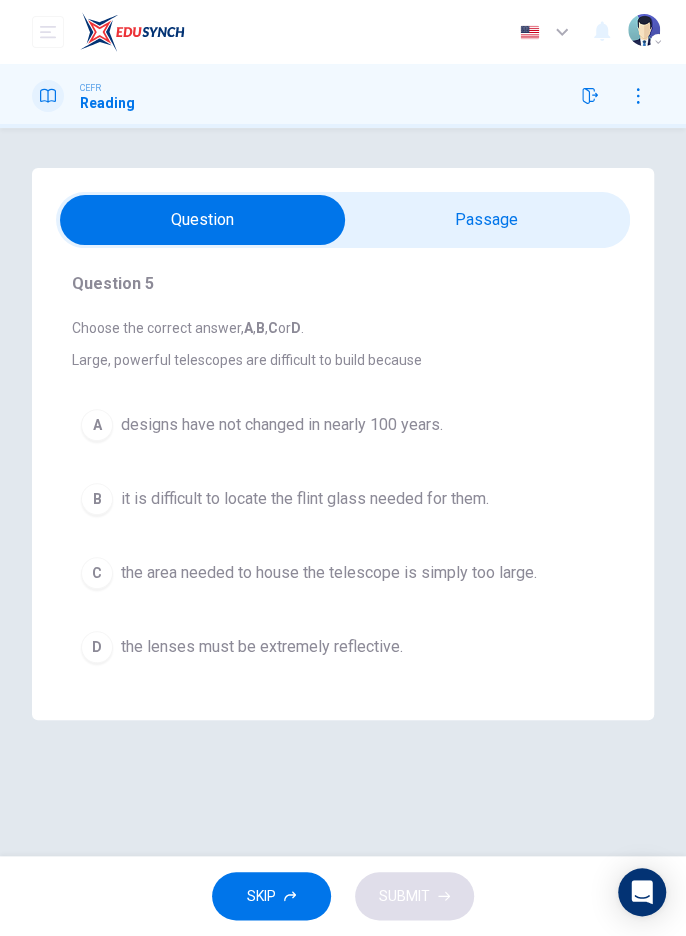 click on "D" at bounding box center (97, 425) 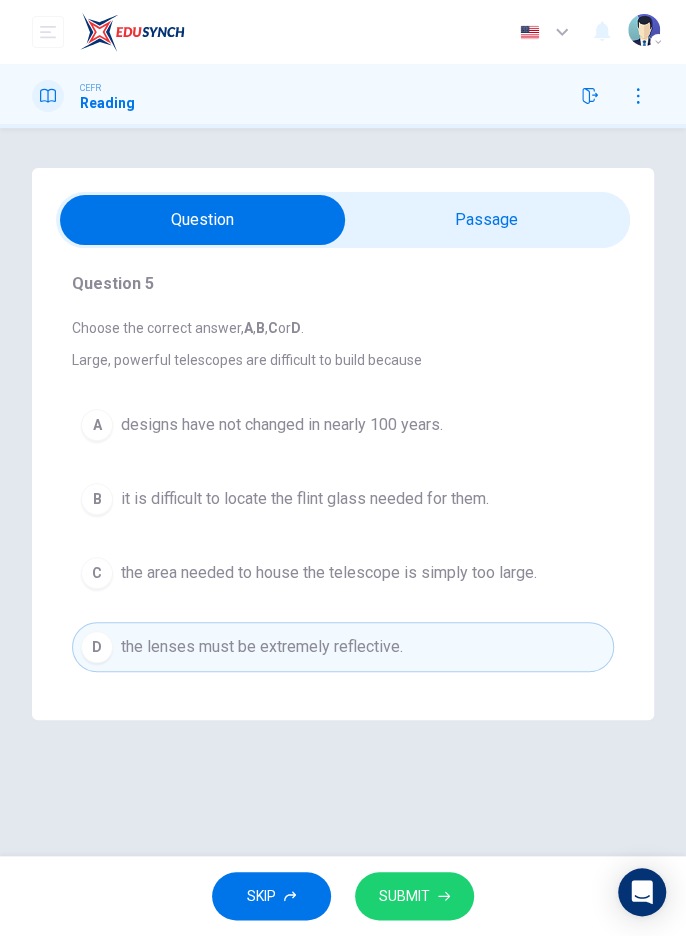 click at bounding box center (444, 896) 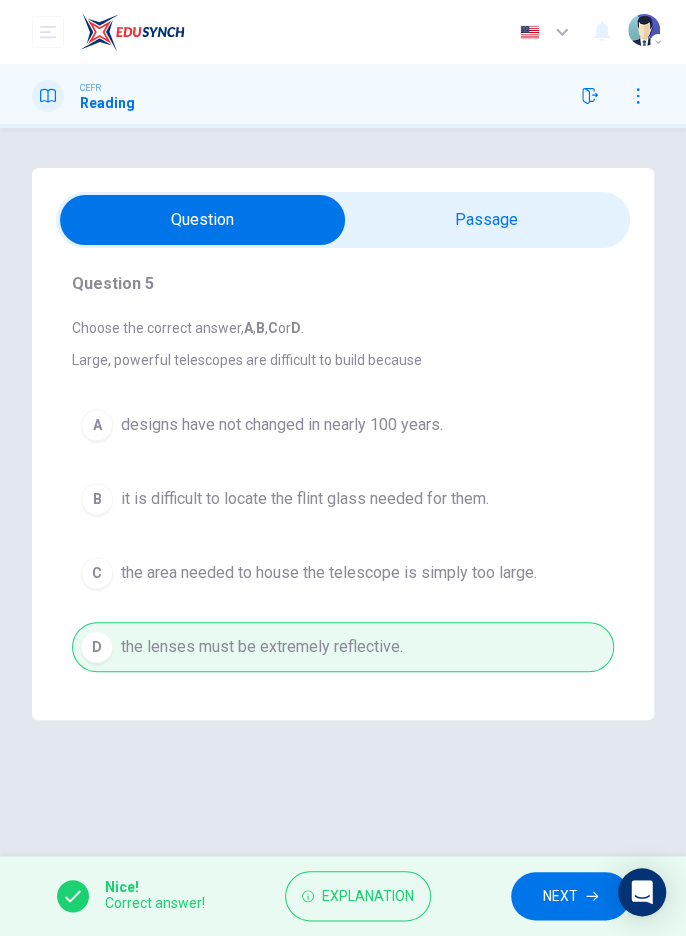 click on "NEXT" at bounding box center [560, 896] 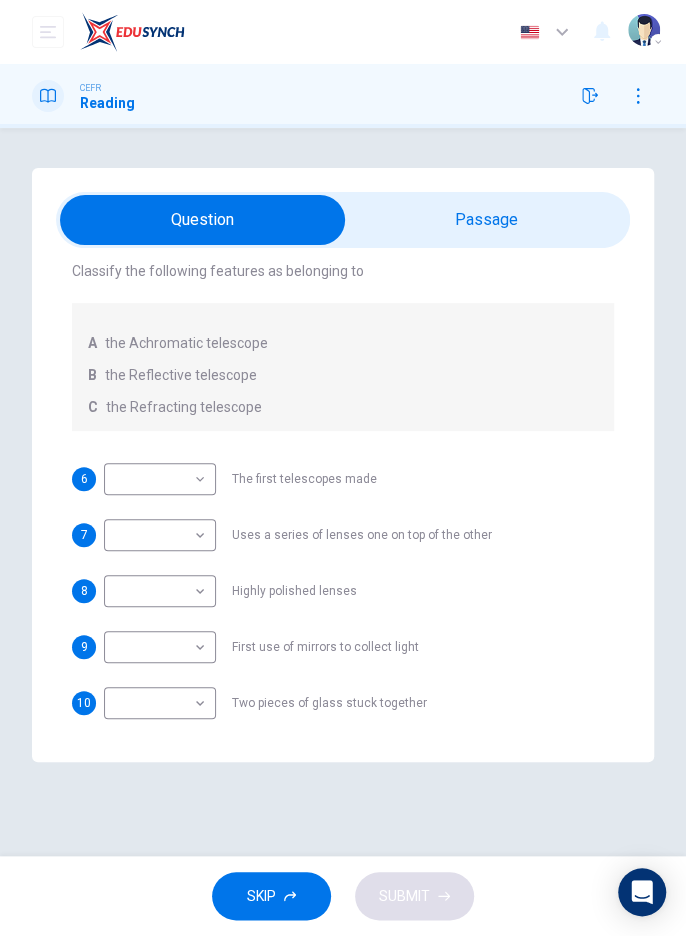 scroll, scrollTop: 93, scrollLeft: 0, axis: vertical 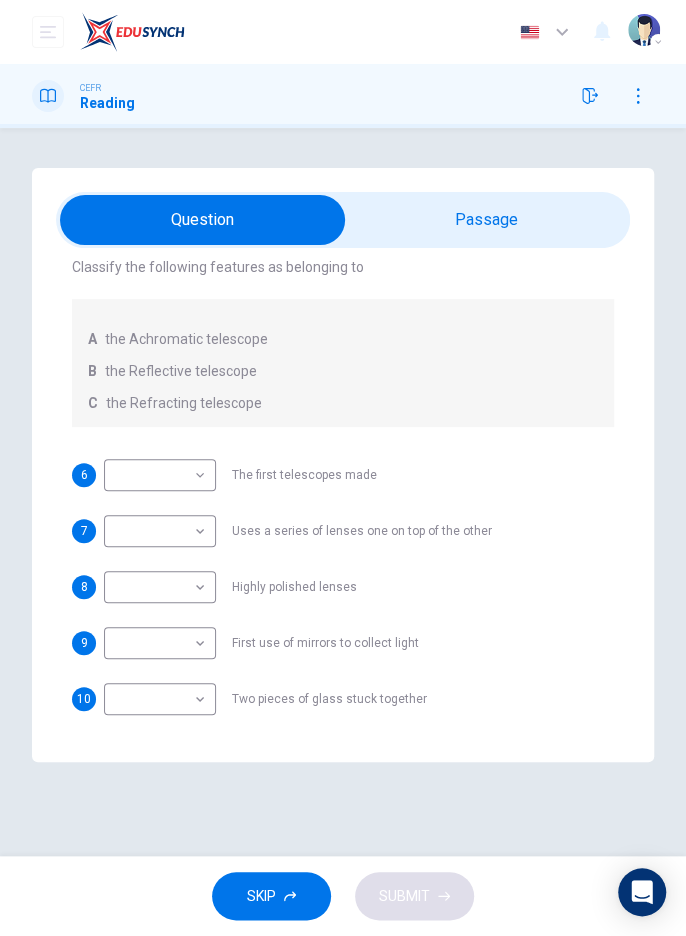 click on "Dashboard Practice Start a test Analysis English en ​ NUR NALIAH SAHIMAH BINTI MOHD SAID CEFR Reading Question Passage Questions 6 - 10 Write the correct letter A, B or C, in the boxes below.
Classify the following features as belonging to A the Achromatic telescope B the Reflective telescope C the Refracting telescope 6 ​ ​ The first telescopes made 7 ​ ​ Uses a series of lenses one on top of the other 8 ​ ​ Highly polished lenses 9 ​ ​ First use of mirrors to collect light 10 ​ ​ Two pieces of glass stuck together Looking in the Telescope CLICK TO ZOOM Click to Zoom 1 2 3 4 5 SKIP SUBMIT EduSynch - Online Language Proficiency Testing
Dashboard Practice Start a test Analysis Notifications © Copyright  2025 Audio Timer 00:00:32 END SESSION" at bounding box center [343, 468] 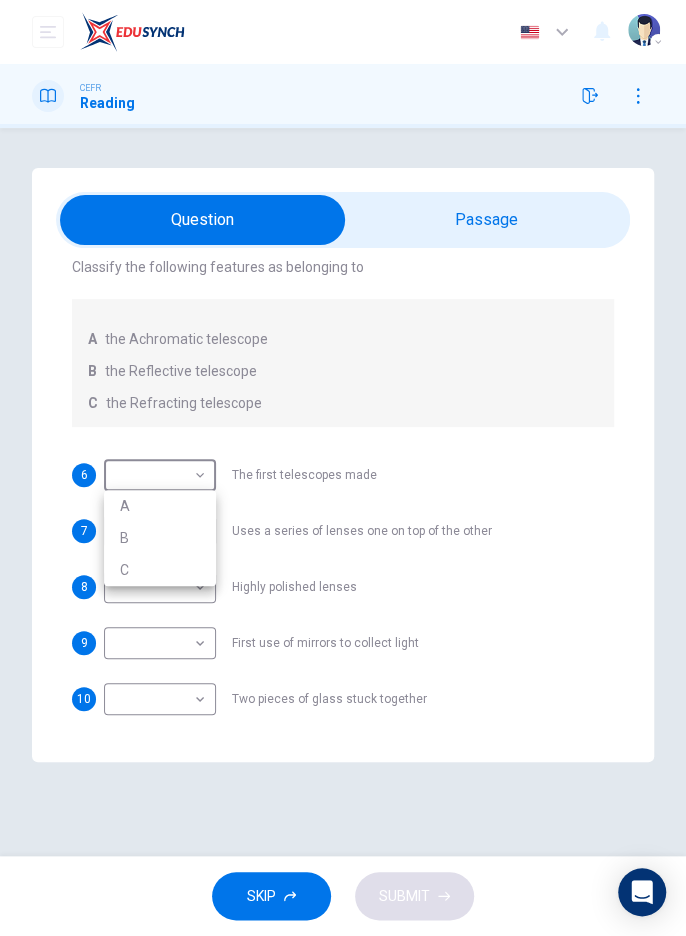 click on "C" at bounding box center [160, 570] 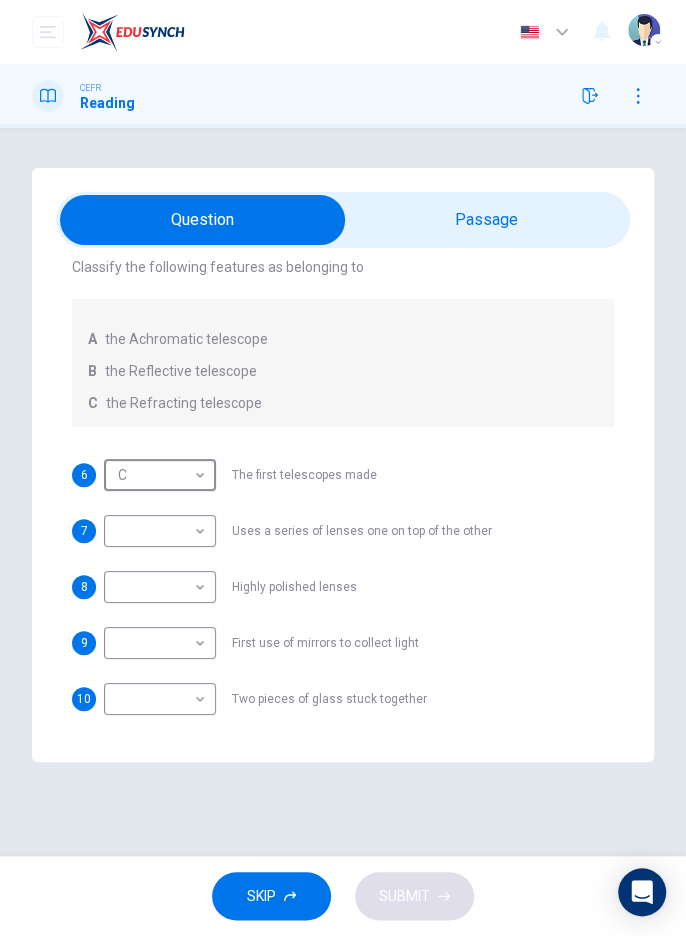 click at bounding box center (202, 220) 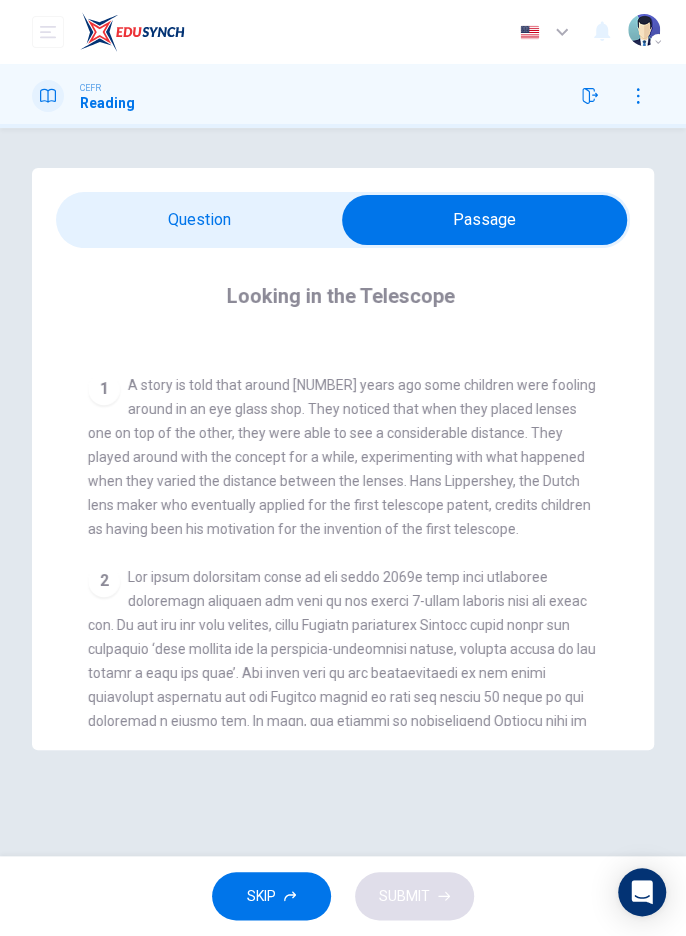 scroll, scrollTop: 308, scrollLeft: 0, axis: vertical 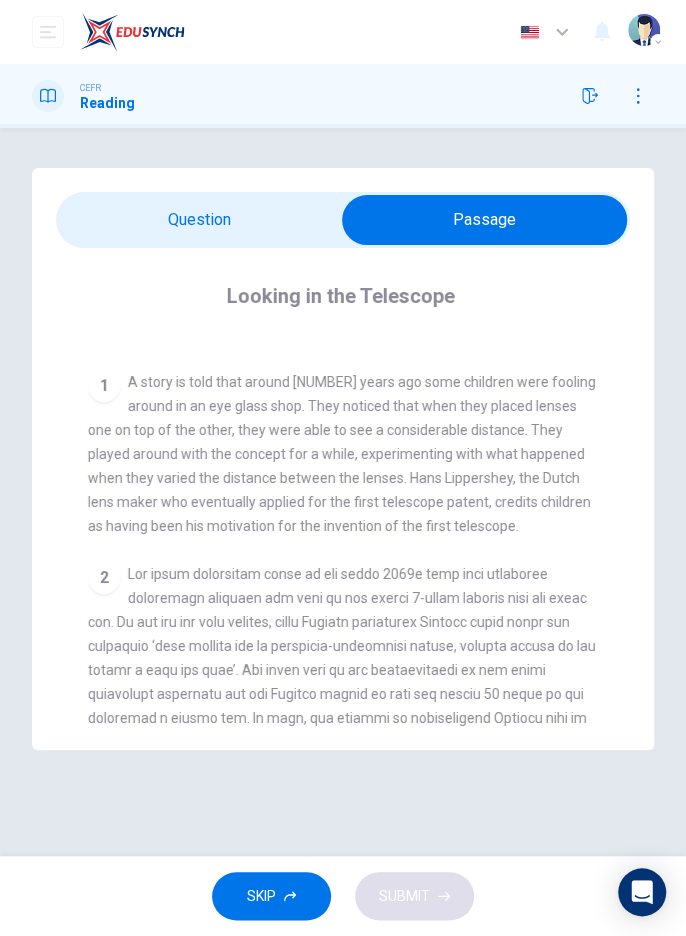 click at bounding box center [484, 220] 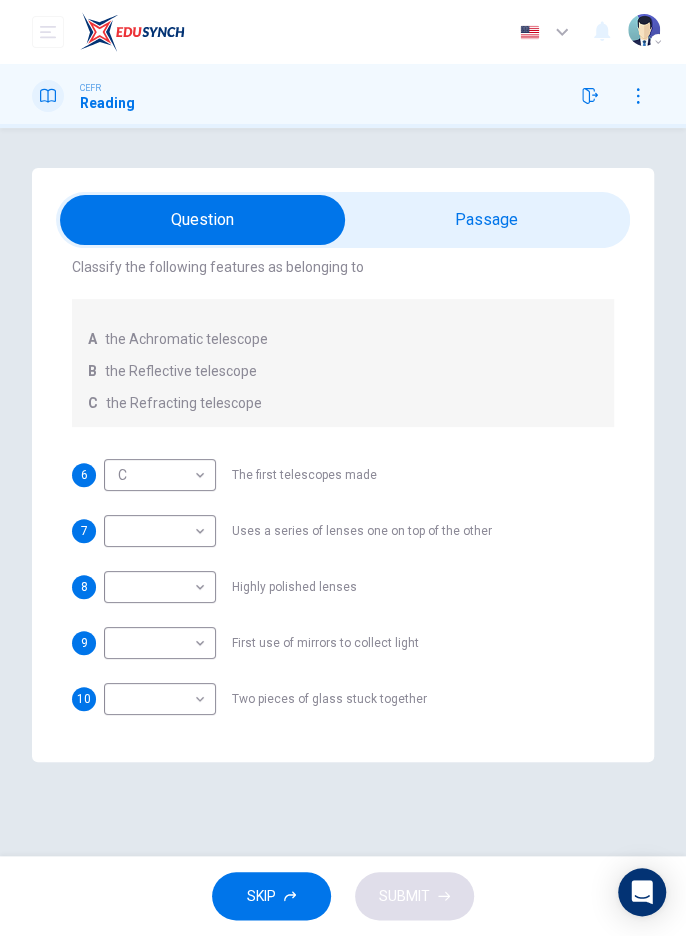 click on "Dashboard Practice Start a test Analysis English en ​ NUR NALIAH SAHIMAH BINTI MOHD SAID CEFR Reading Question Passage Questions 6 - 10 Write the correct letter A, B or C, in the boxes below.
Classify the following features as belonging to A the Achromatic telescope B the Reflective telescope C the Refracting telescope 6 C C ​ The first telescopes made 7 ​ ​ Uses a series of lenses one on top of the other 8 ​ ​ Highly polished lenses 9 ​ ​ First use of mirrors to collect light 10 ​ ​ Two pieces of glass stuck together Looking in the Telescope CLICK TO ZOOM Click to Zoom 1 2 3 4 5 SKIP SUBMIT EduSynch - Online Language Proficiency Testing
Dashboard Practice Start a test Analysis Notifications © Copyright  2025 Audio Timer 00:00:52 END SESSION" at bounding box center (343, 468) 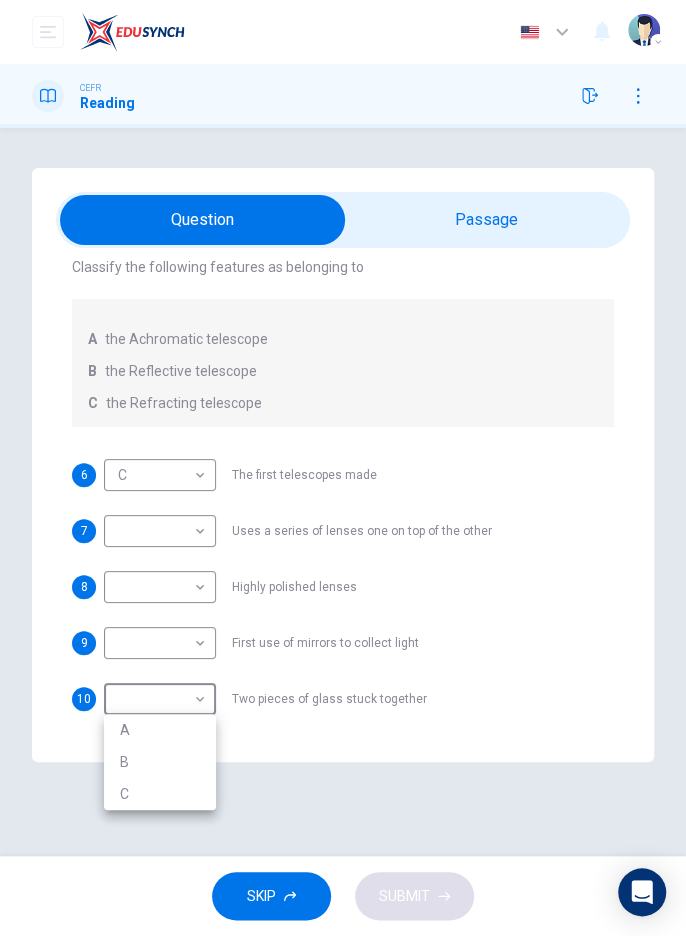 click on "A" at bounding box center [160, 730] 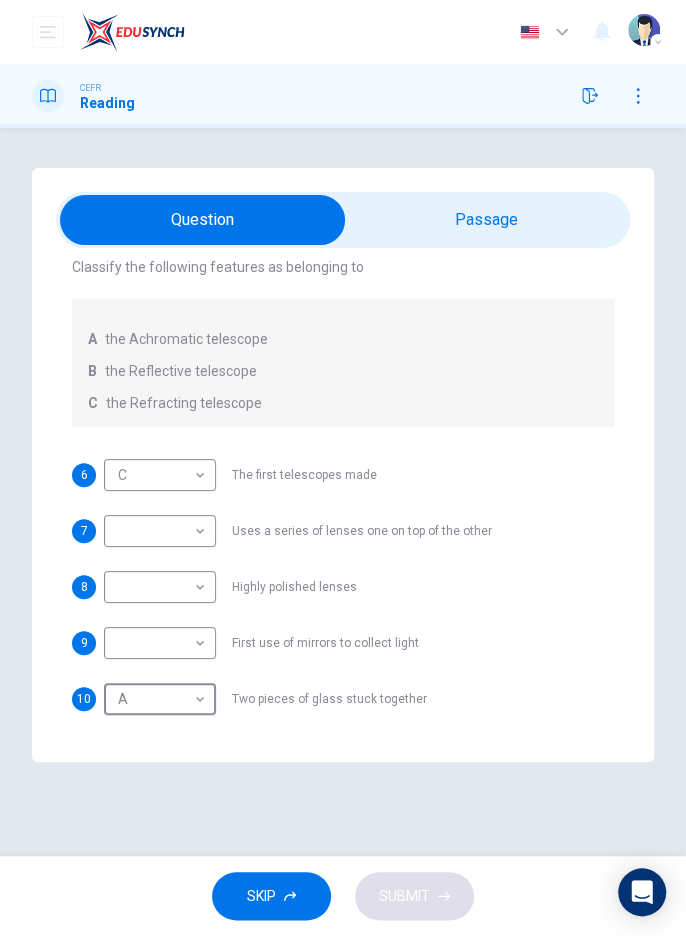 click on "Dashboard Practice Start a test Analysis English en ​ NUR NALIAH SAHIMAH BINTI MOHD SAID CEFR Reading Question Passage Questions 6 - 10 Write the correct letter A, B or C, in the boxes below.
Classify the following features as belonging to A the Achromatic telescope B the Reflective telescope C the Refracting telescope 6 C C ​ The first telescopes made 7 ​ ​ Uses a series of lenses one on top of the other 8 ​ ​ Highly polished lenses 9 ​ ​ First use of mirrors to collect light 10 A A ​ Two pieces of glass stuck together Looking in the Telescope CLICK TO ZOOM Click to Zoom 1 2 3 4 5 SKIP SUBMIT EduSynch - Online Language Proficiency Testing
Dashboard Practice Start a test Analysis Notifications © Copyright  [YEAR] Audio Timer 00:00:54 END SESSION" at bounding box center (343, 468) 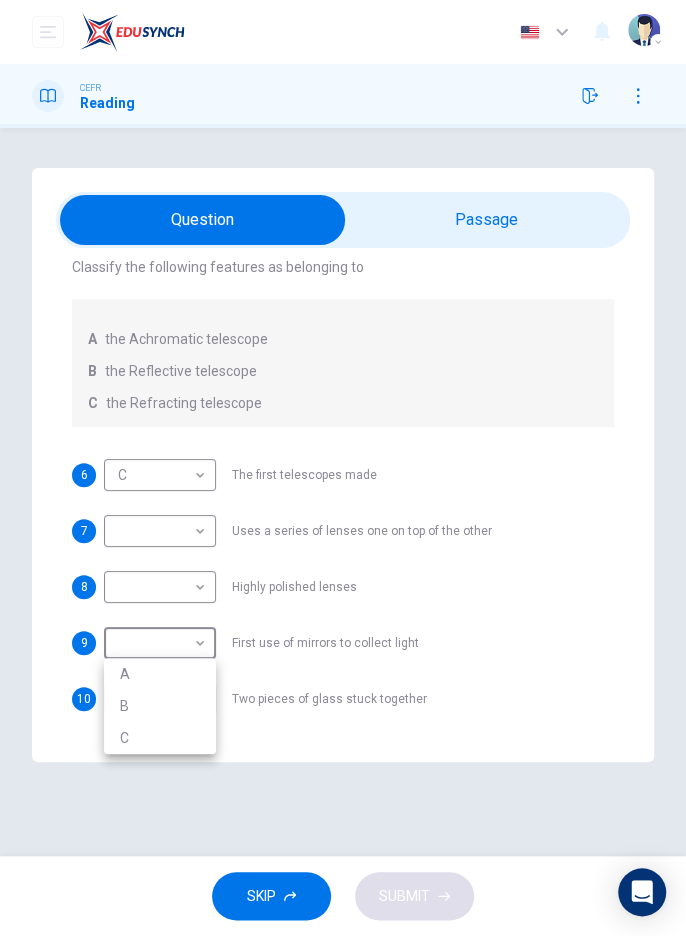 click on "B" at bounding box center (160, 706) 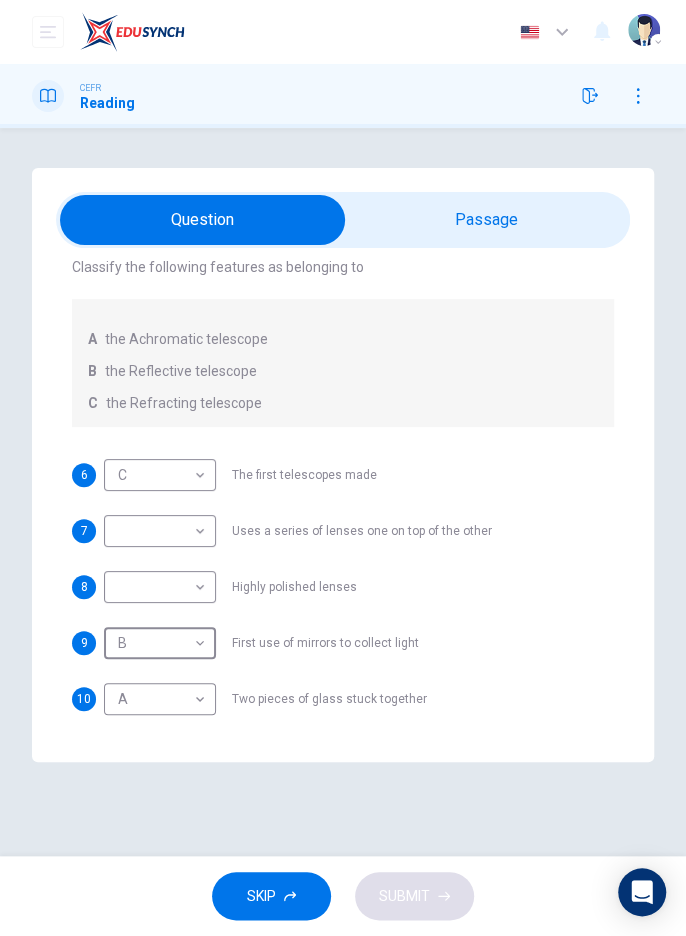 click on "Dashboard Practice Start a test Analysis English en ​ NUR NALIAH SAHIMAH BINTI MOHD SAID CEFR Reading Question Passage Questions 6 - 10 Write the correct letter A, B or C, in the boxes below.
Classify the following features as belonging to A the Achromatic telescope B the Reflective telescope C the Refracting telescope 6 C C ​ The first telescopes made 7 ​ ​ Uses a series of lenses one on top of the other 8 ​ ​ Highly polished lenses 9 B B ​ First use of mirrors to collect light 10 A A ​ Two pieces of glass stuck together Looking in the Telescope CLICK TO ZOOM Click to Zoom 1 2 3 4 5 SKIP SUBMIT EduSynch - Online Language Proficiency Testing
Dashboard Practice Start a test Analysis Notifications © Copyright  2025 Audio Timer [TIME] END SESSION" at bounding box center [343, 468] 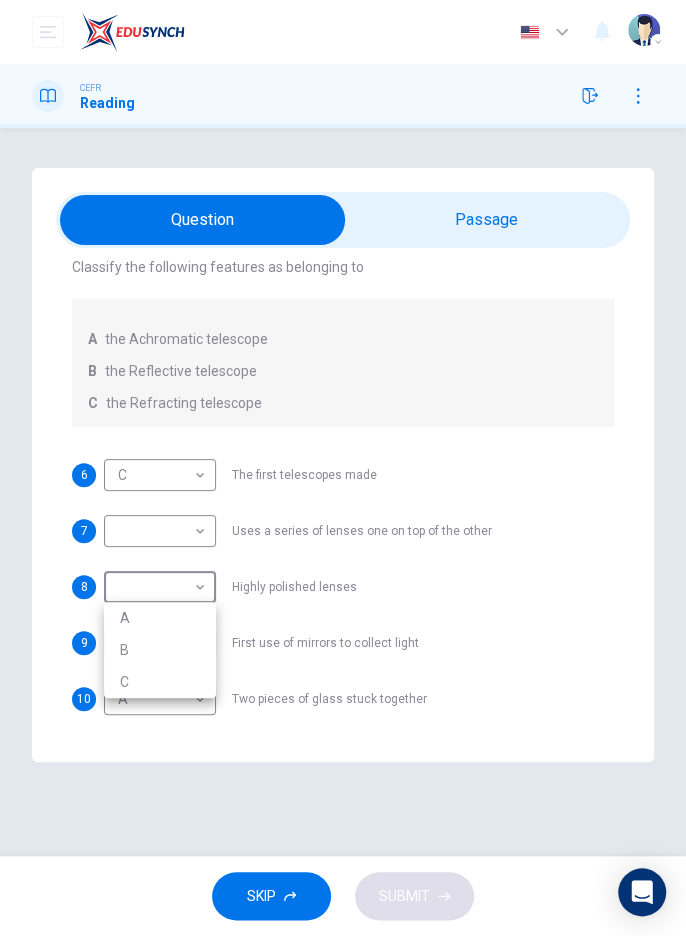 click on "B" at bounding box center (160, 650) 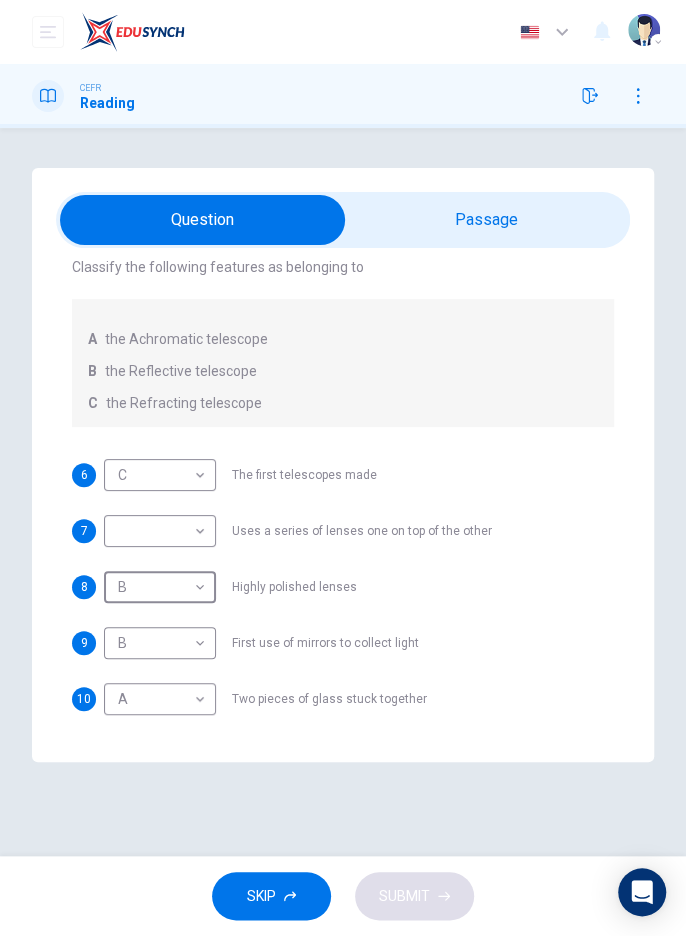 click on "Dashboard Practice Start a test Analysis English en ​ NUR NALIAH SAHIMAH BINTI MOHD SAID CEFR Reading Question Passage Questions 6 - 10 Write the correct letter A, B or C, in the boxes below.
Classify the following features as belonging to A the Achromatic telescope B the Reflective telescope C the Refracting telescope 6 C C ​ The first telescopes made 7 ​ ​ Uses a series of lenses one on top of the other 8 B B ​ Highly polished lenses 9 B B ​ First use of mirrors to collect light 10 A A ​ Two pieces of glass stuck together Looking in the Telescope CLICK TO ZOOM Click to Zoom 1 2 3 4 5 SKIP SUBMIT EduSynch - Online Language Proficiency Testing
Dashboard Practice Start a test Analysis Notifications © Copyright  2025 Audio Timer 00:01:01 END SESSION" at bounding box center (343, 468) 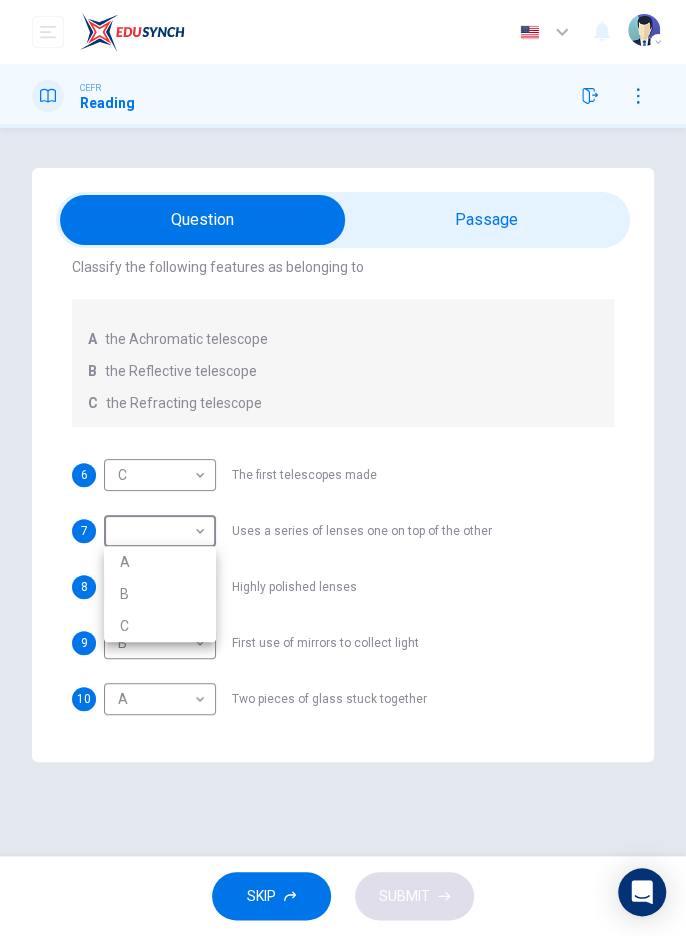 click on "C" at bounding box center [160, 626] 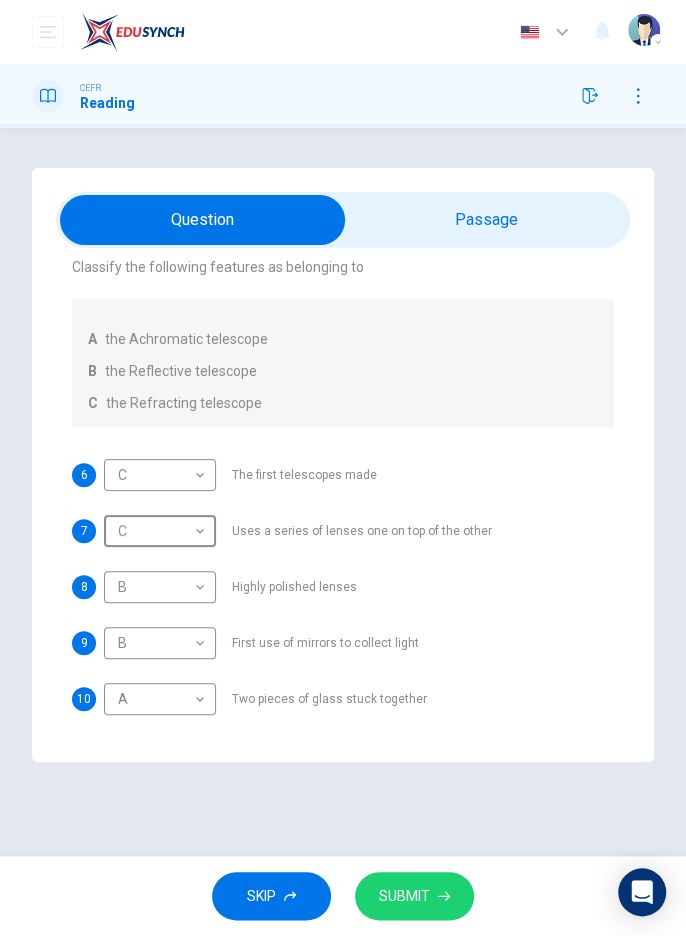 click at bounding box center [202, 220] 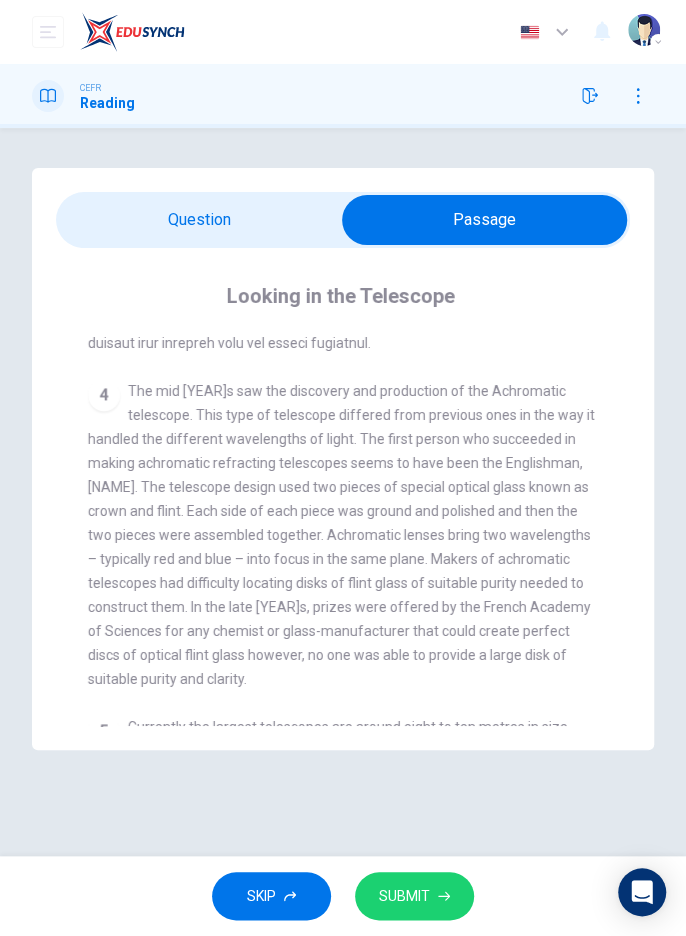scroll, scrollTop: 1285, scrollLeft: 0, axis: vertical 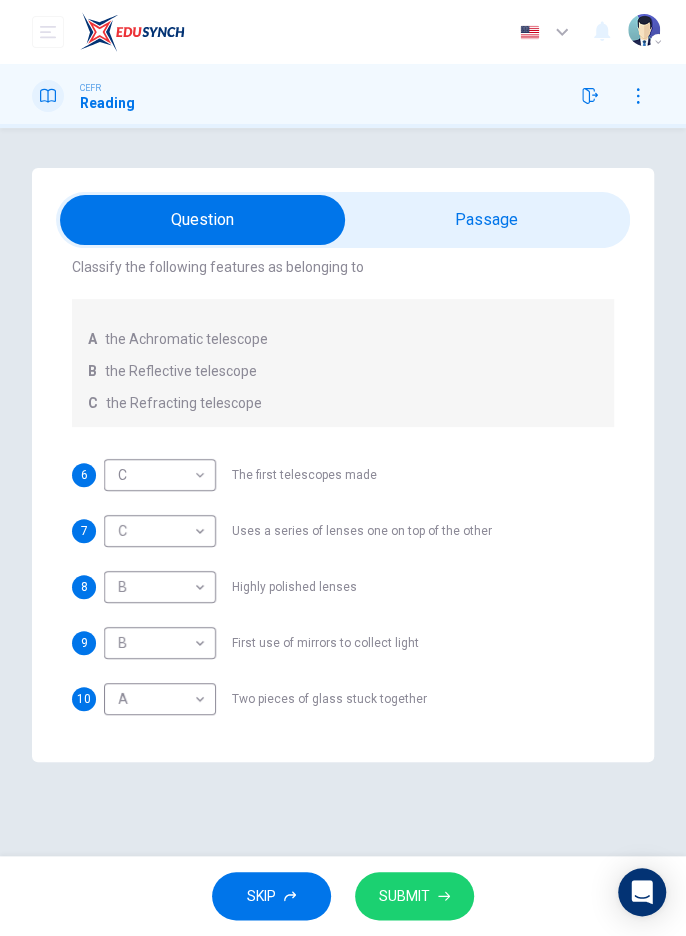 click on "Dashboard Practice Start a test Analysis English en ​ NUR NALIAH SAHIMAH BINTI MOHD SAID CEFR Reading Question Passage Questions 6 - 10 Write the correct letter A, B or C, in the boxes below.
Classify the following features as belonging to A the Achromatic telescope B the Reflective telescope C the Refracting telescope 6 C C ​ The first telescopes made 7 C C ​ Uses a series of lenses one on top of the other 8 B B ​ Highly polished lenses 9 B B ​ First use of mirrors to collect light 10 A A ​ Two pieces of glass stuck together Looking in the Telescope CLICK TO ZOOM Click to Zoom 1 2 3 4 5 SKIP SUBMIT EduSynch - Online Language Proficiency Testing
Dashboard Practice Start a test Analysis Notifications © Copyright  2025 Audio Timer 00:02:22 END SESSION" at bounding box center [343, 468] 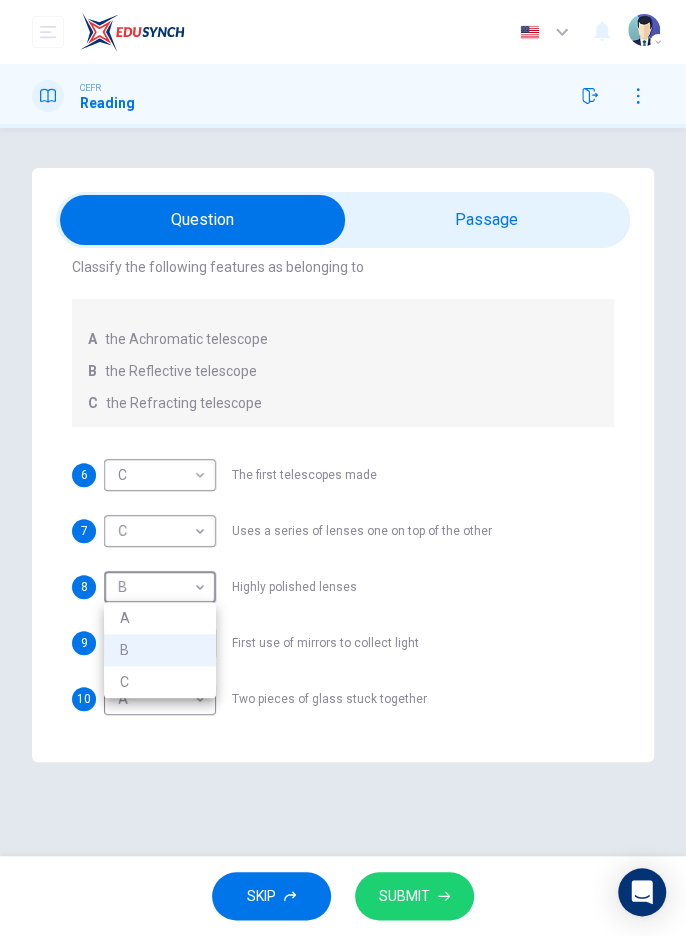 click on "A" at bounding box center [160, 618] 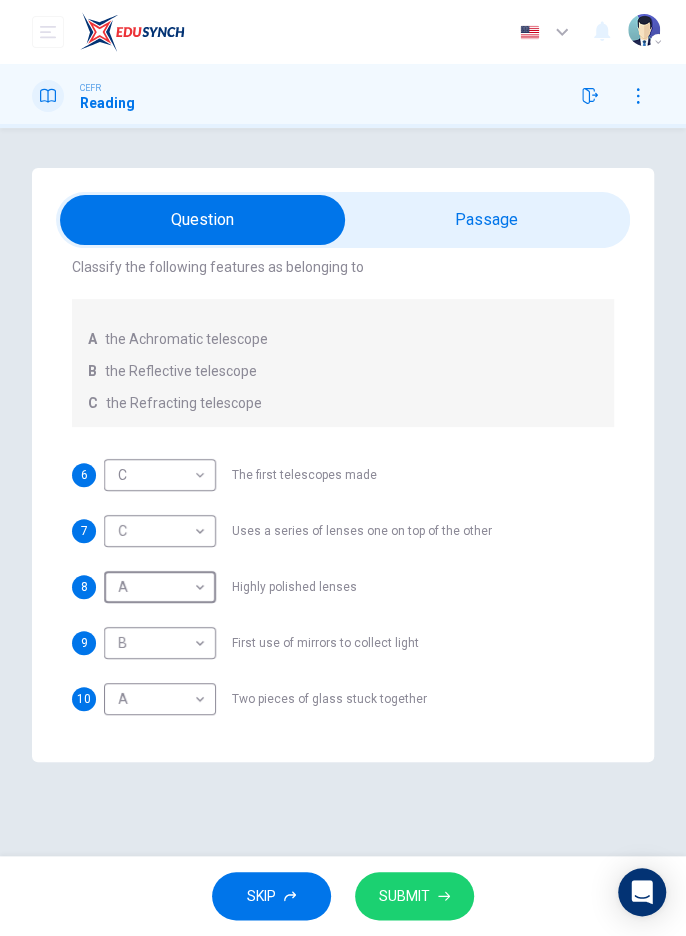 click on "SUBMIT" at bounding box center (404, 896) 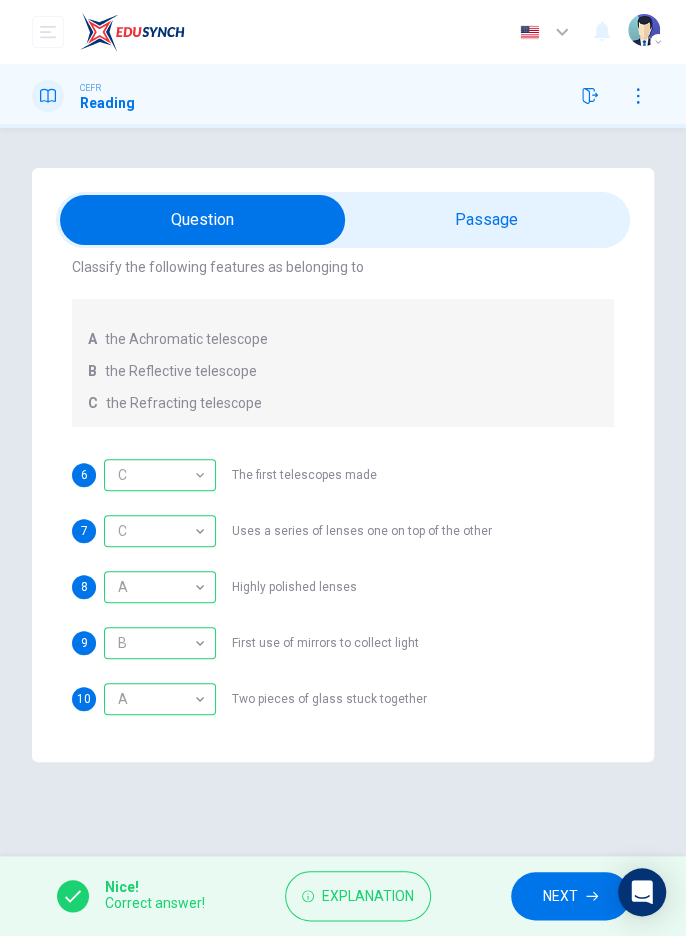click on "NEXT" at bounding box center (560, 896) 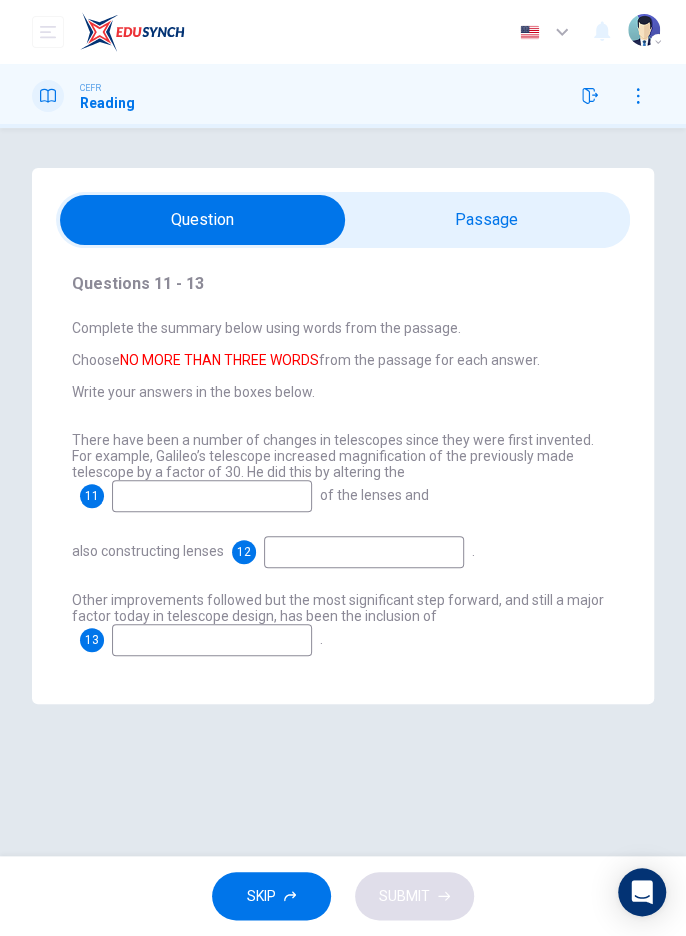 click at bounding box center (212, 496) 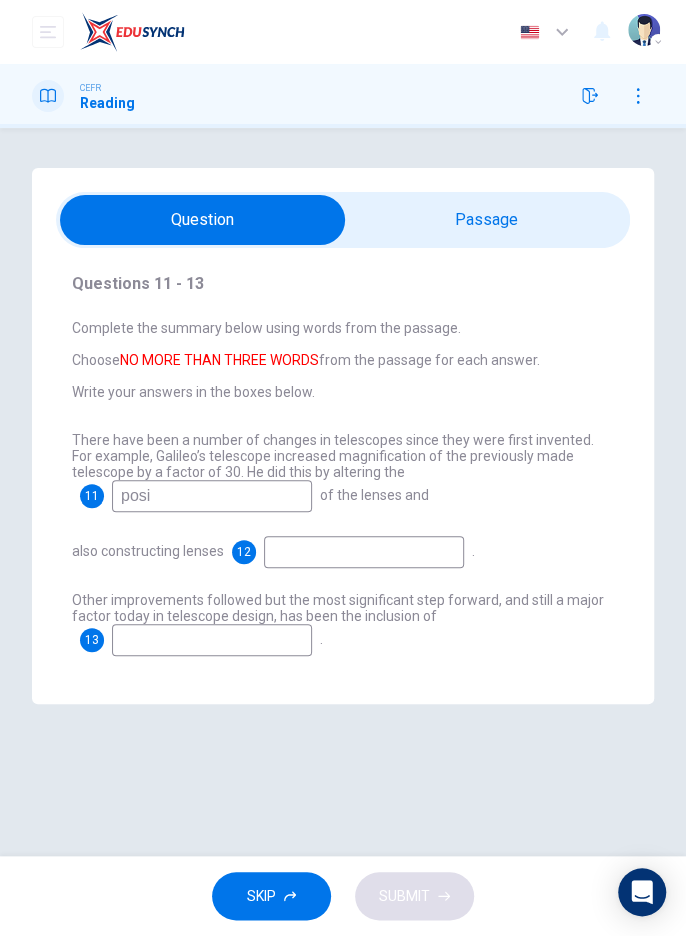 type on "positions" 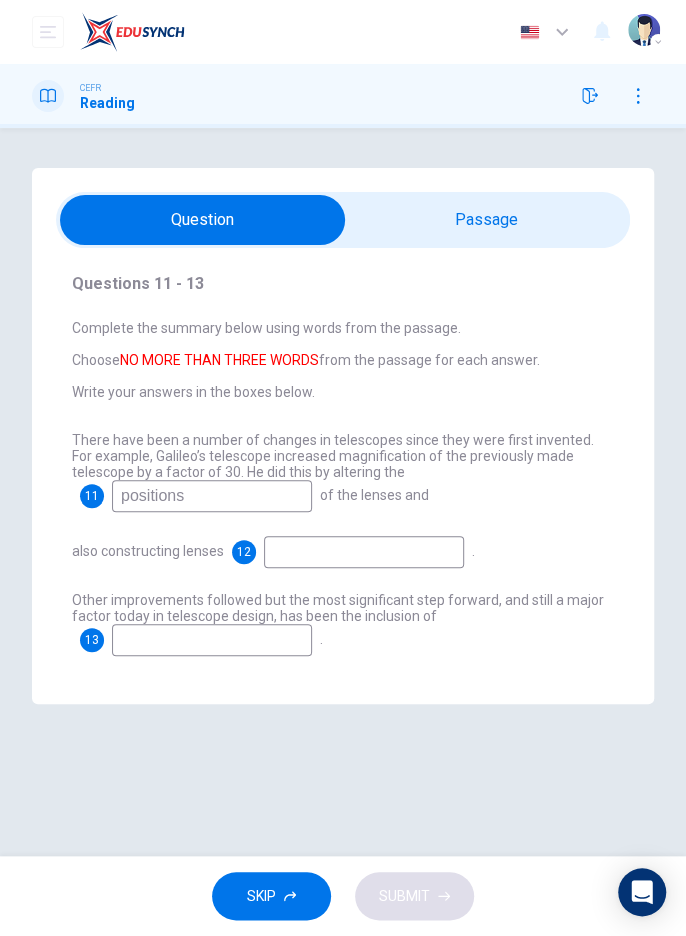 click at bounding box center [202, 220] 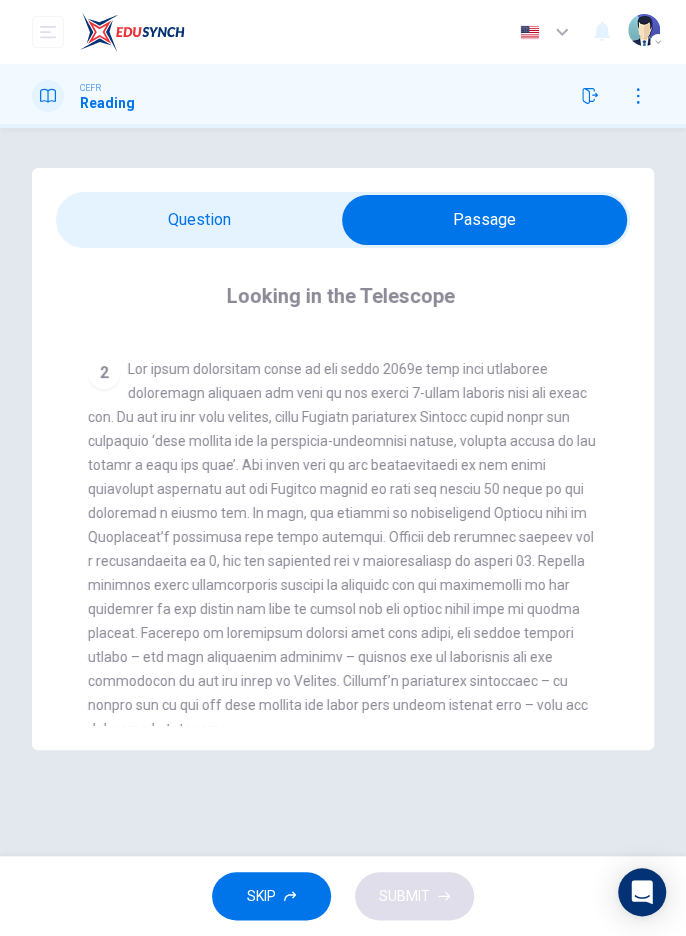 scroll, scrollTop: 513, scrollLeft: 0, axis: vertical 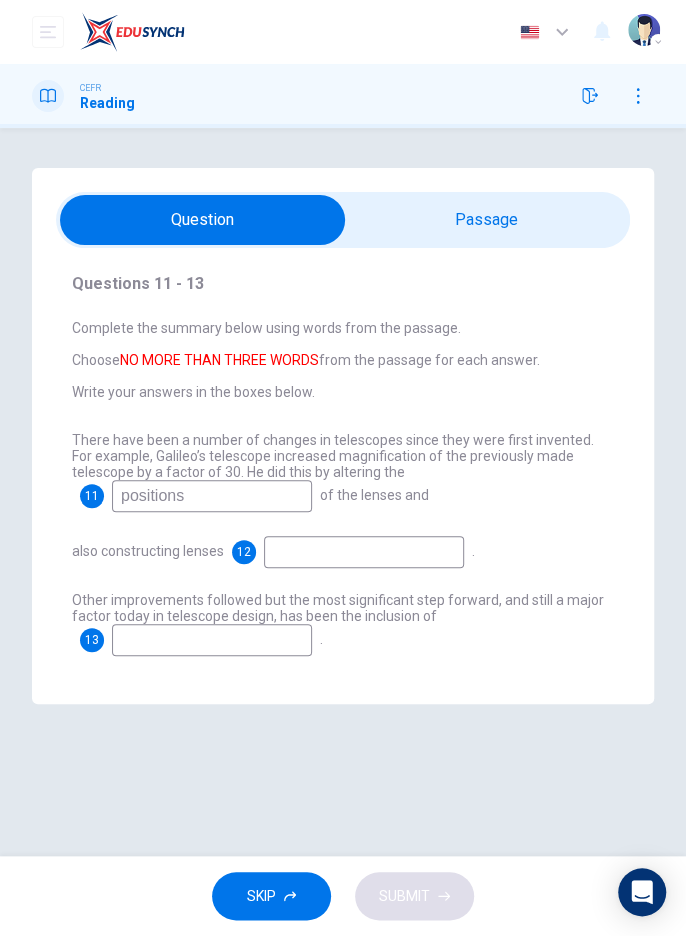click at bounding box center (212, 496) 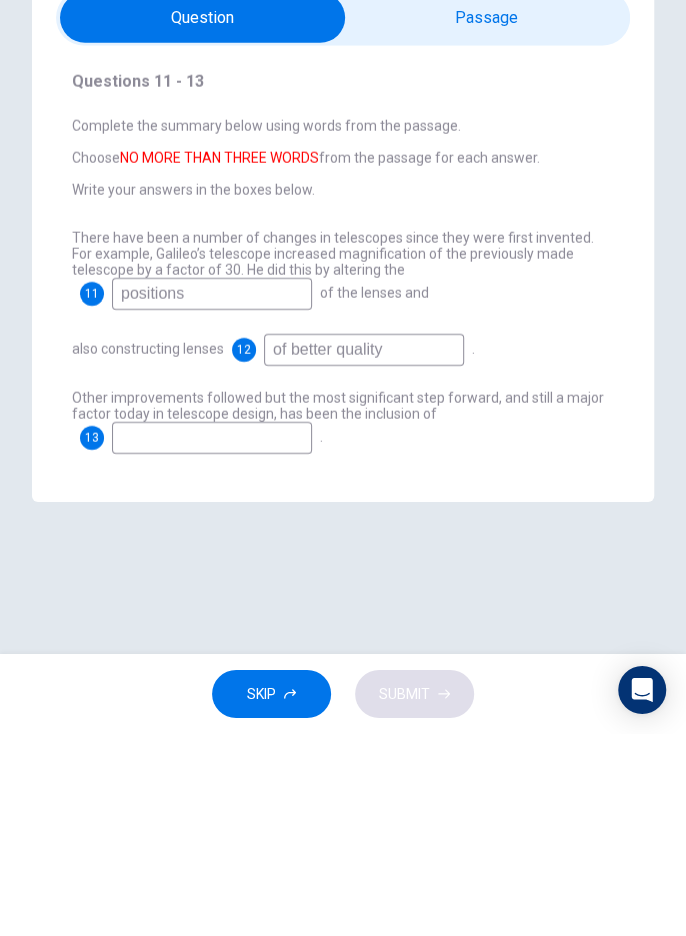 type on "of better quality" 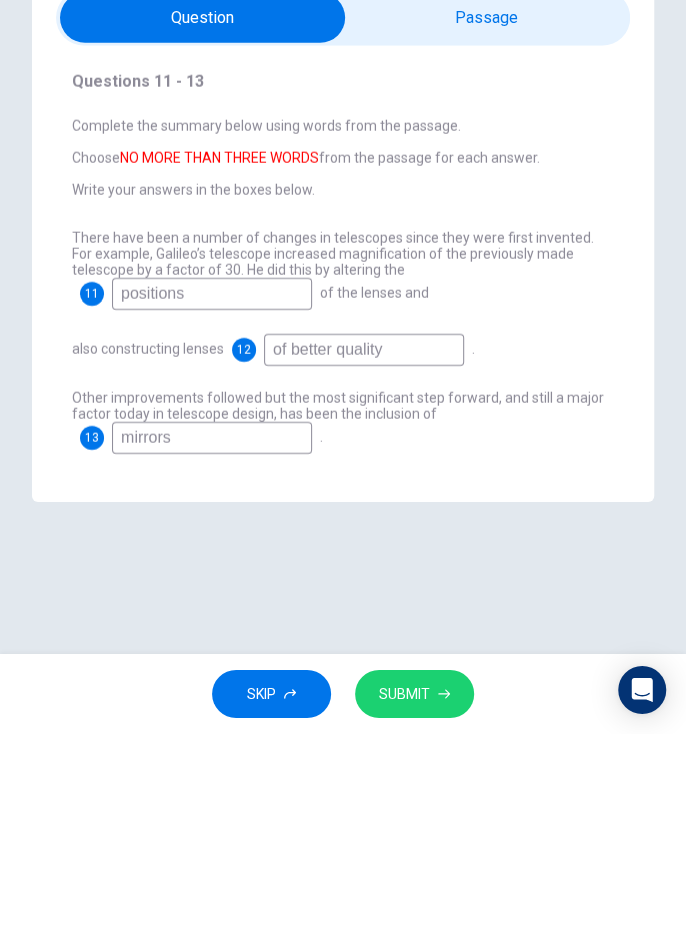 type on "mirrors" 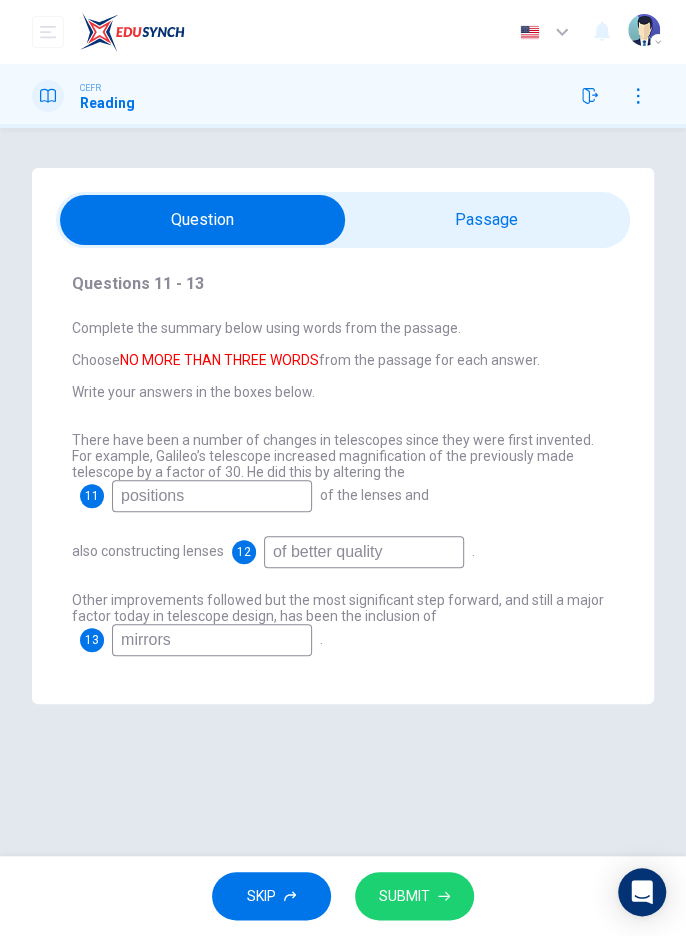 click on "SUBMIT" at bounding box center [404, 896] 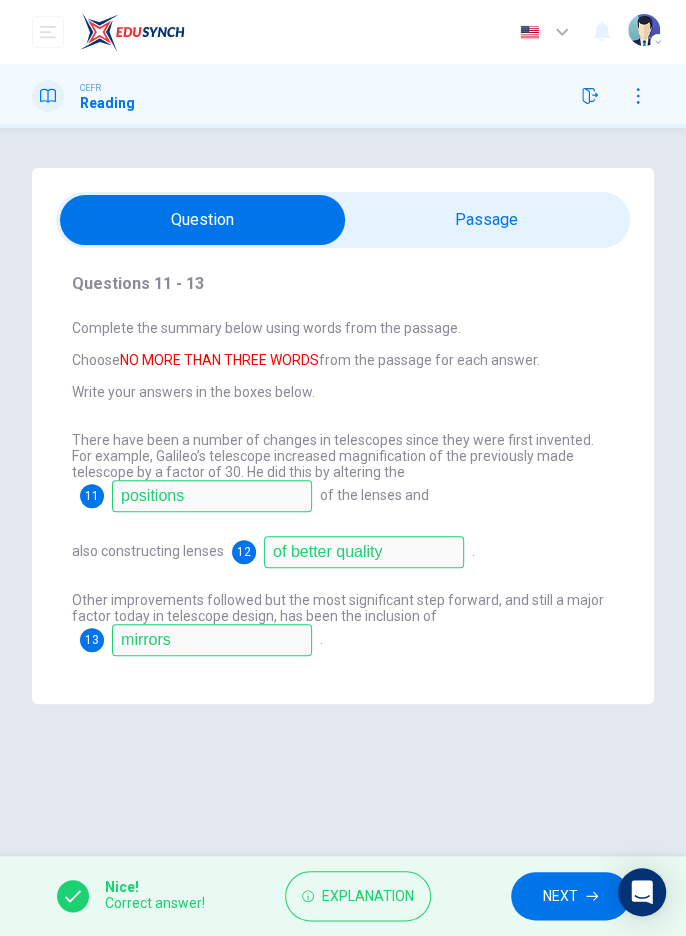 click at bounding box center (592, 896) 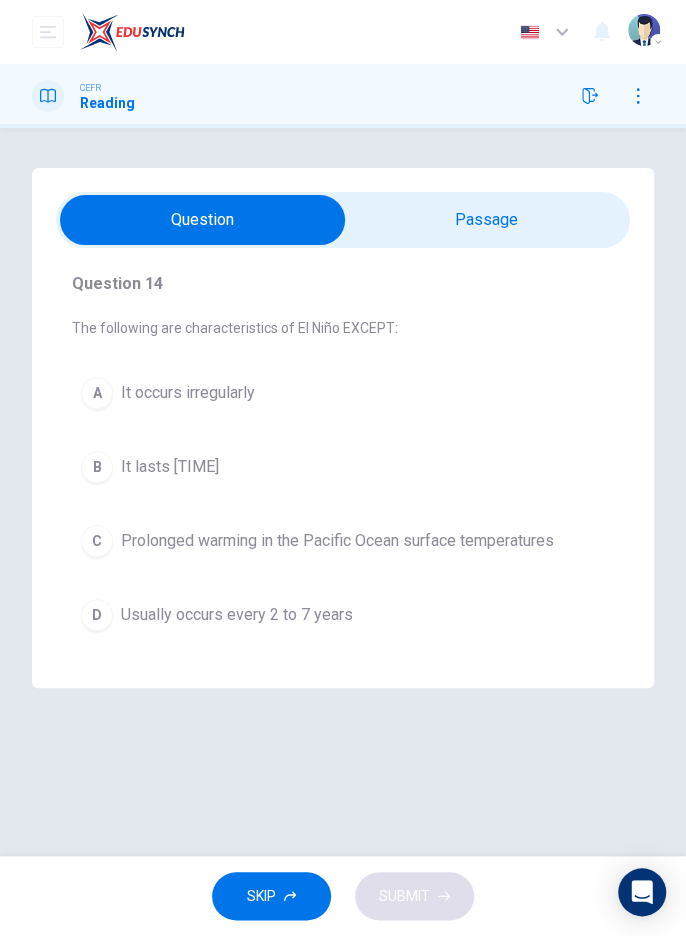 click at bounding box center (202, 220) 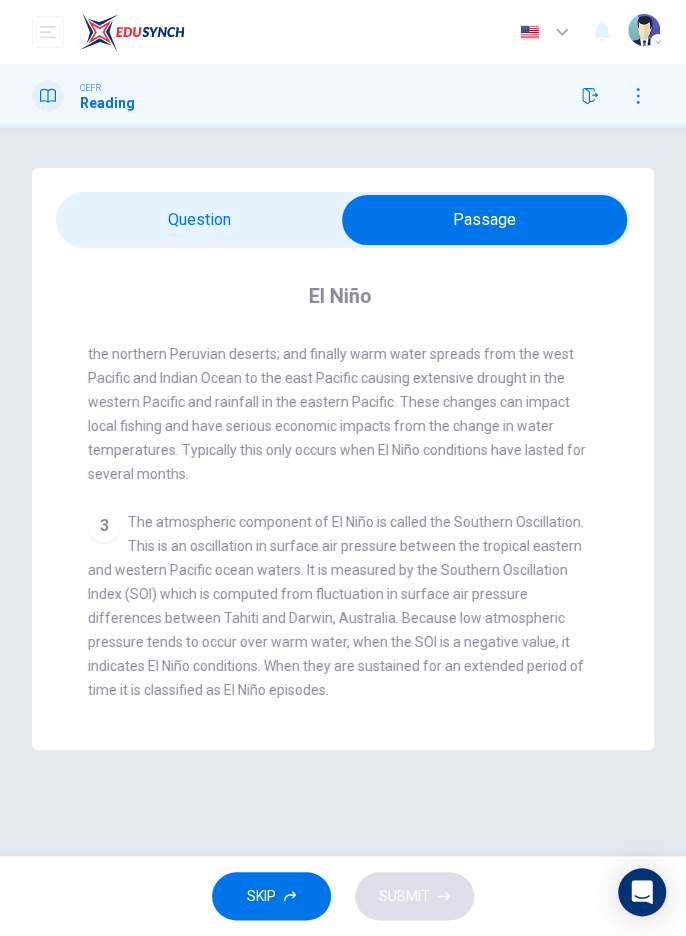 scroll, scrollTop: 0, scrollLeft: 0, axis: both 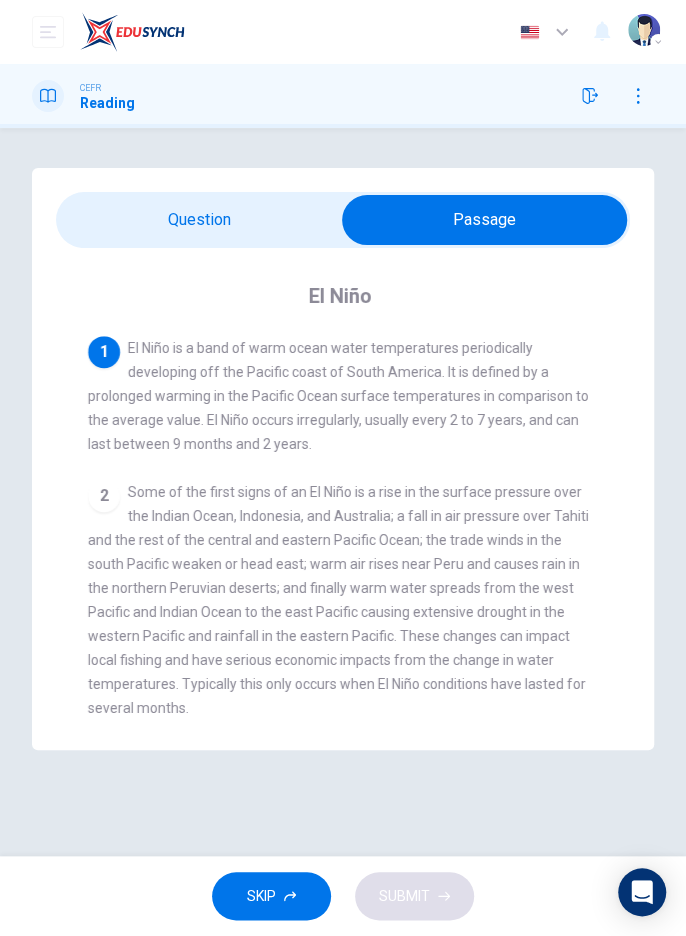 click at bounding box center (484, 220) 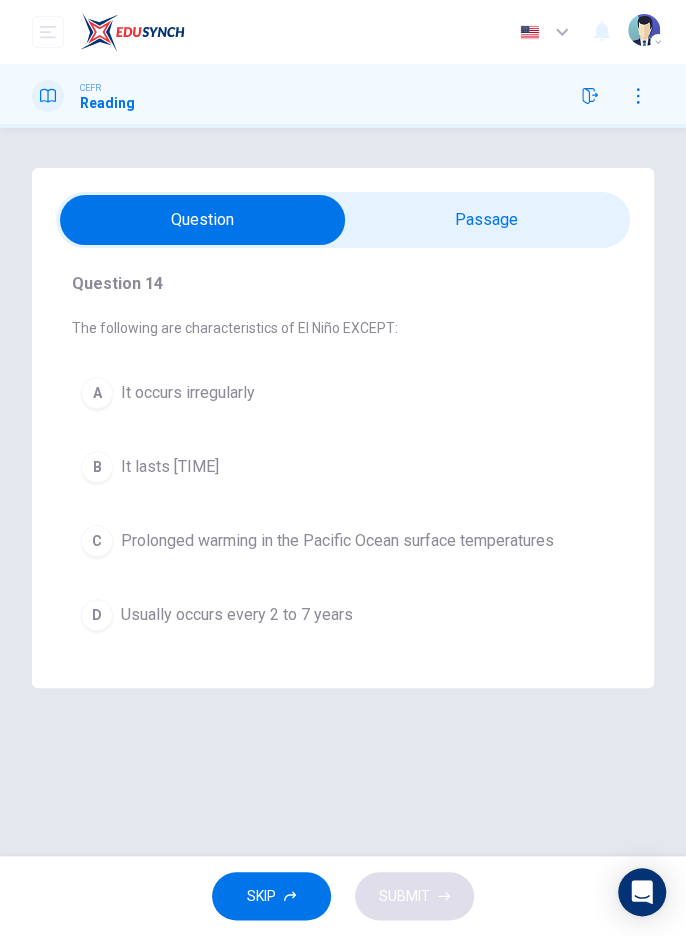 click at bounding box center (343, 220) 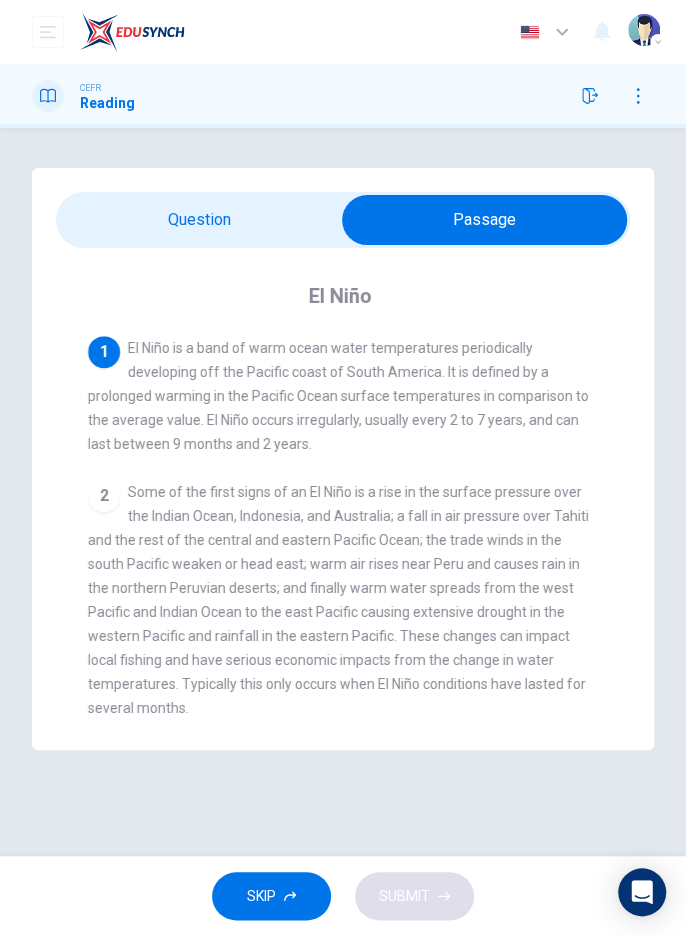 click at bounding box center [484, 220] 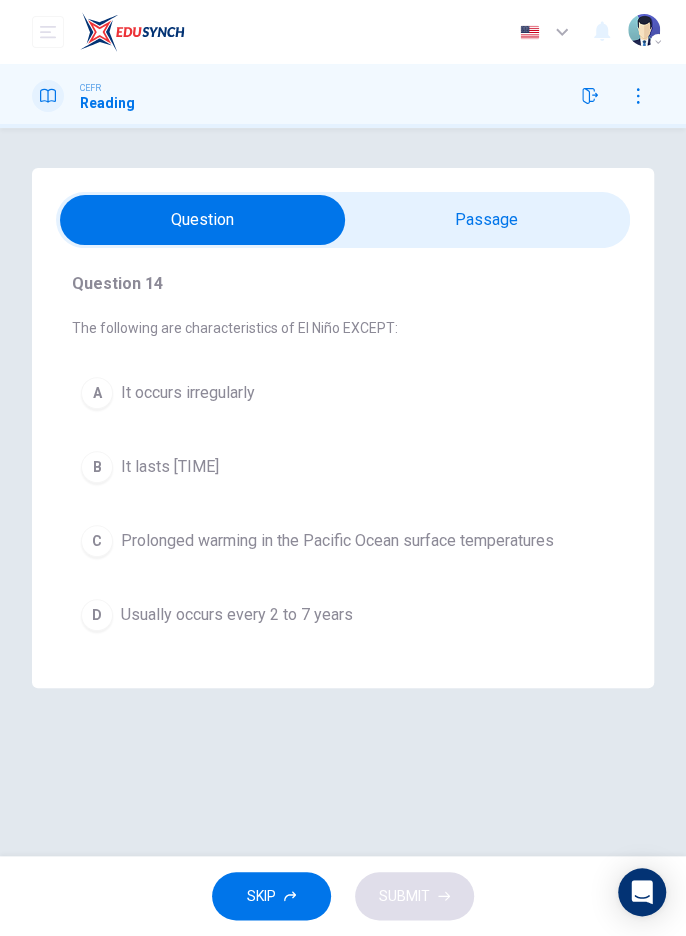 click at bounding box center (202, 220) 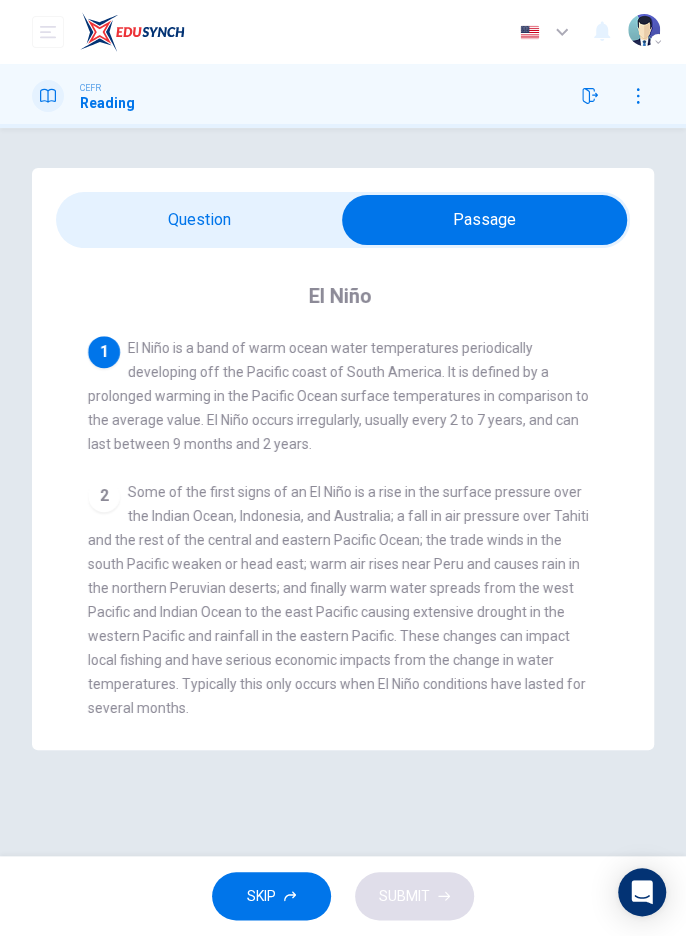 click at bounding box center (484, 220) 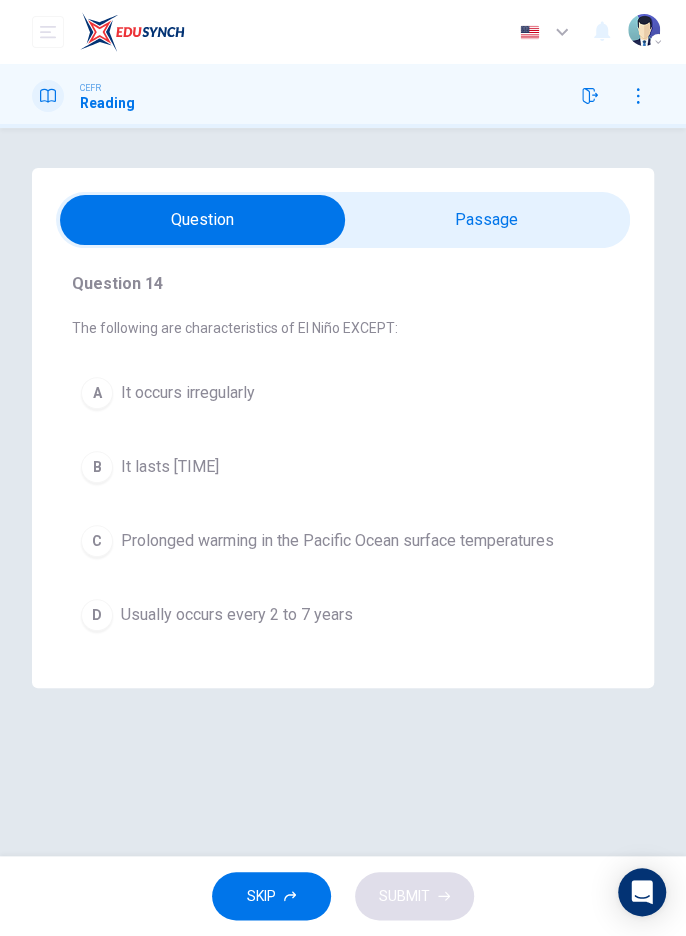 click on "A" at bounding box center (97, 393) 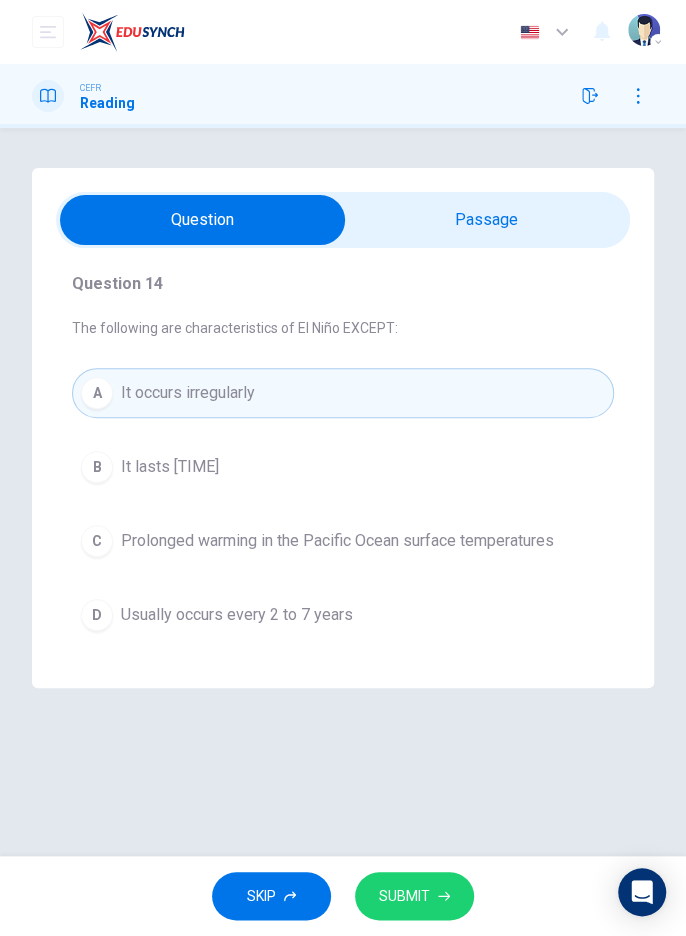 click at bounding box center (202, 220) 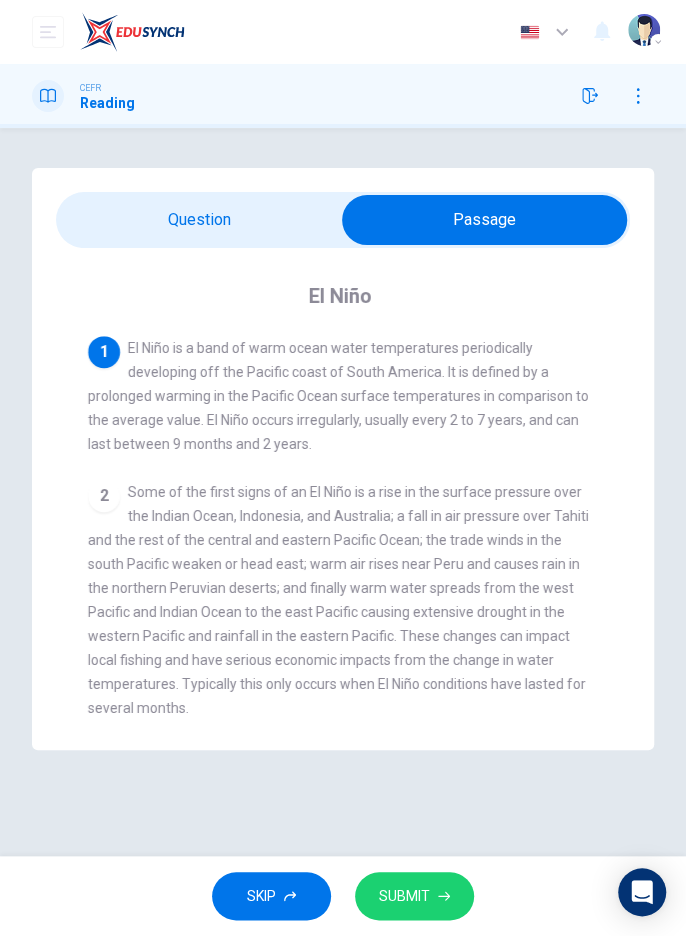 click at bounding box center [484, 220] 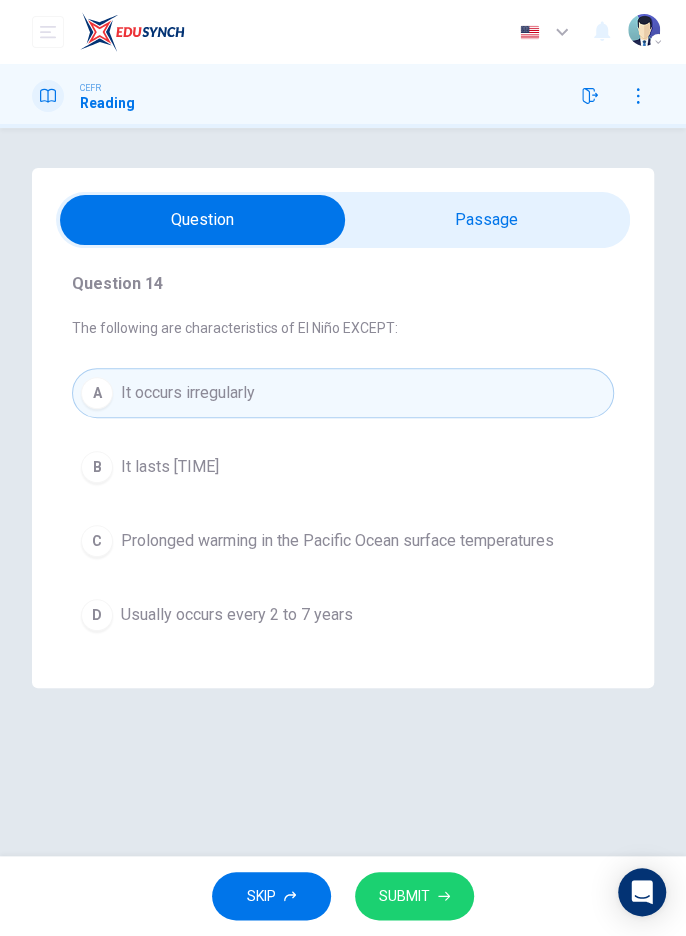 click on "SUBMIT" at bounding box center (404, 896) 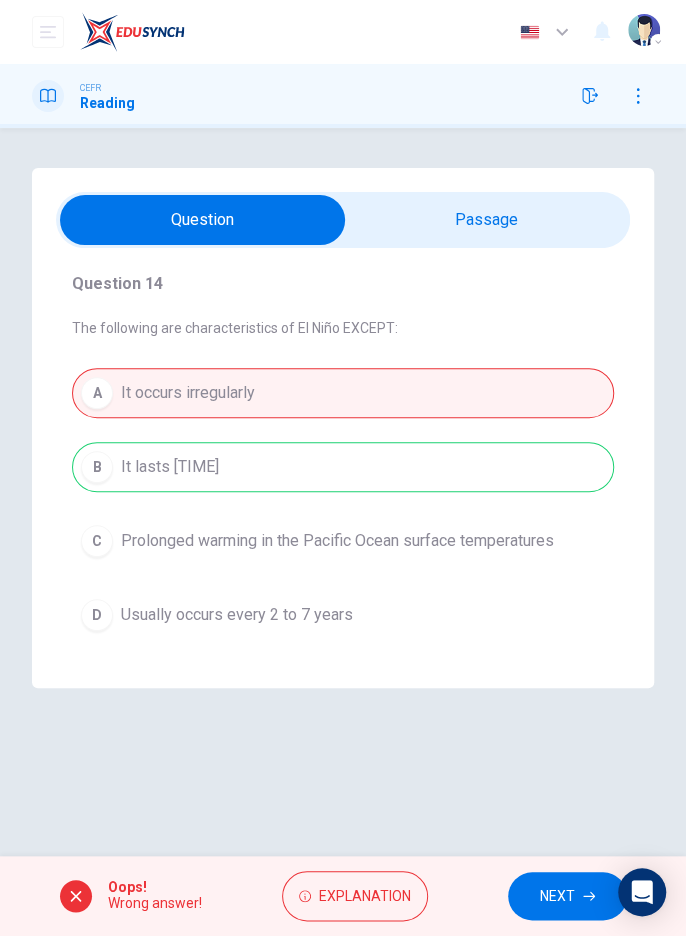 click at bounding box center [590, 96] 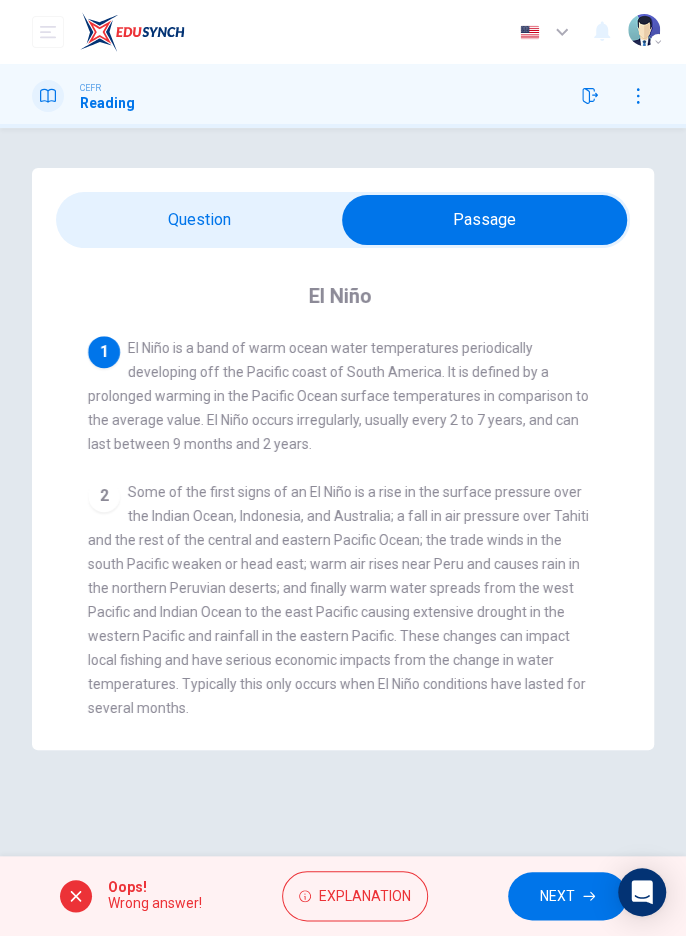 click at bounding box center (484, 220) 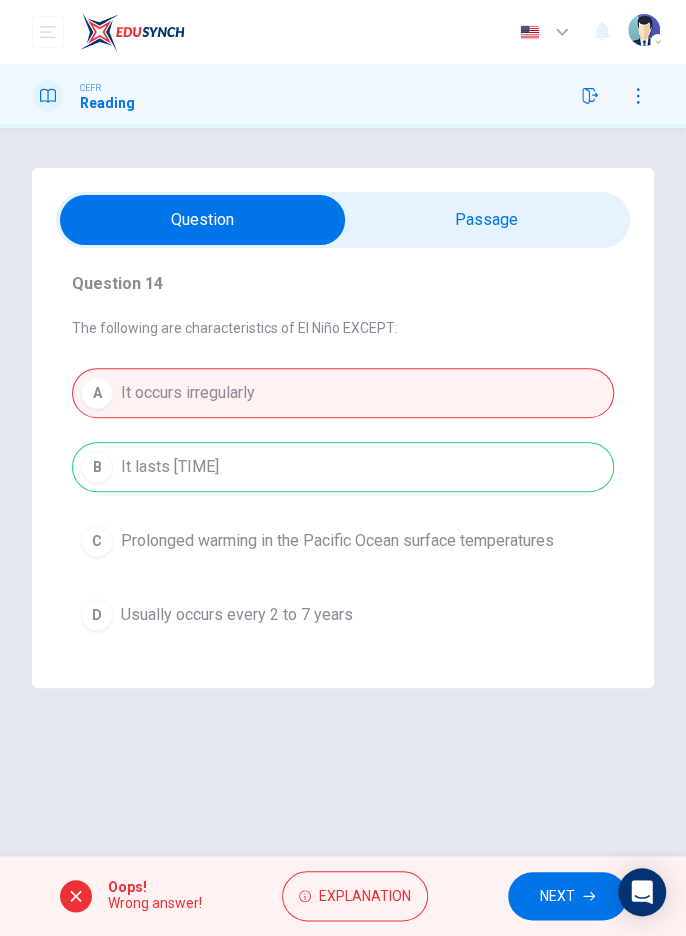 click on "NEXT" at bounding box center (557, 896) 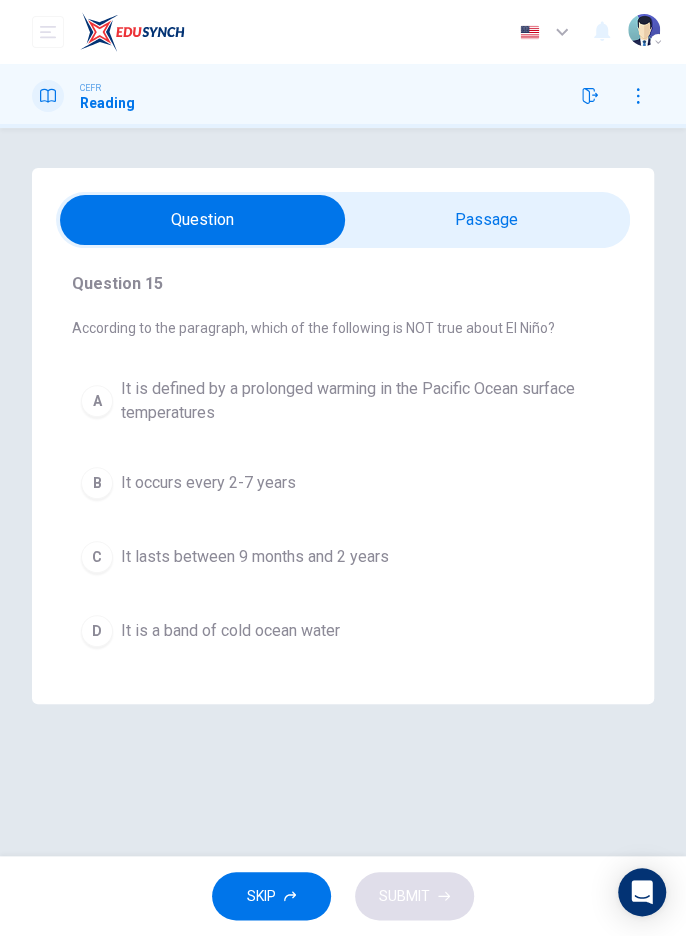click on "D" at bounding box center (97, 401) 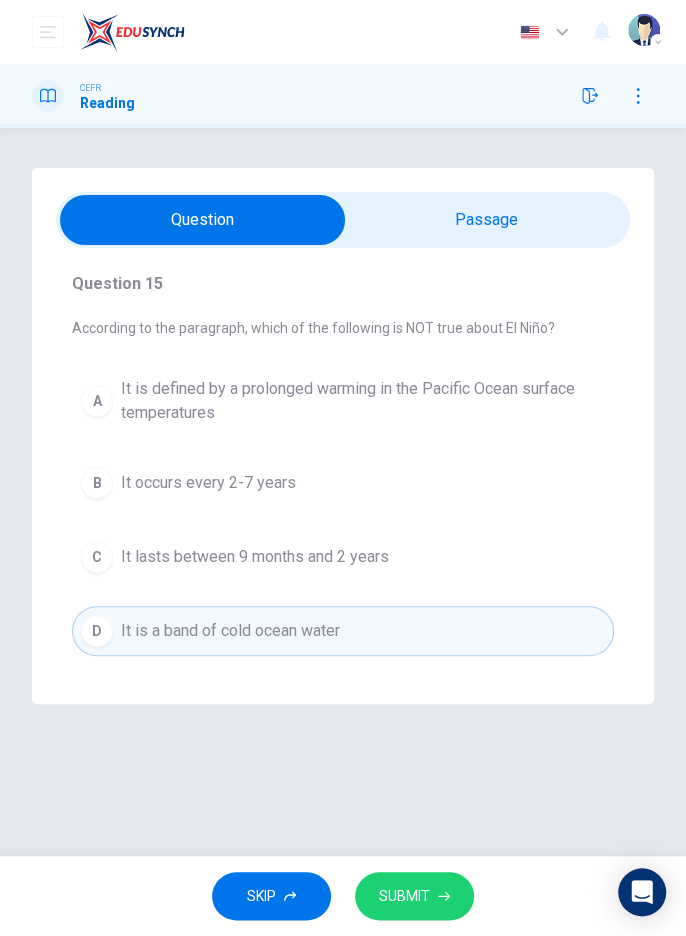 click at bounding box center (444, 896) 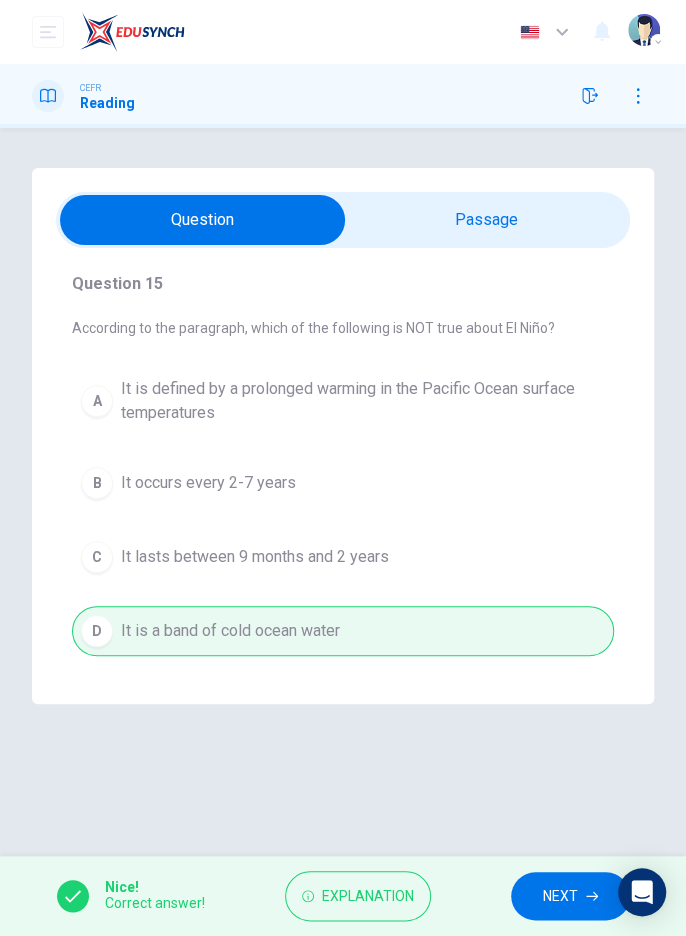 click on "Question Passage Question [NUMBER] According to the paragraph, which of the following is NOT true about El Niño? A It is defined by a prolonged warming in the Pacific Ocean surface temperatures B It occurs every [NUMBER]-[NUMBER] years C It lasts between [TIME] D It is a band of cold ocean water El Niño 1 El Niño is a band of warm ocean water temperatures periodically developing off the Pacific coast of South America. It is defined by a prolonged warming in the Pacific Ocean surface temperatures in comparison to the average value. El Niño occurs irregularly, usually every [NUMBER] to [NUMBER] years, and can last between [TIME] 2 3 4" at bounding box center [343, 492] 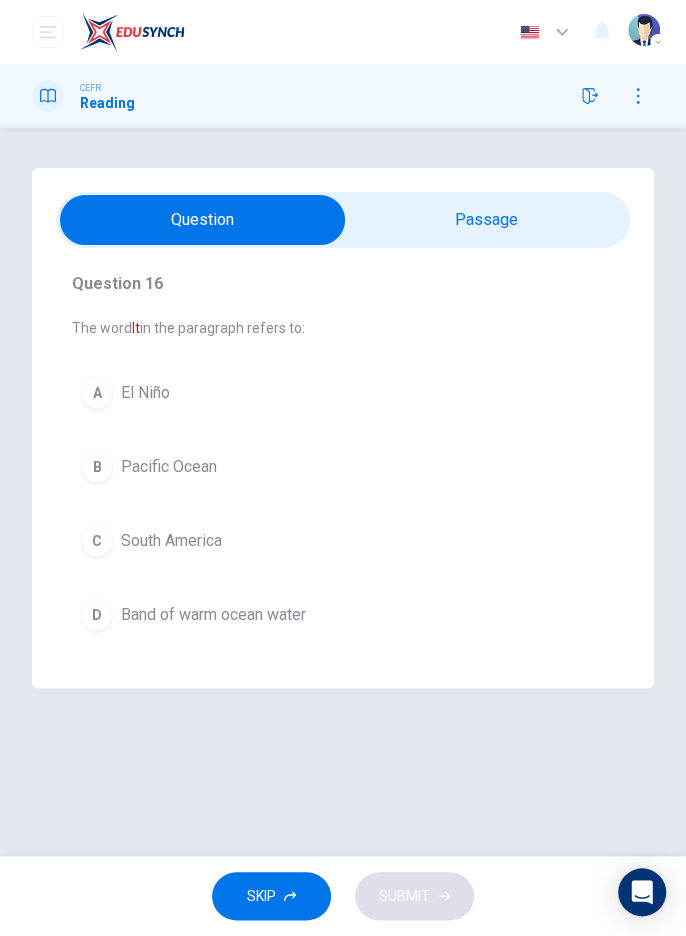 click at bounding box center [343, 220] 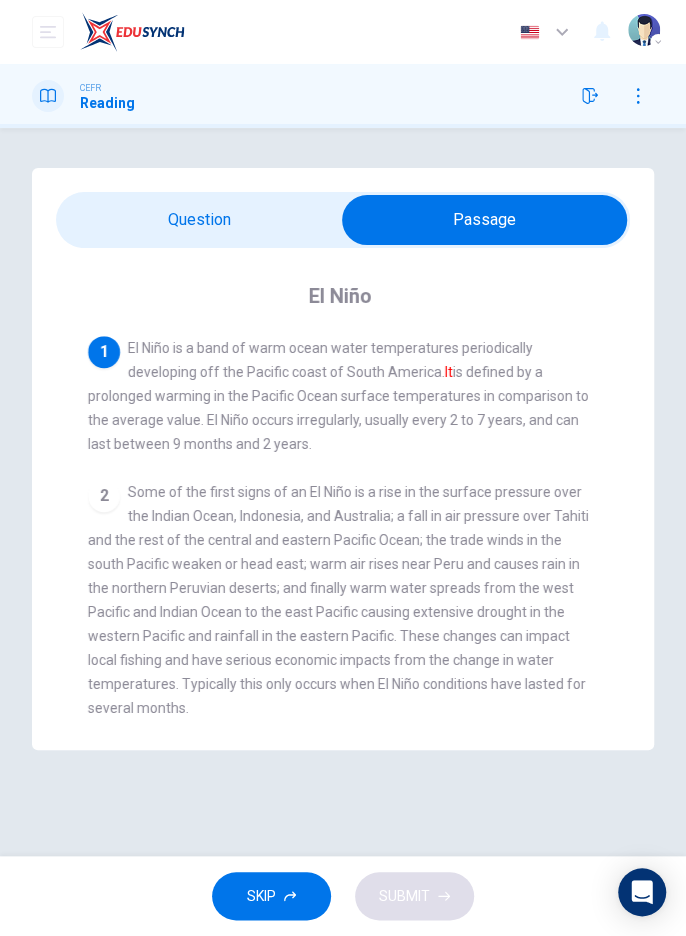 click at bounding box center [484, 220] 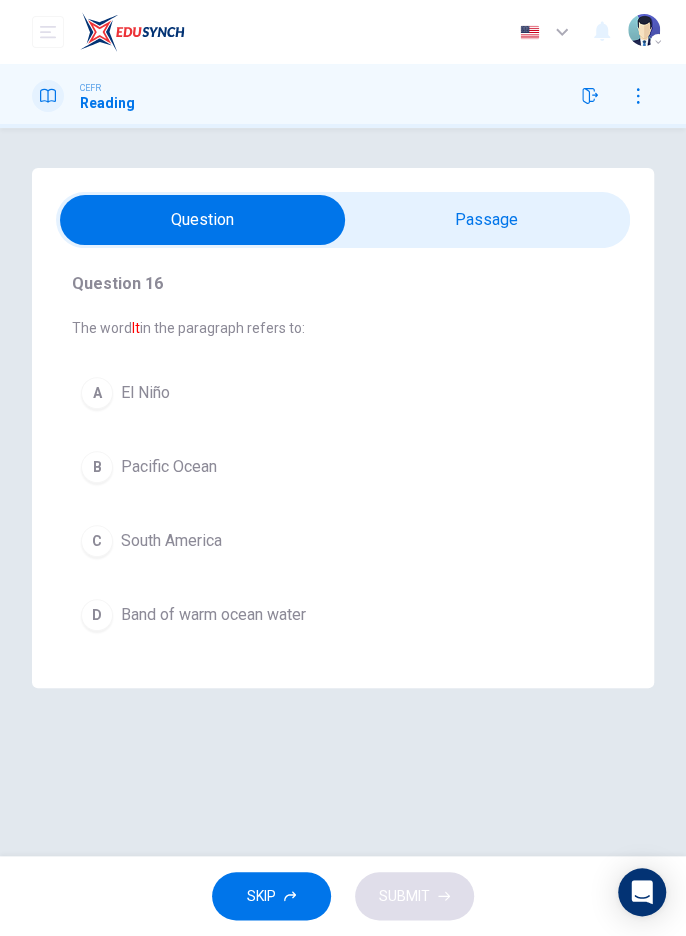 click on "A" at bounding box center (97, 393) 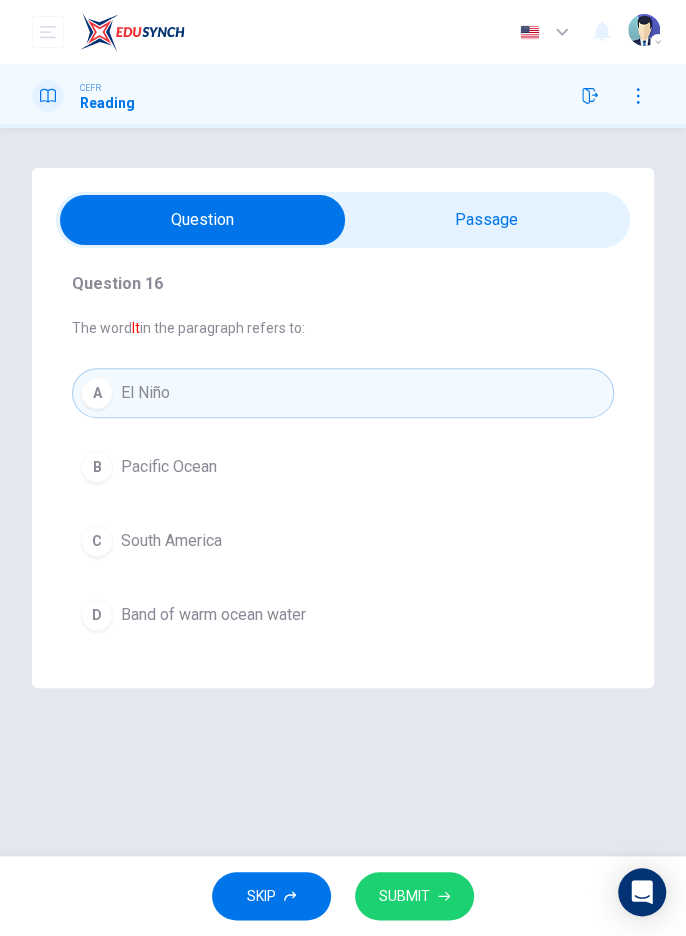 click on "SUBMIT" at bounding box center [404, 896] 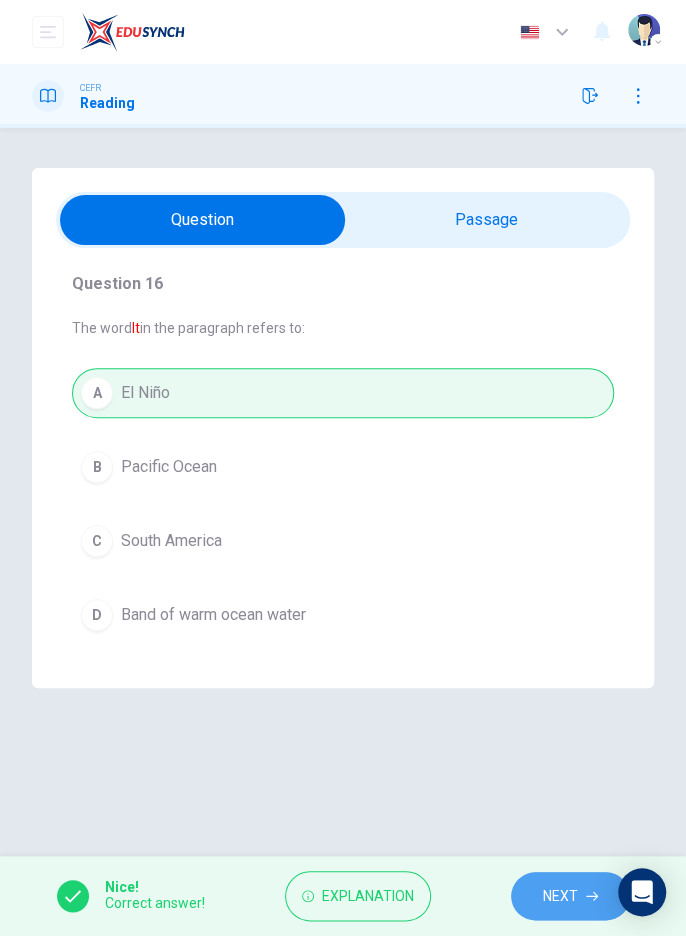 click on "NEXT" at bounding box center (560, 896) 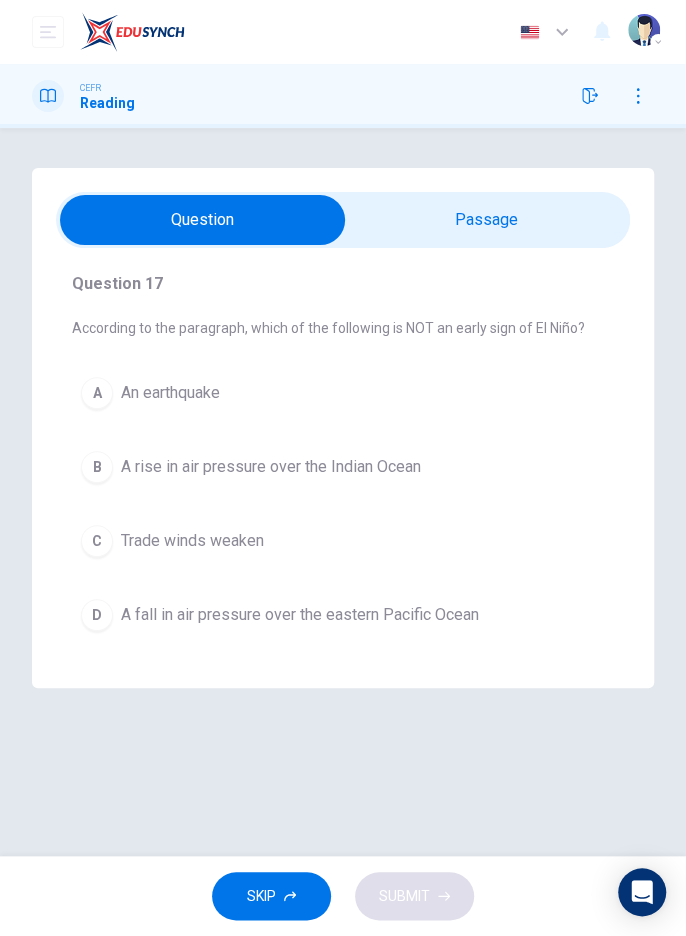 click at bounding box center [202, 220] 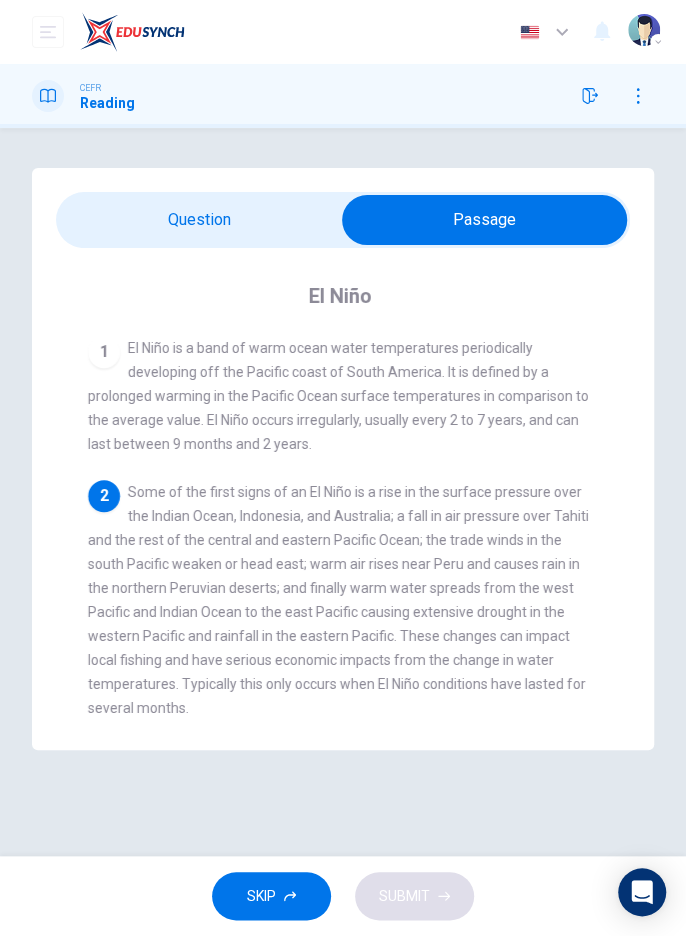 click at bounding box center (484, 220) 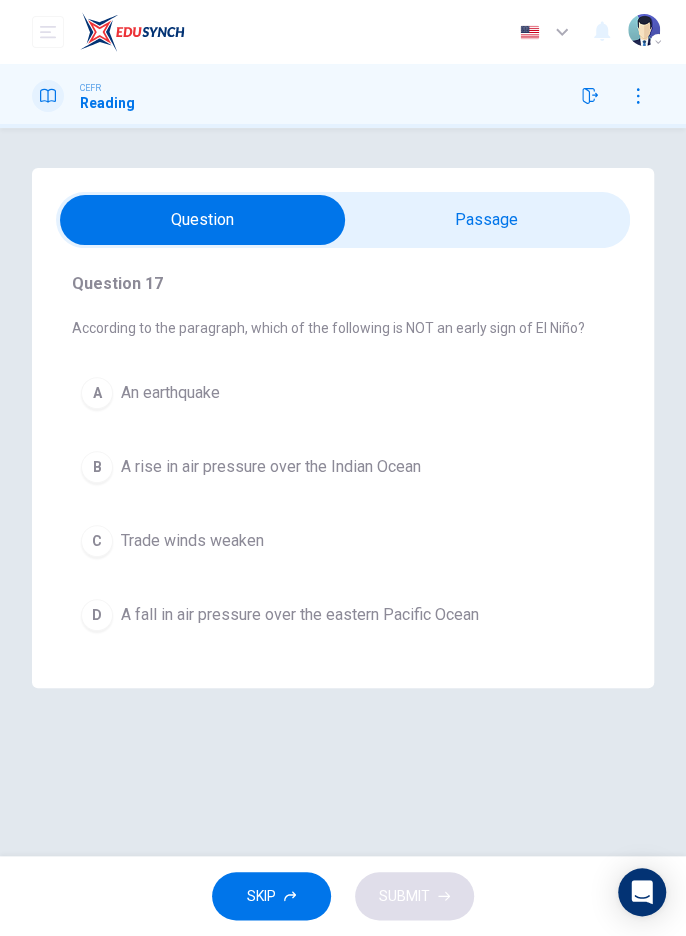 click at bounding box center (202, 220) 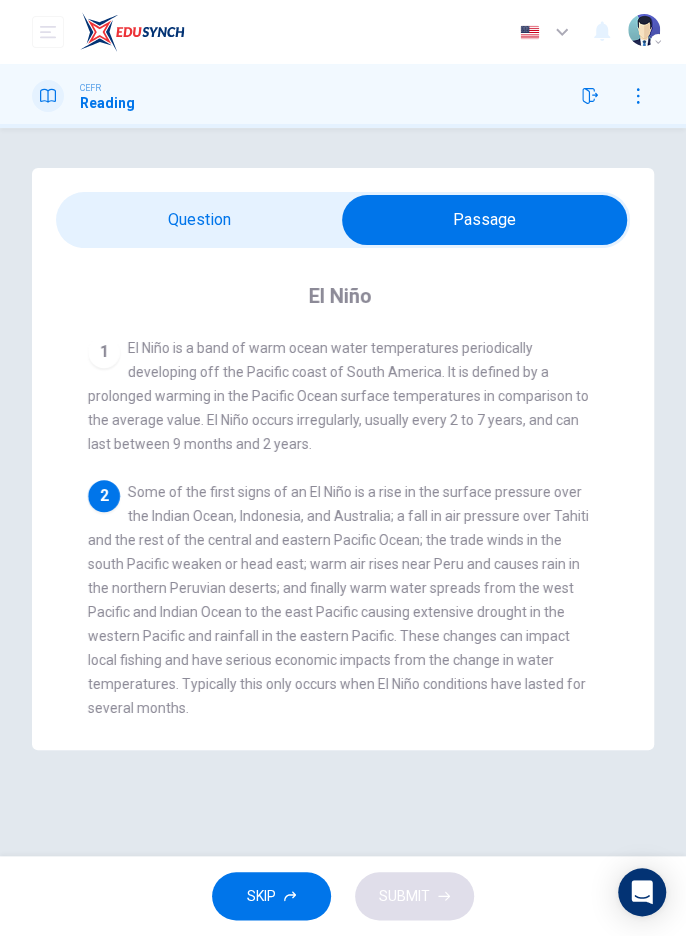 click at bounding box center [484, 220] 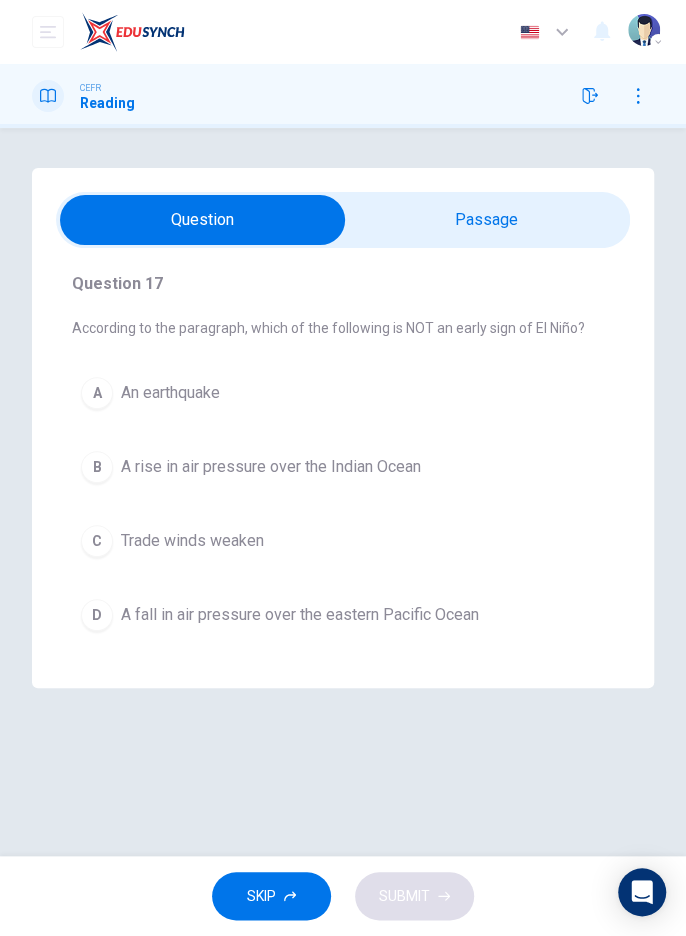 click at bounding box center (202, 220) 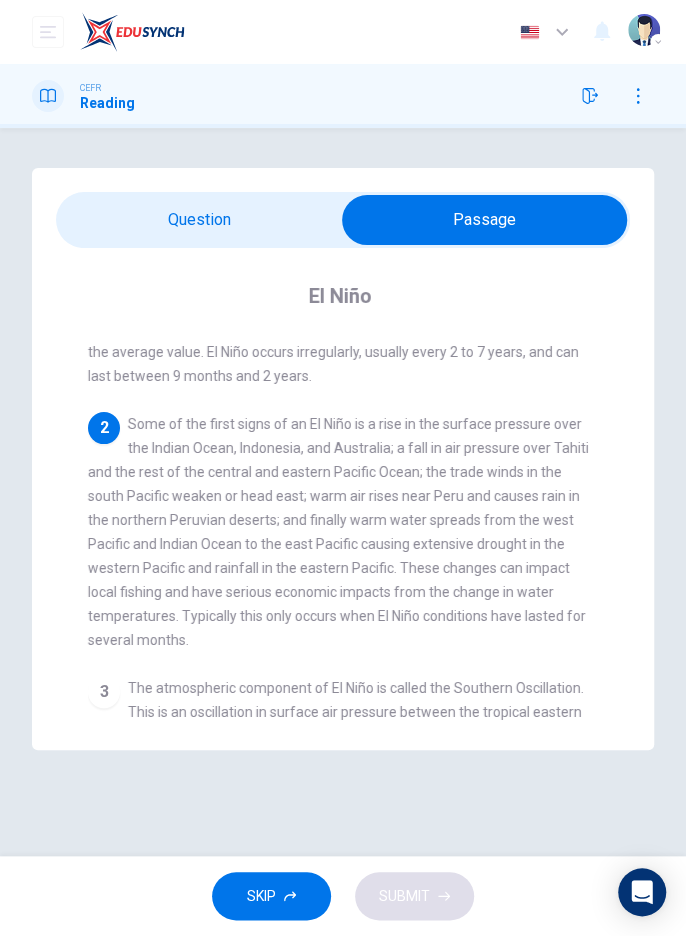 scroll, scrollTop: 70, scrollLeft: 0, axis: vertical 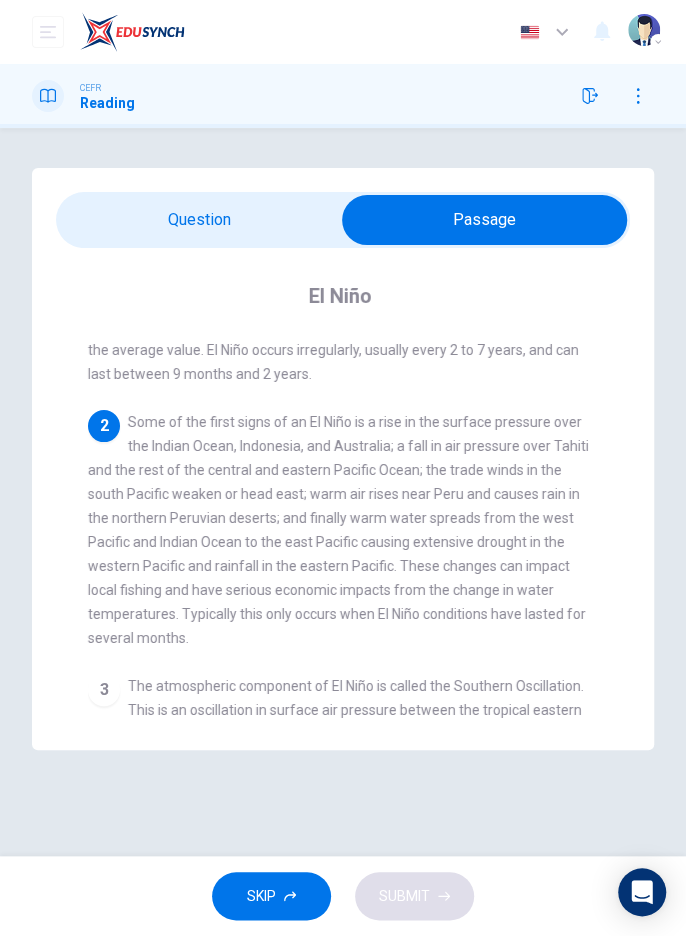 click at bounding box center [484, 220] 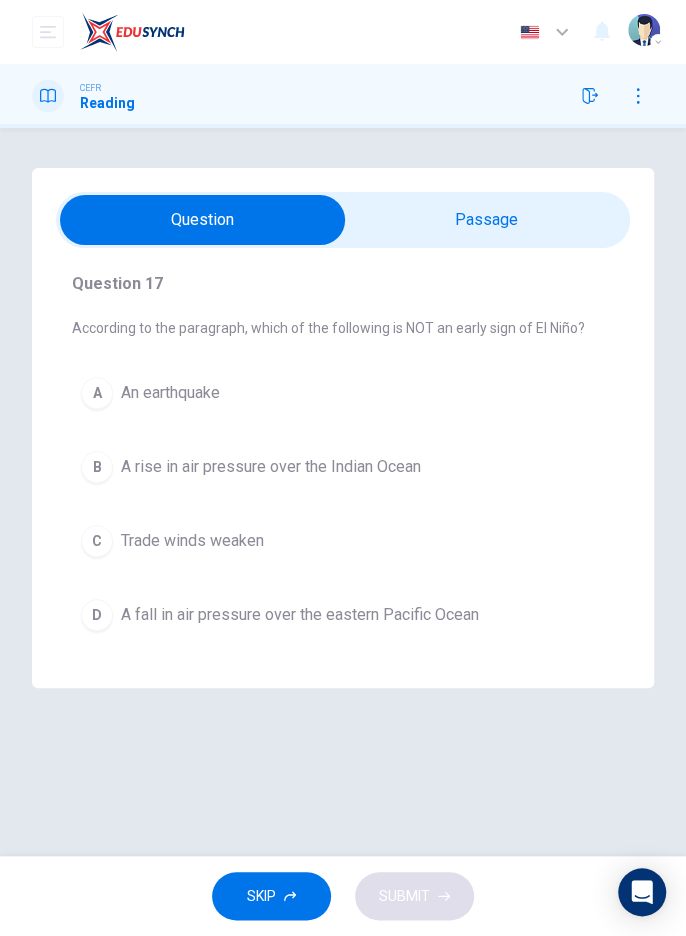 click at bounding box center [202, 220] 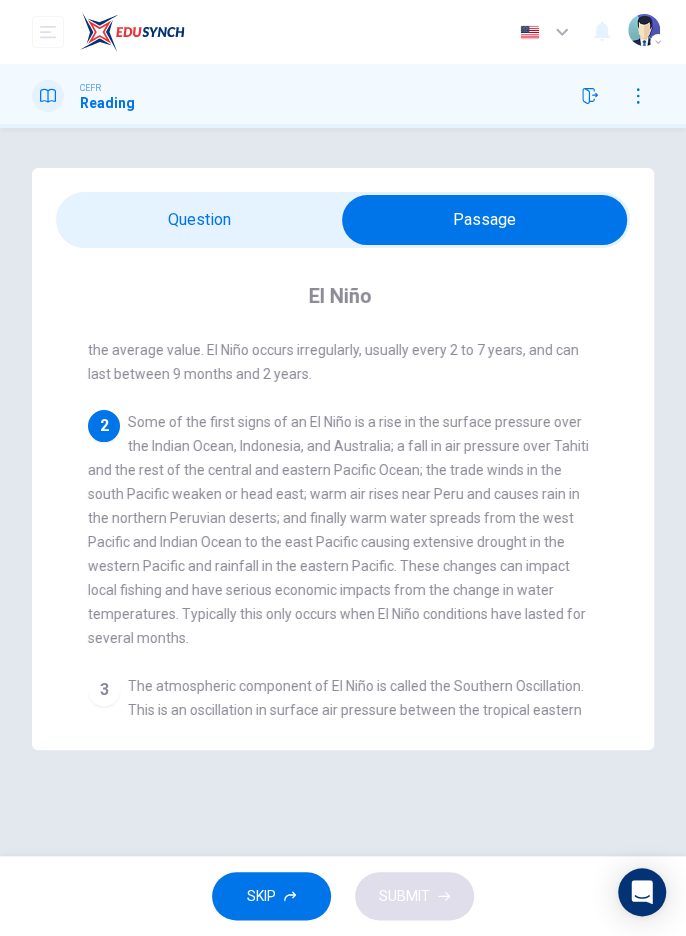 click at bounding box center (484, 220) 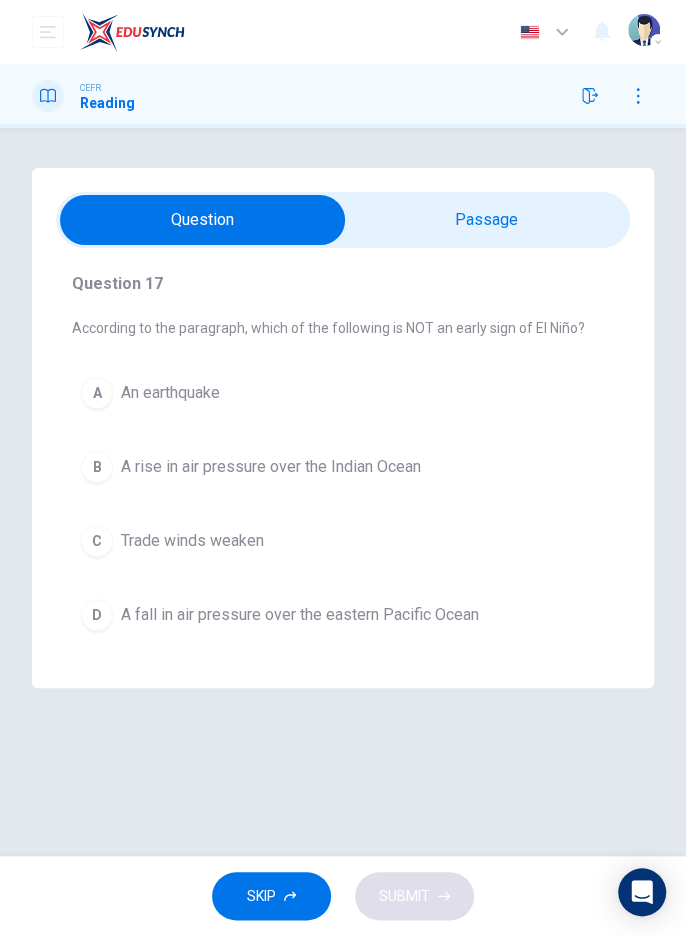 click on "A" at bounding box center [97, 393] 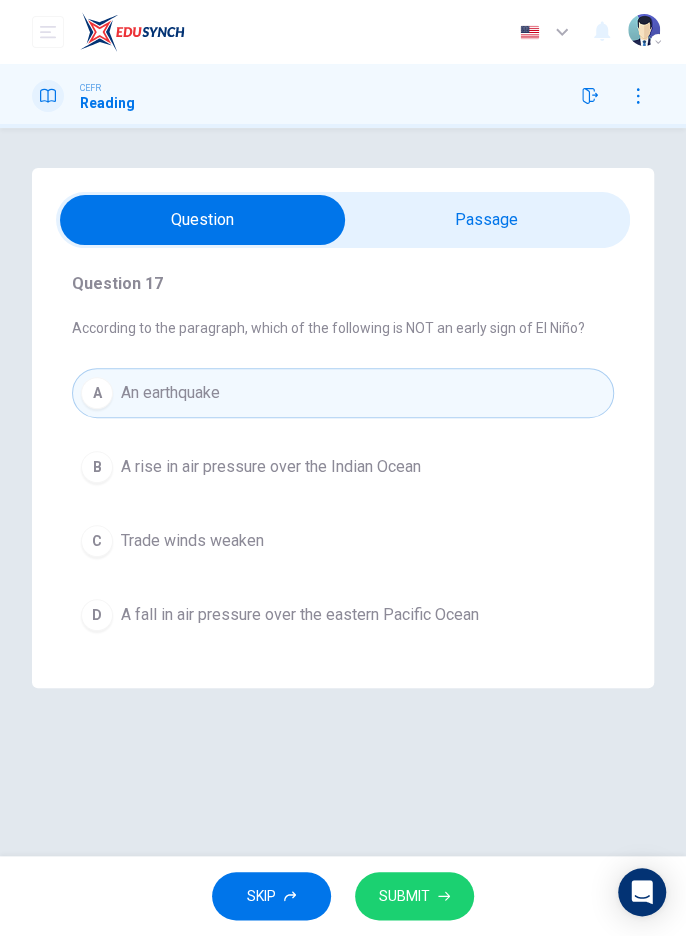 click at bounding box center [202, 220] 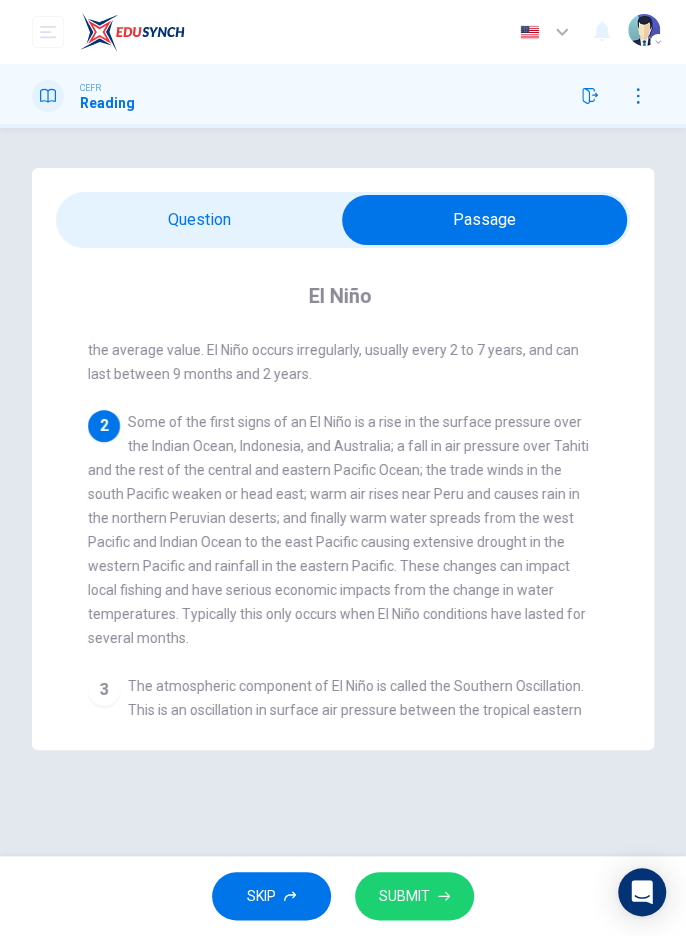 click at bounding box center [484, 220] 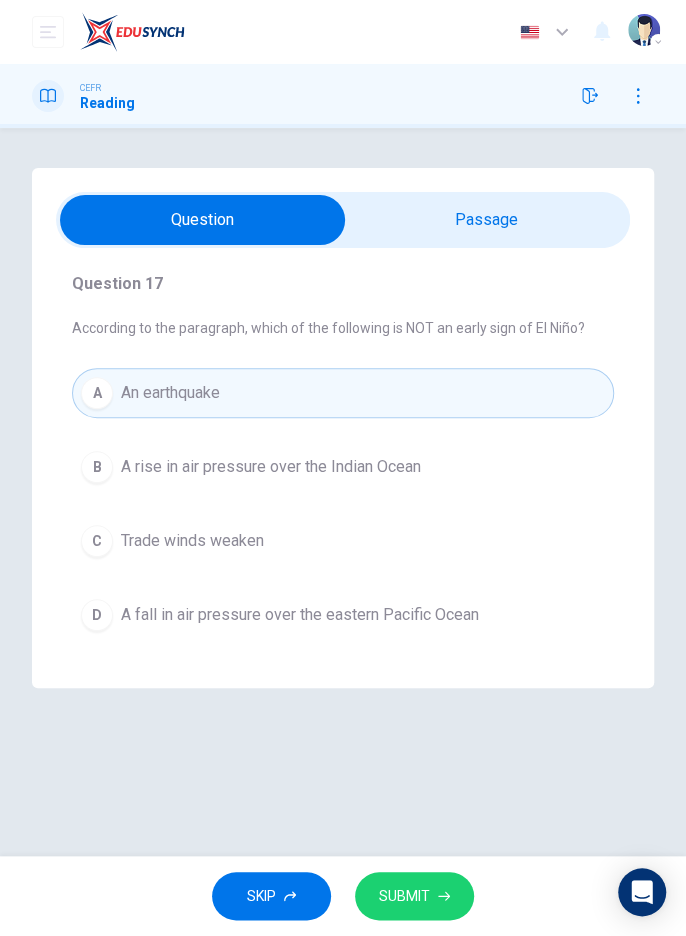 click at bounding box center [202, 220] 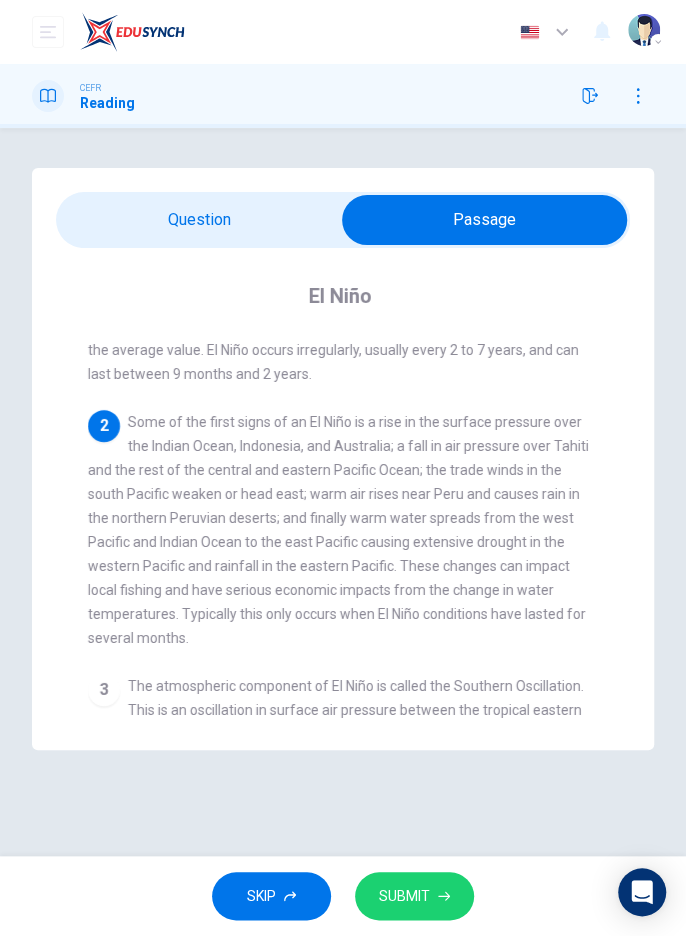 click at bounding box center (484, 220) 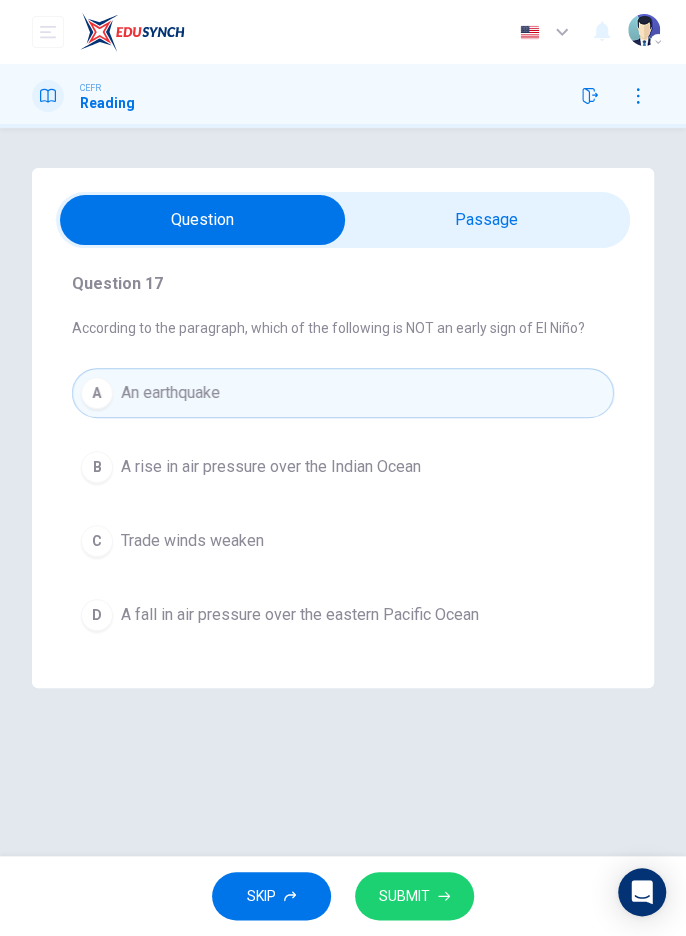click at bounding box center (202, 220) 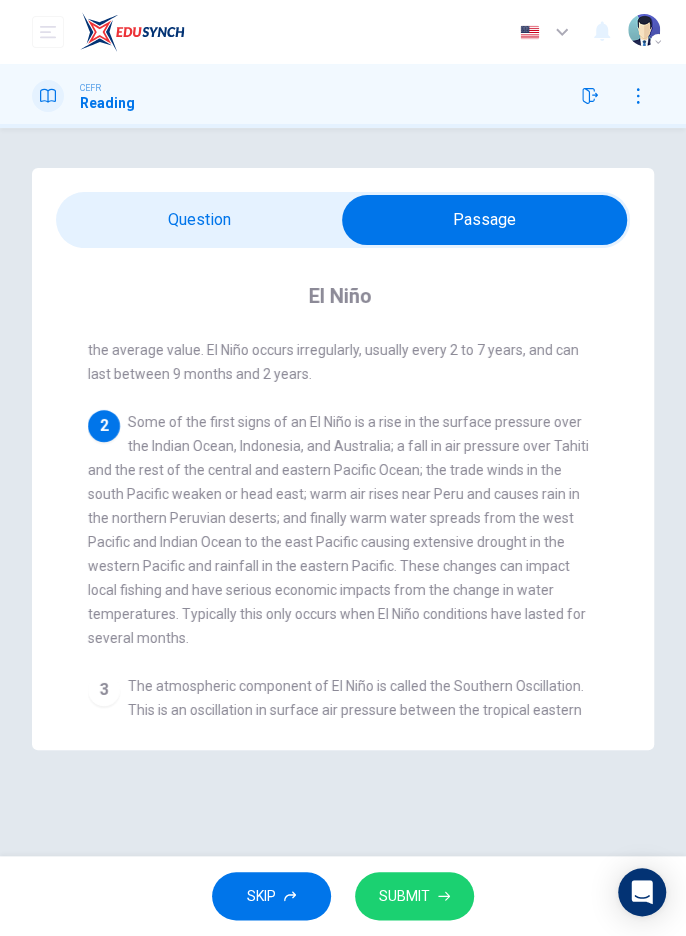 click at bounding box center [484, 220] 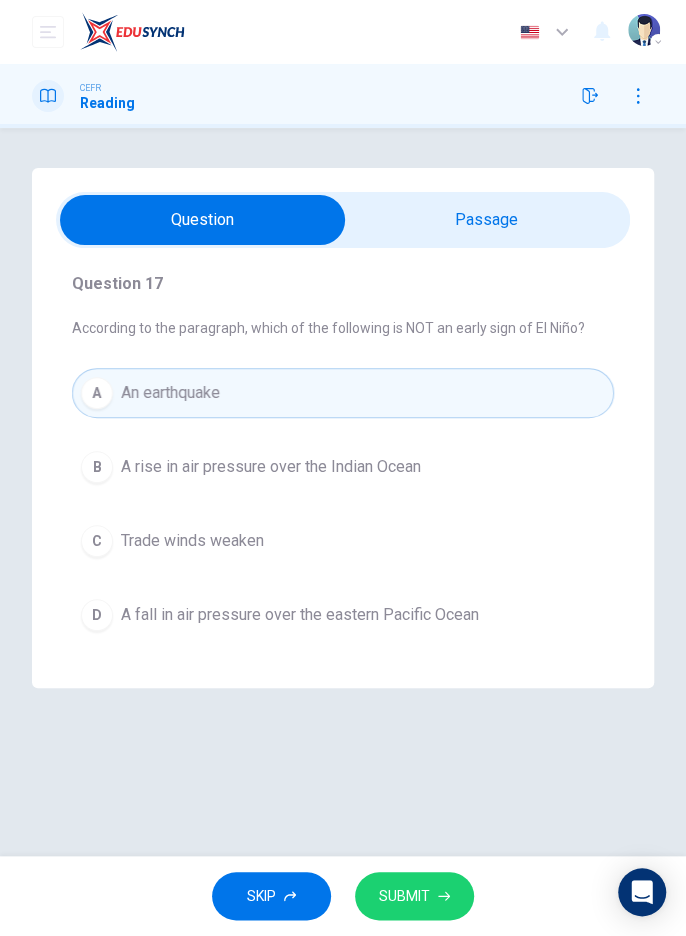 click on "SUBMIT" at bounding box center [404, 896] 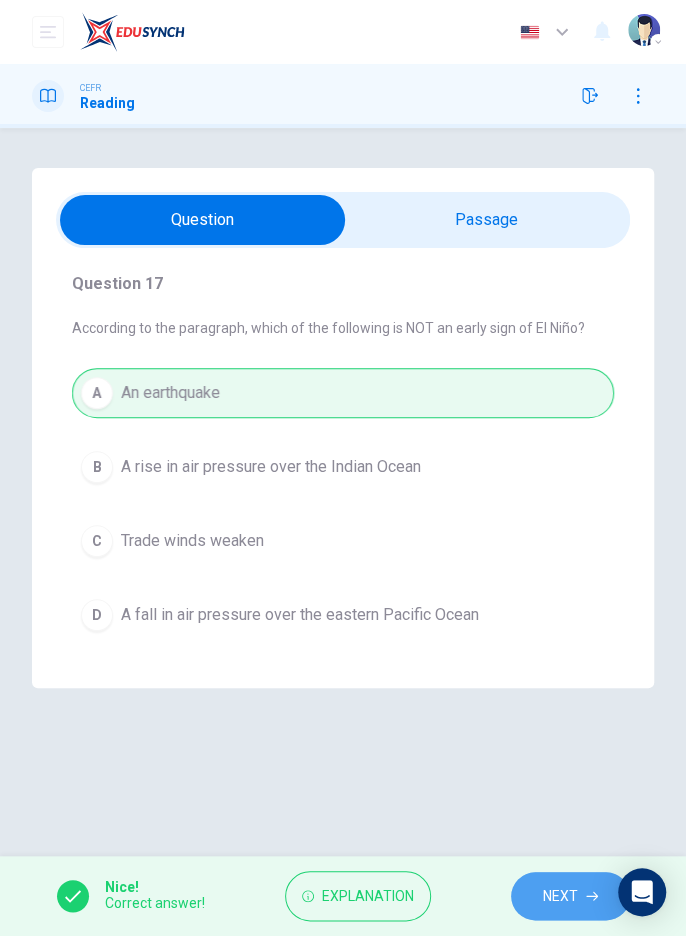 click at bounding box center (592, 896) 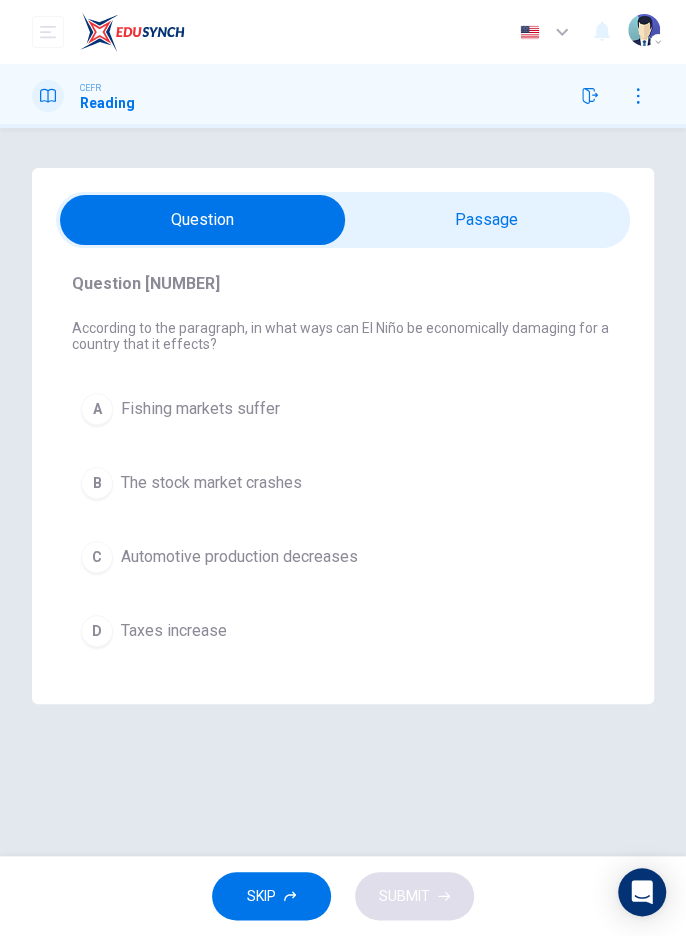click on "A" at bounding box center [97, 409] 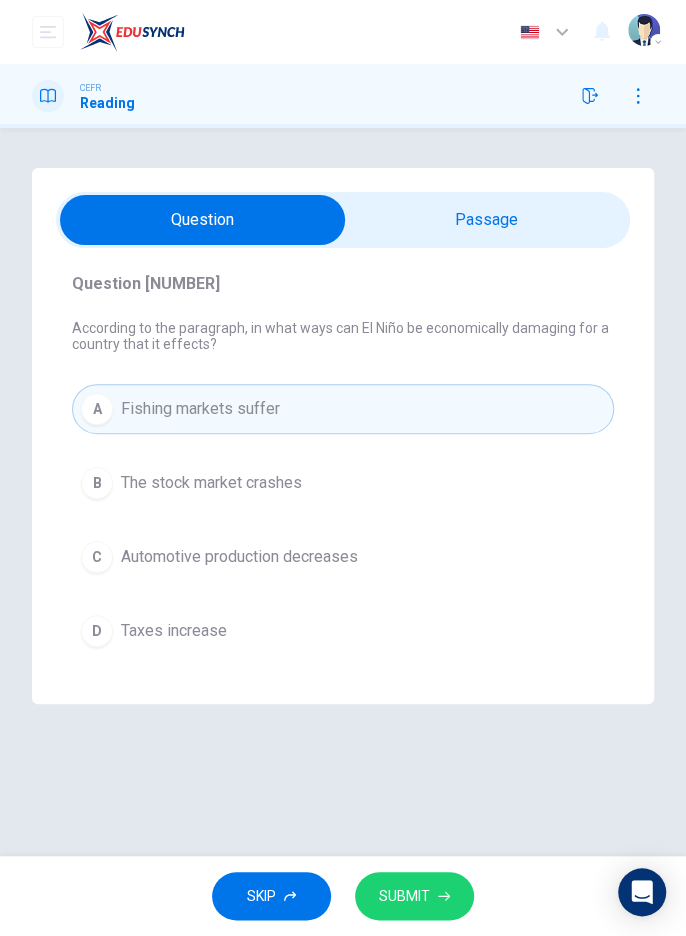 click at bounding box center (202, 220) 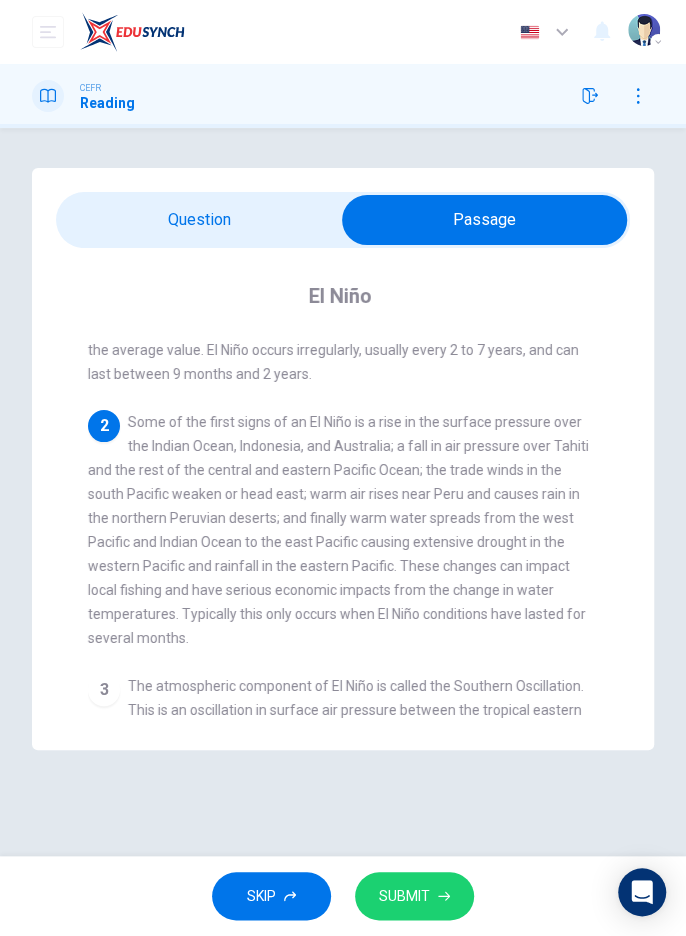 click at bounding box center (484, 220) 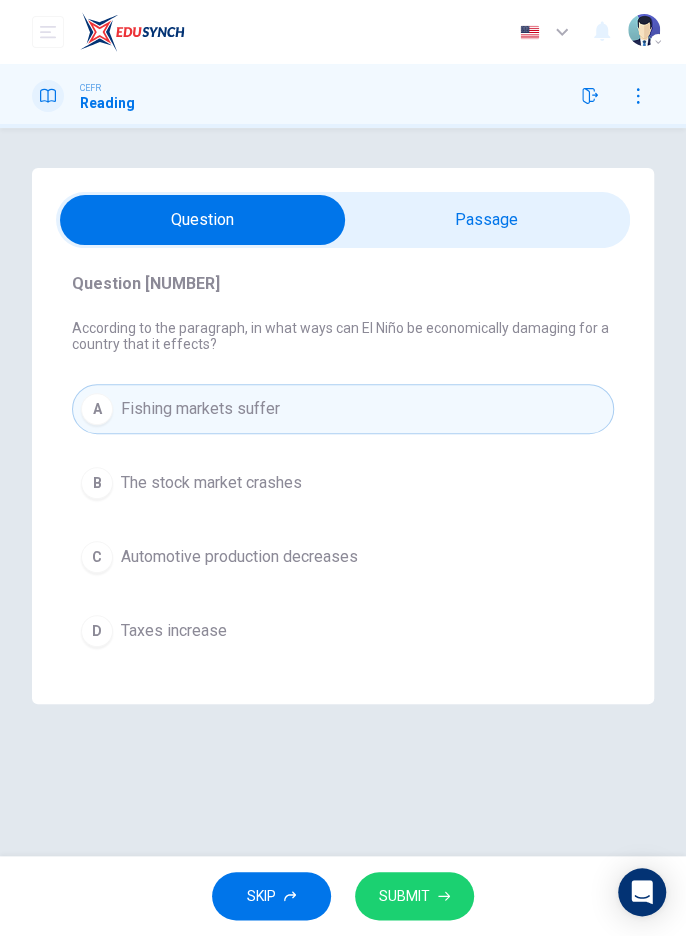 click on "SUBMIT" at bounding box center [404, 896] 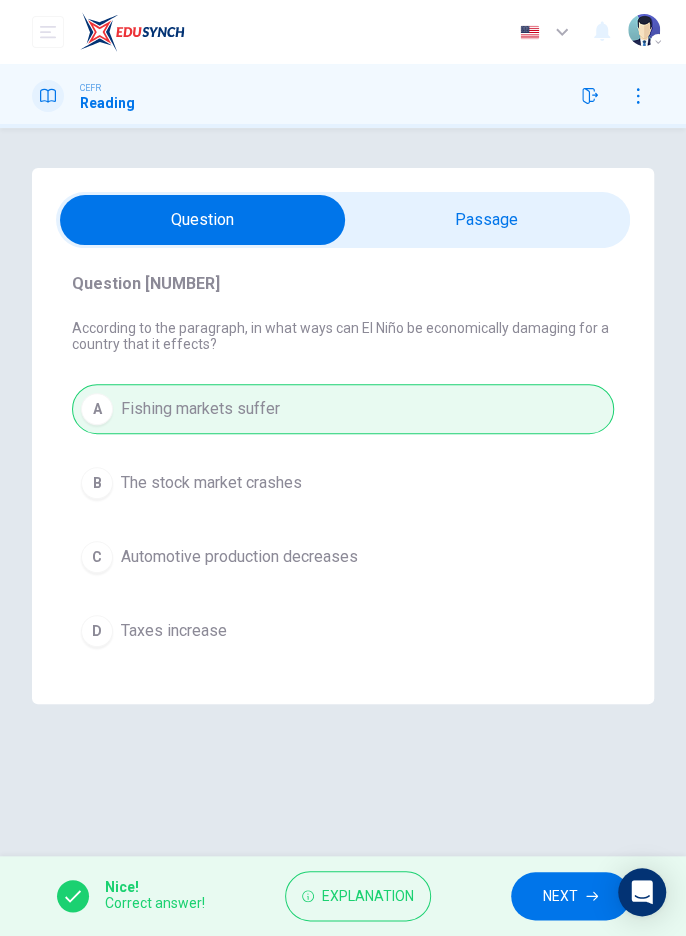 click on "NEXT" at bounding box center (560, 896) 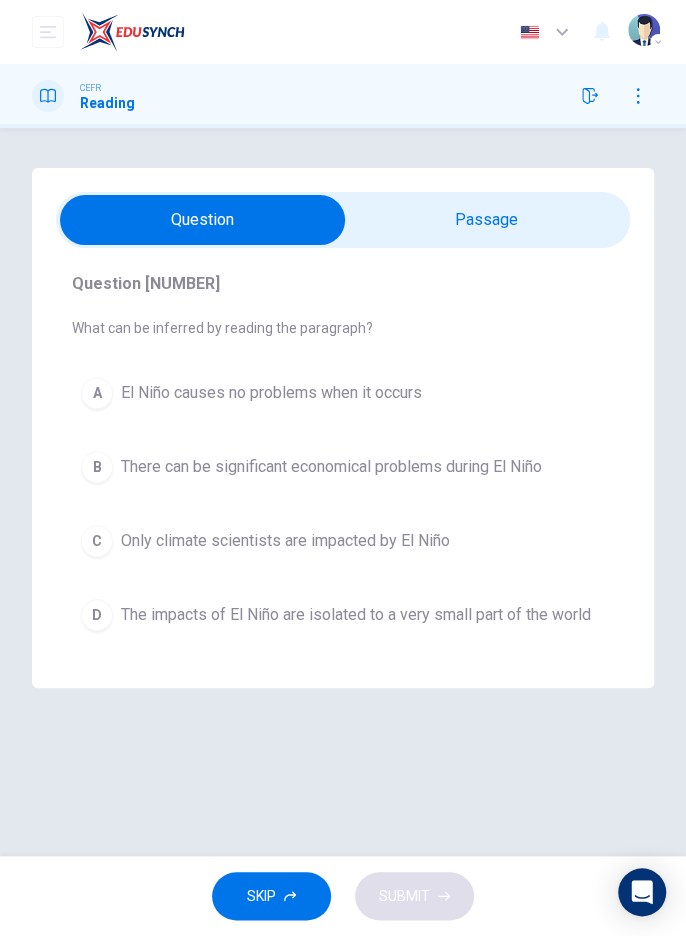 click at bounding box center [202, 220] 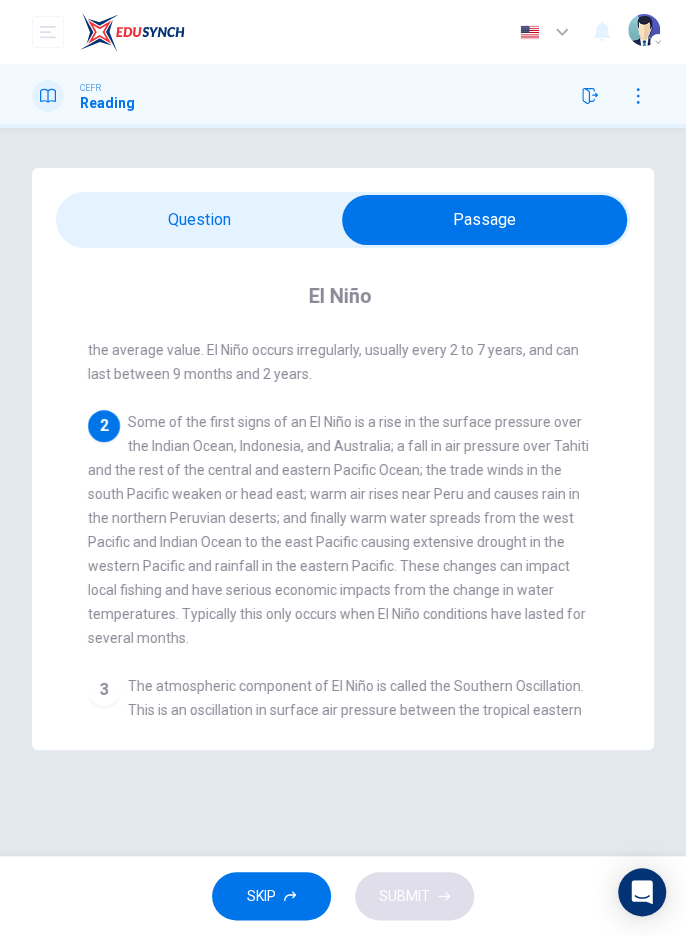 click at bounding box center (484, 220) 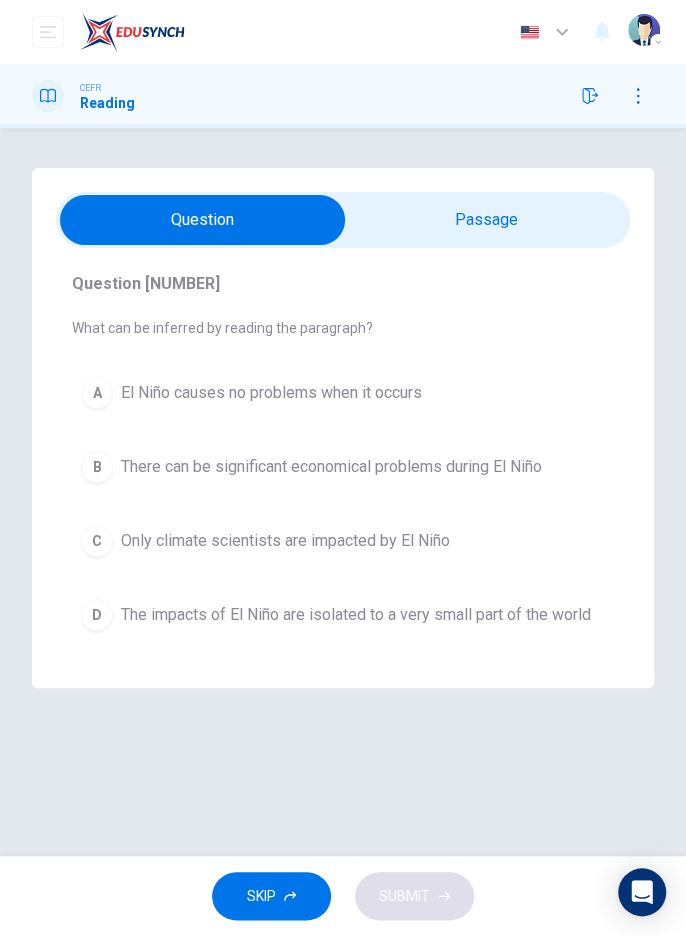 click on "B" at bounding box center (97, 393) 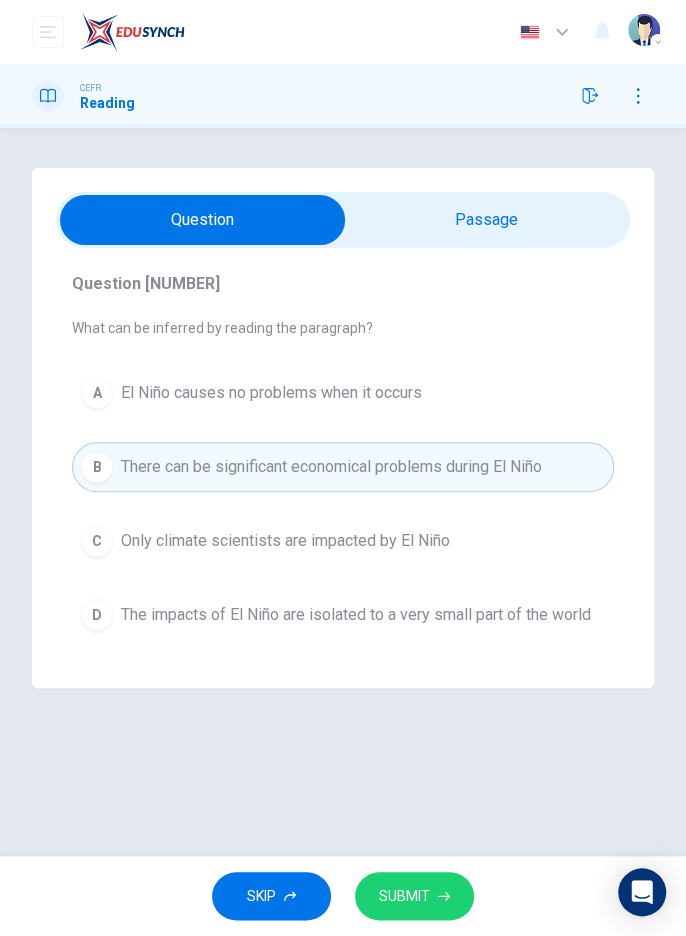 click on "SUBMIT" at bounding box center (404, 896) 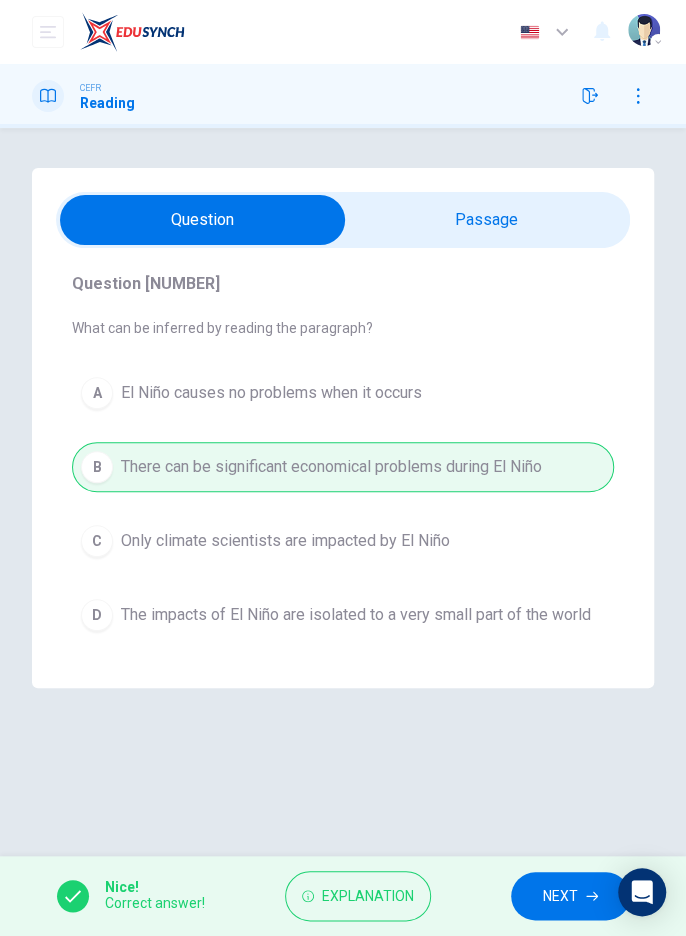 click on "NEXT" at bounding box center (560, 896) 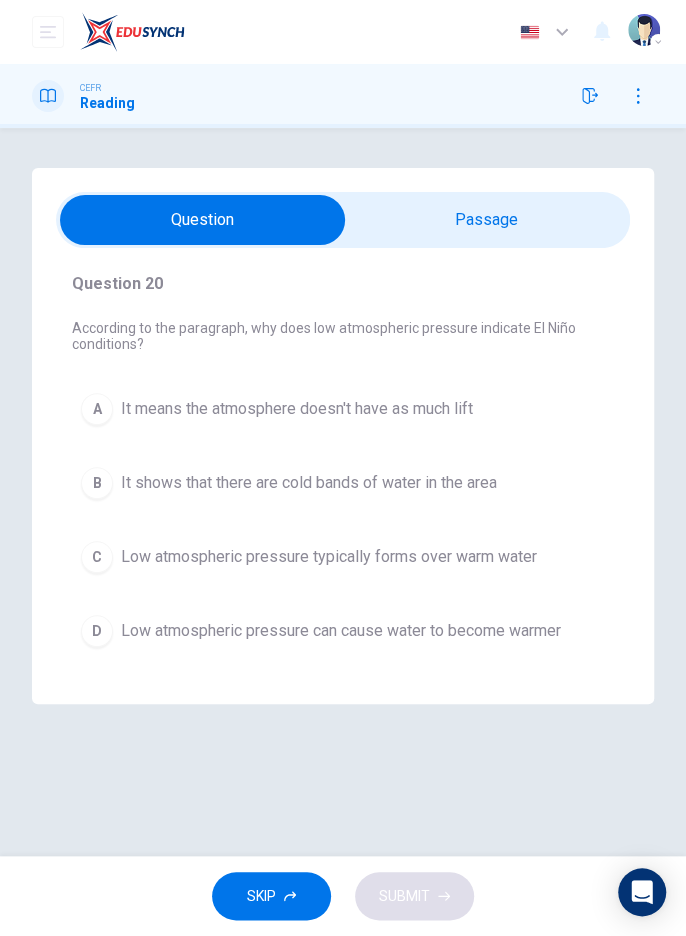 click at bounding box center (202, 220) 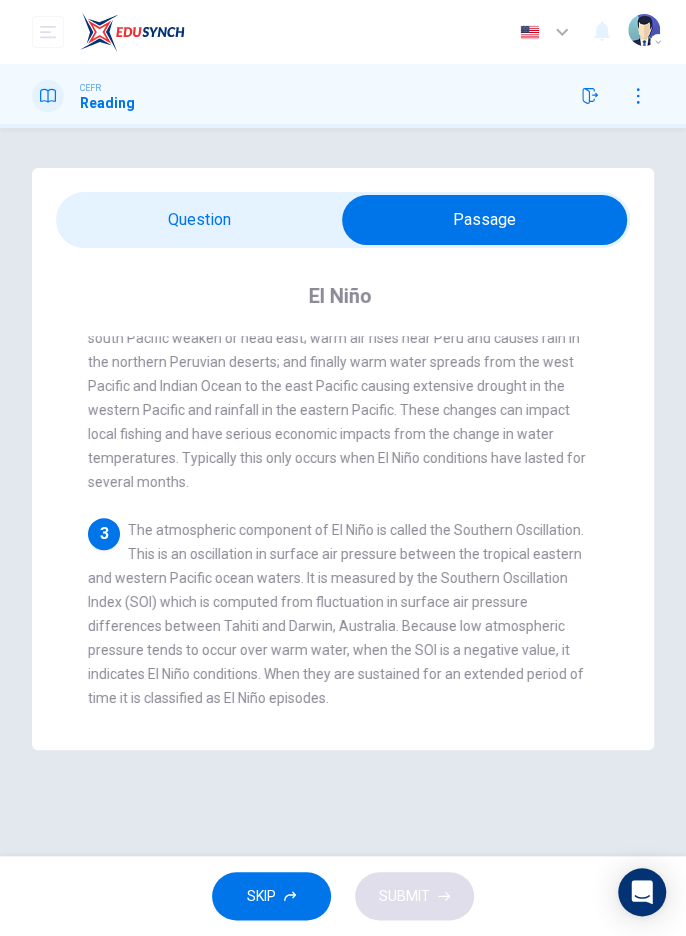 scroll, scrollTop: 227, scrollLeft: 0, axis: vertical 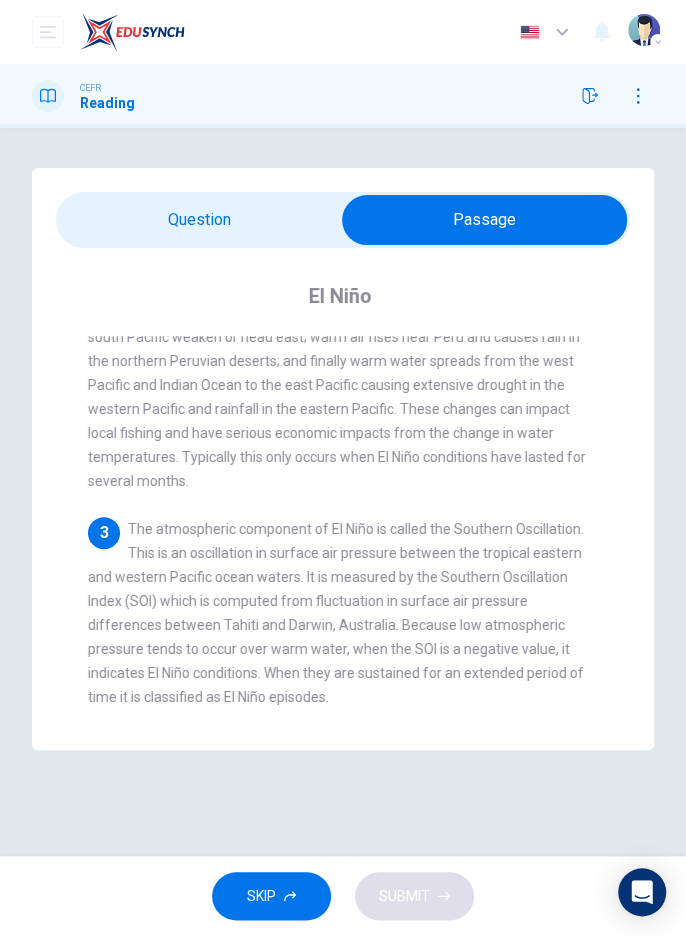 click at bounding box center [484, 220] 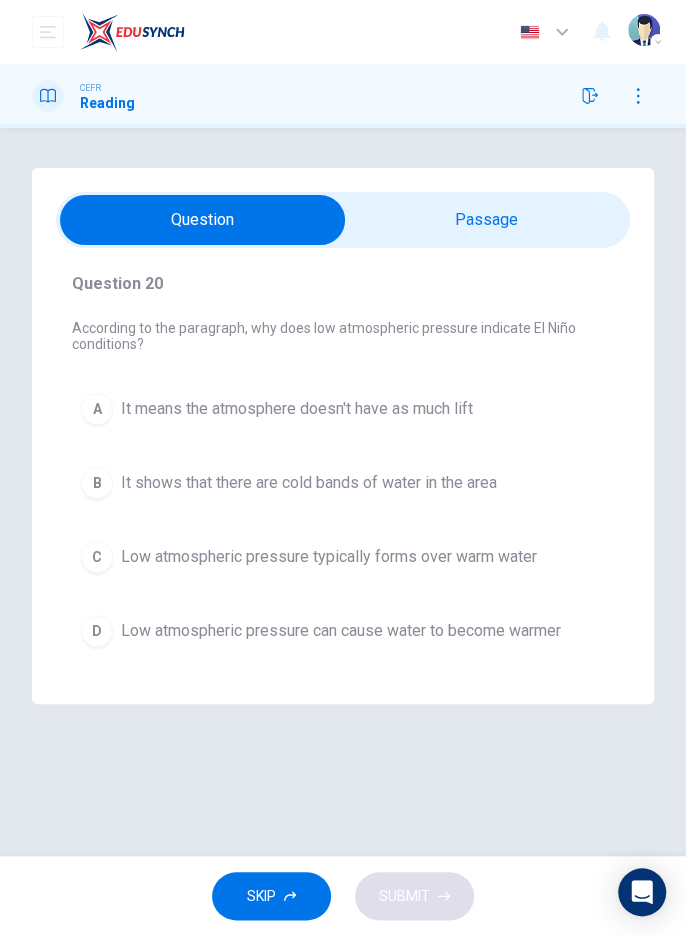 click on "C" at bounding box center (97, 409) 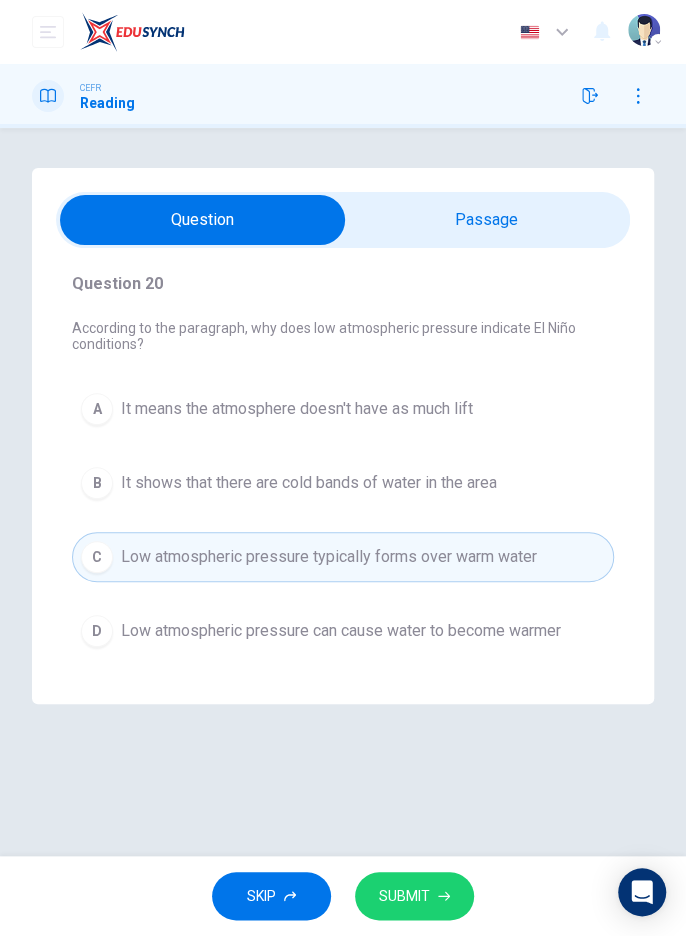 click on "SUBMIT" at bounding box center [404, 896] 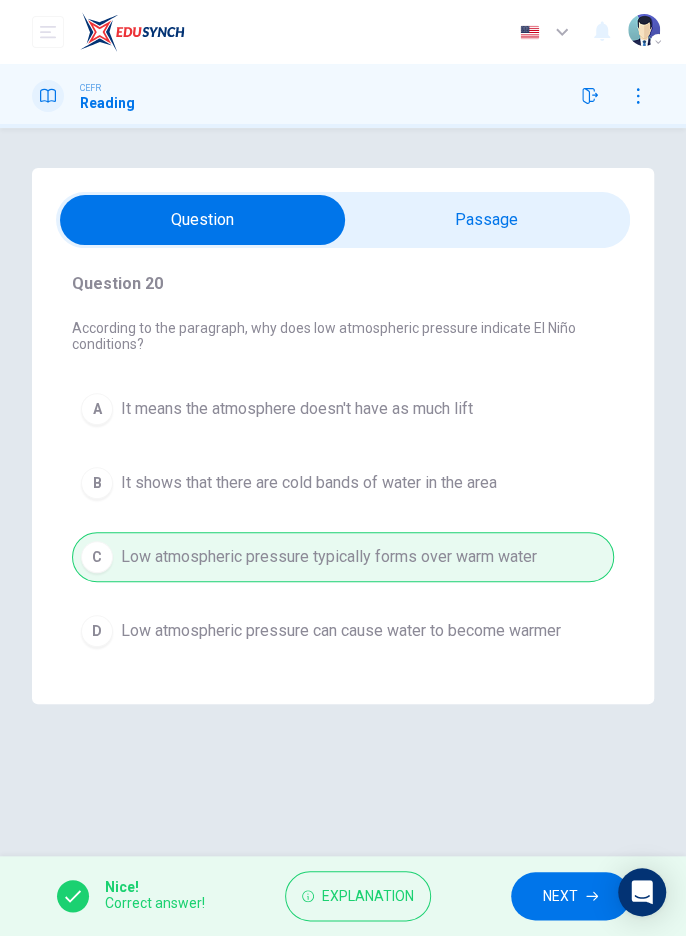 click on "NEXT" at bounding box center [570, 896] 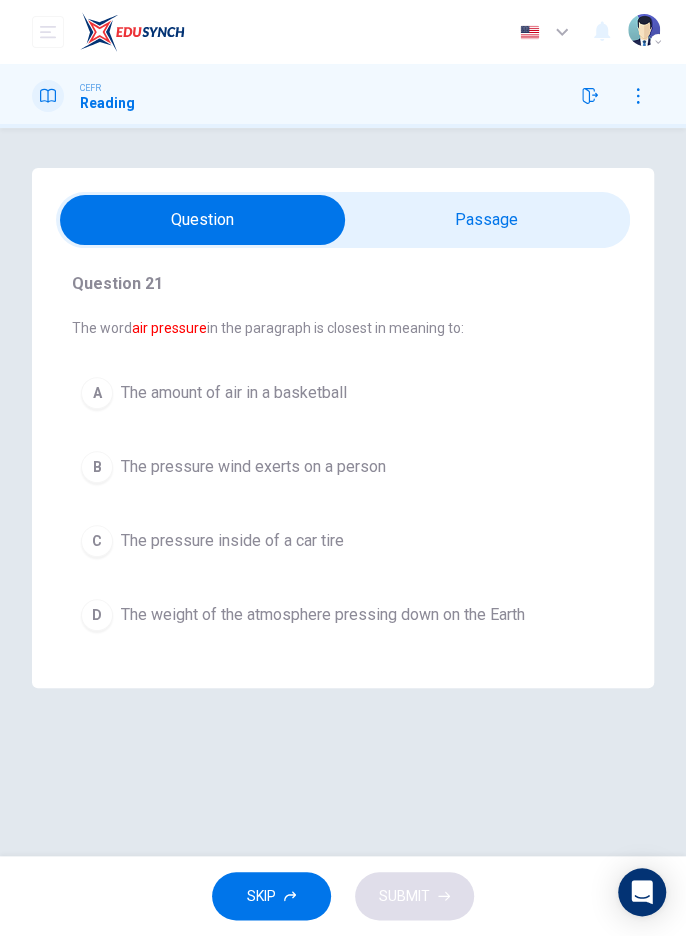 click at bounding box center (202, 220) 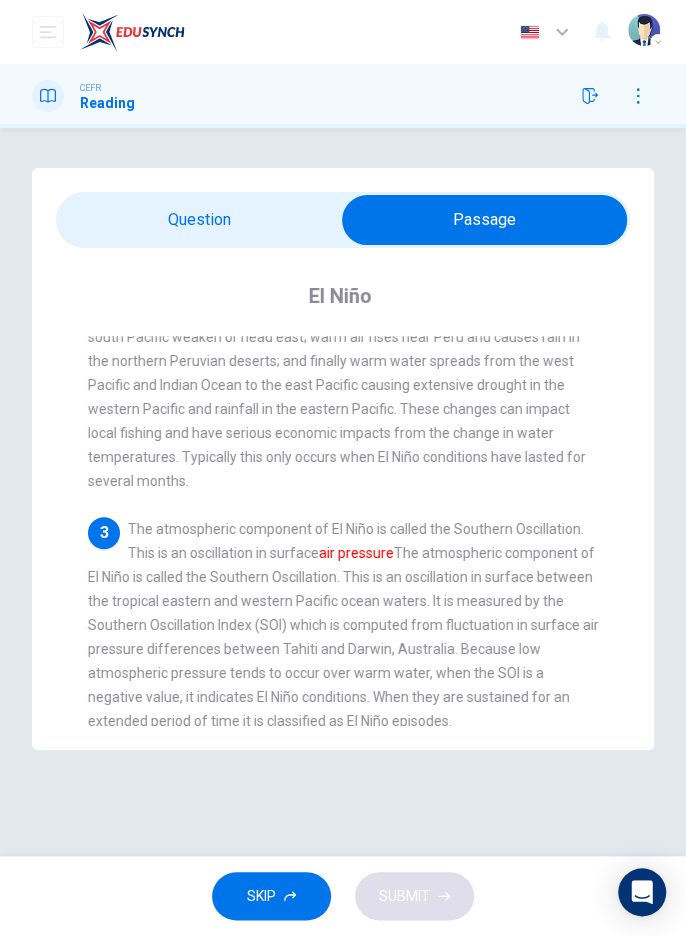 click at bounding box center [484, 220] 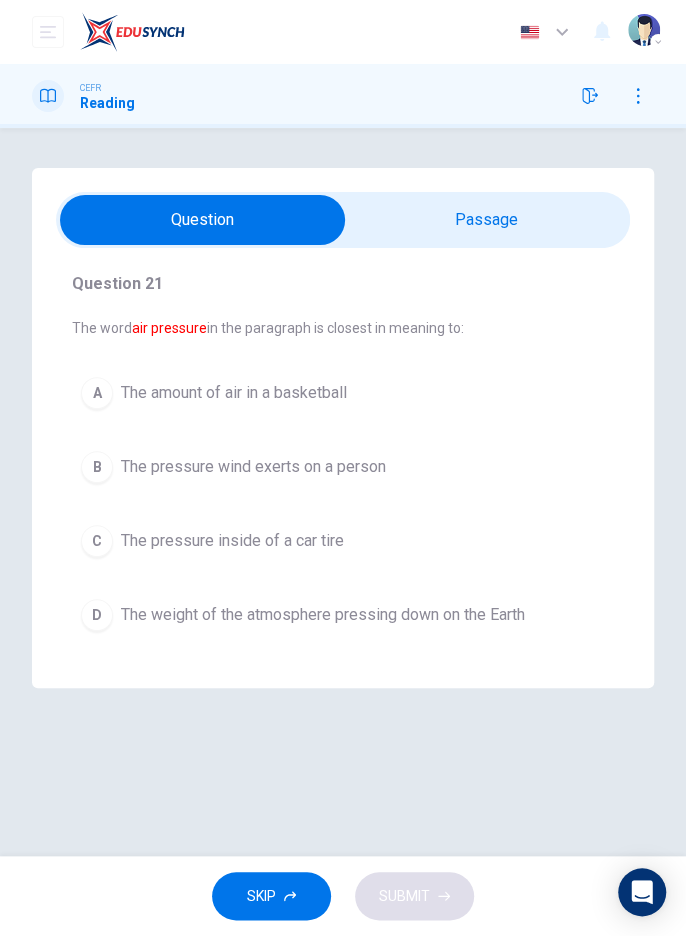 click on "The weight of the atmosphere pressing down on the Earth" at bounding box center (234, 393) 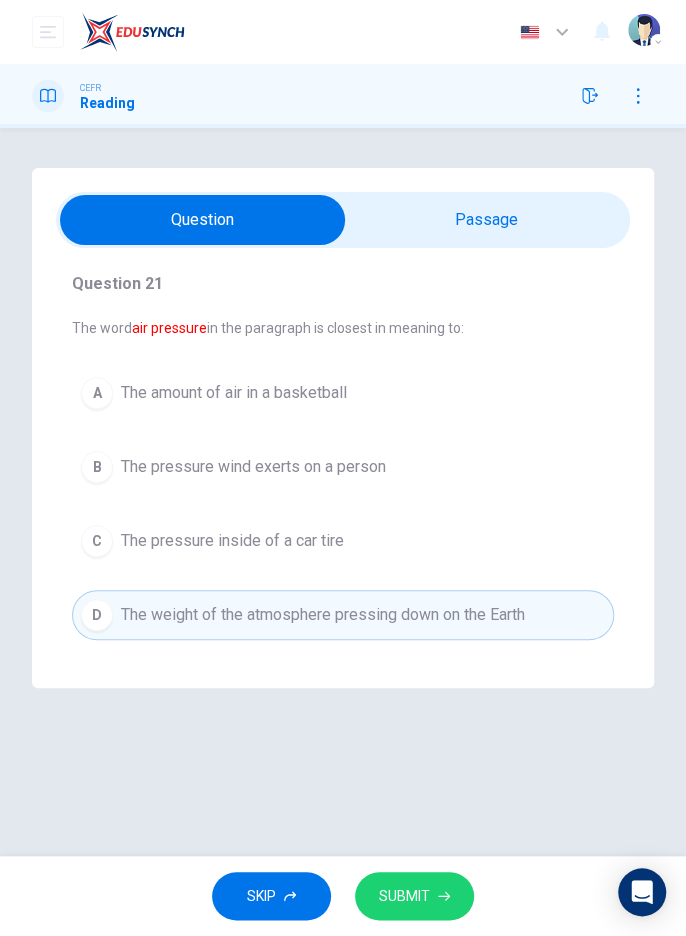 click at bounding box center [444, 896] 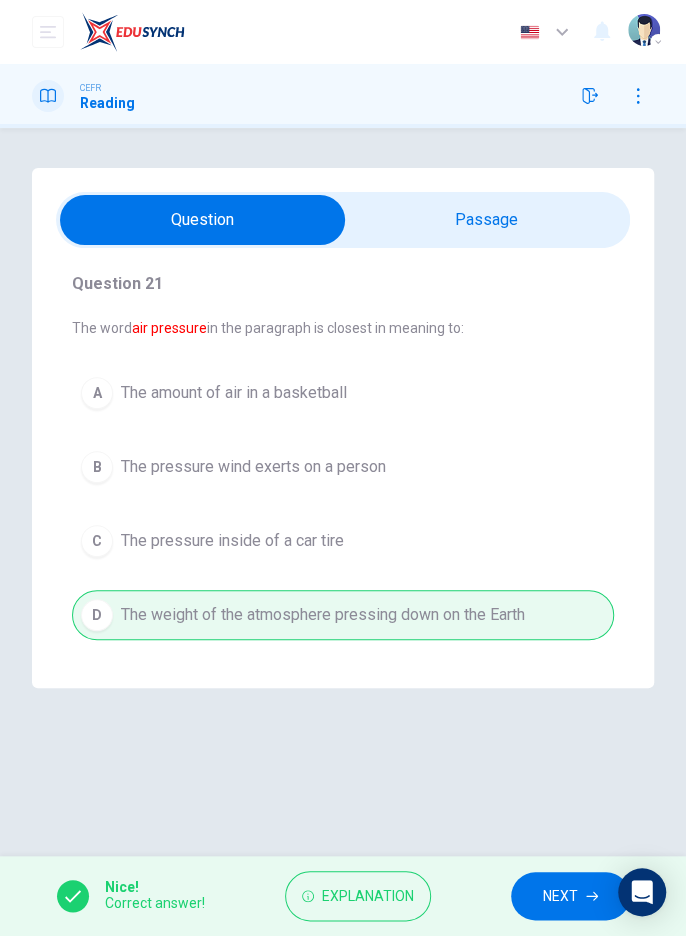 click on "NEXT" at bounding box center [560, 896] 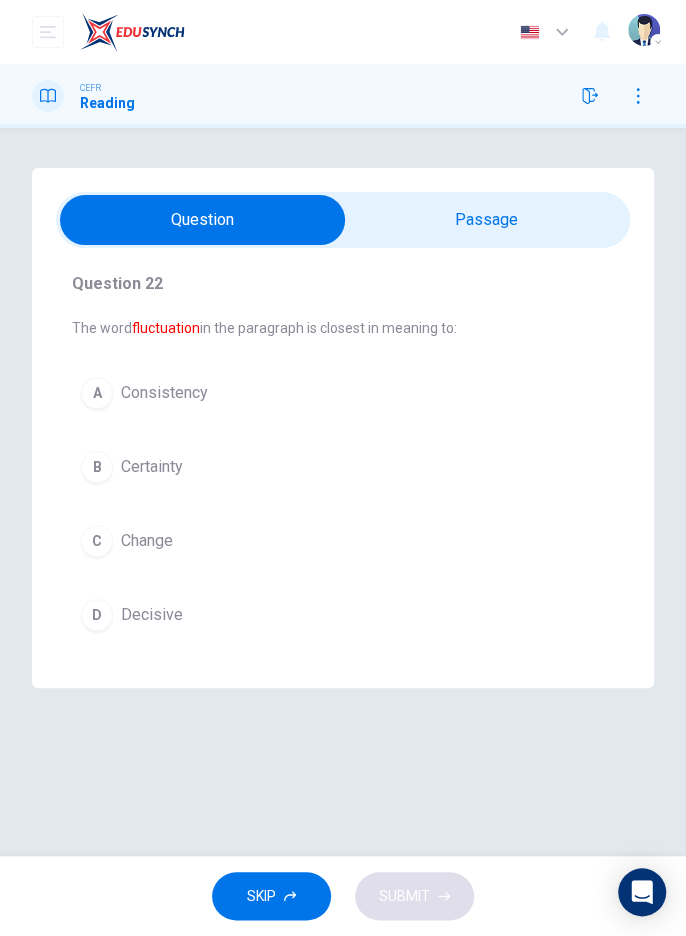 click at bounding box center (202, 220) 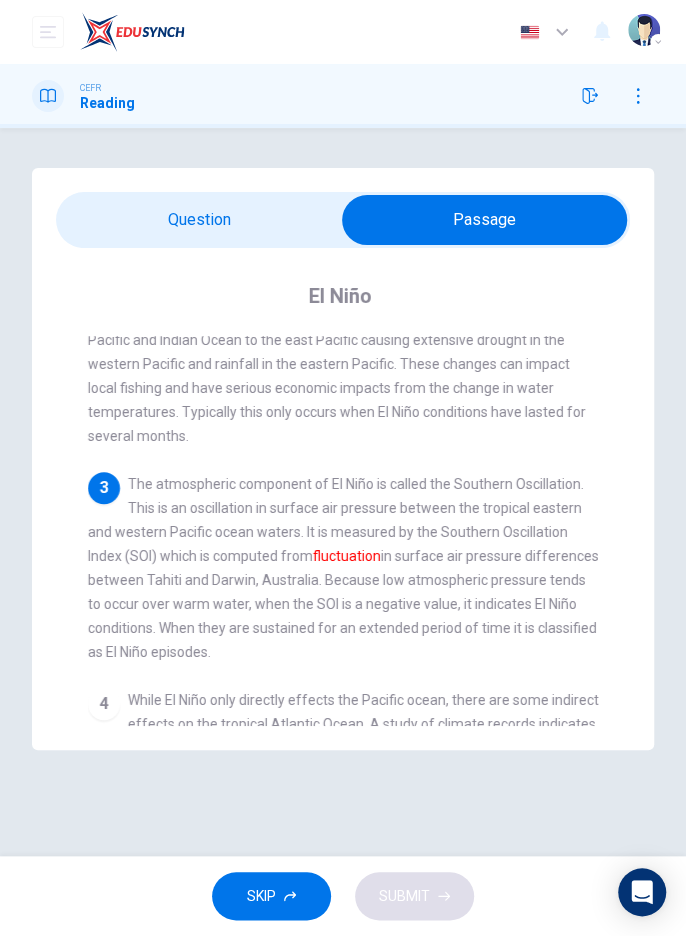 scroll, scrollTop: 273, scrollLeft: 0, axis: vertical 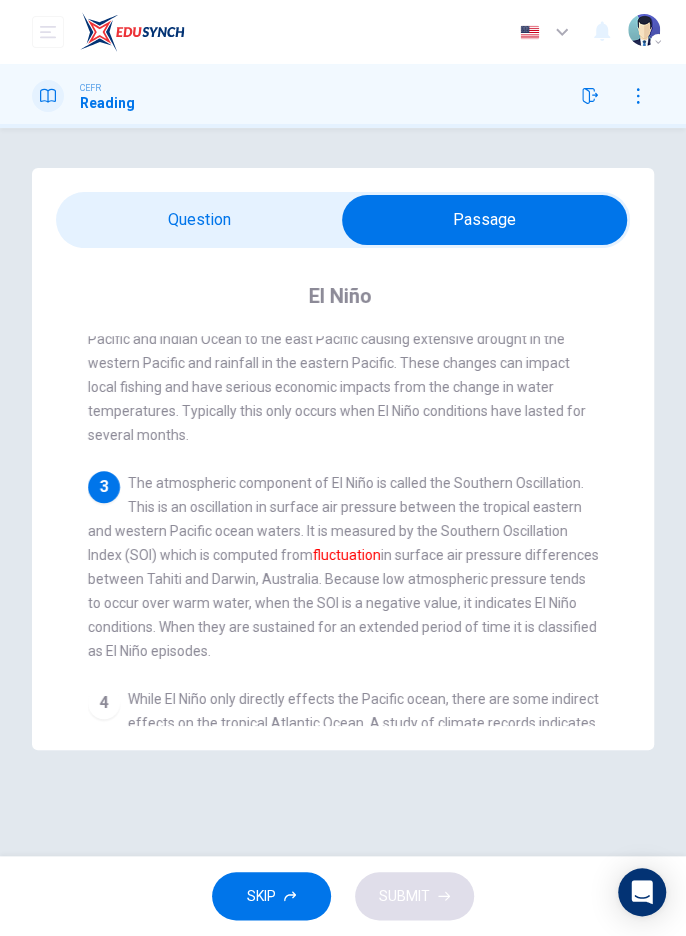 click at bounding box center (484, 220) 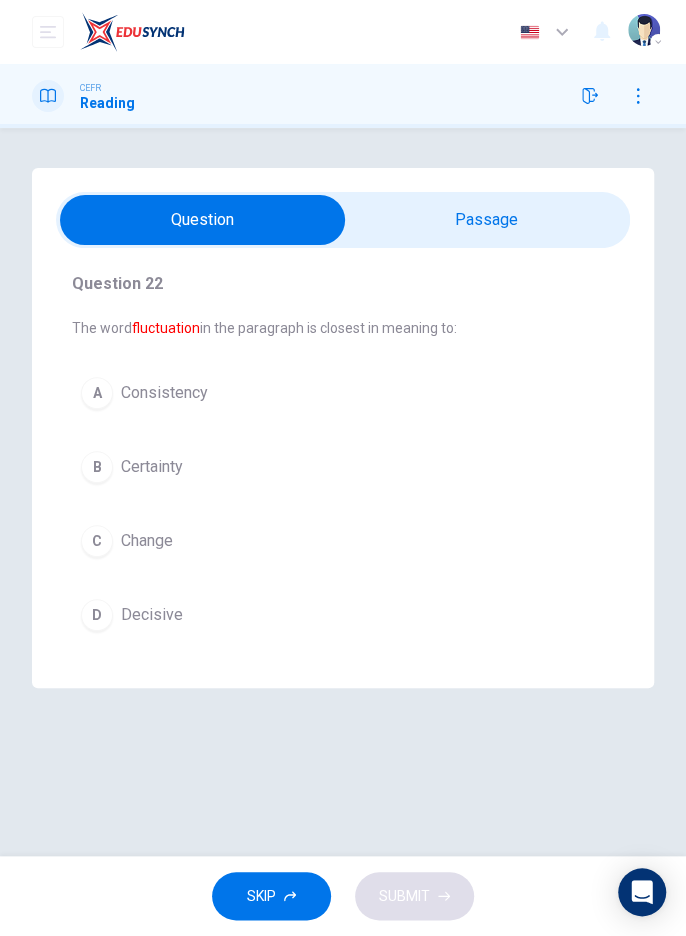 click on "C" at bounding box center [97, 393] 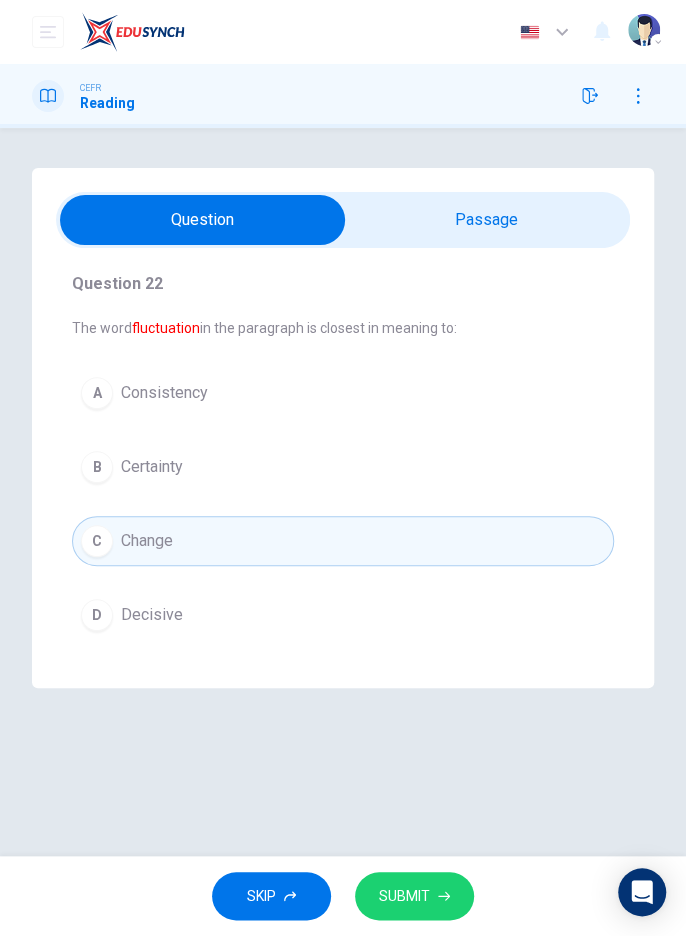 click on "SUBMIT" at bounding box center [414, 896] 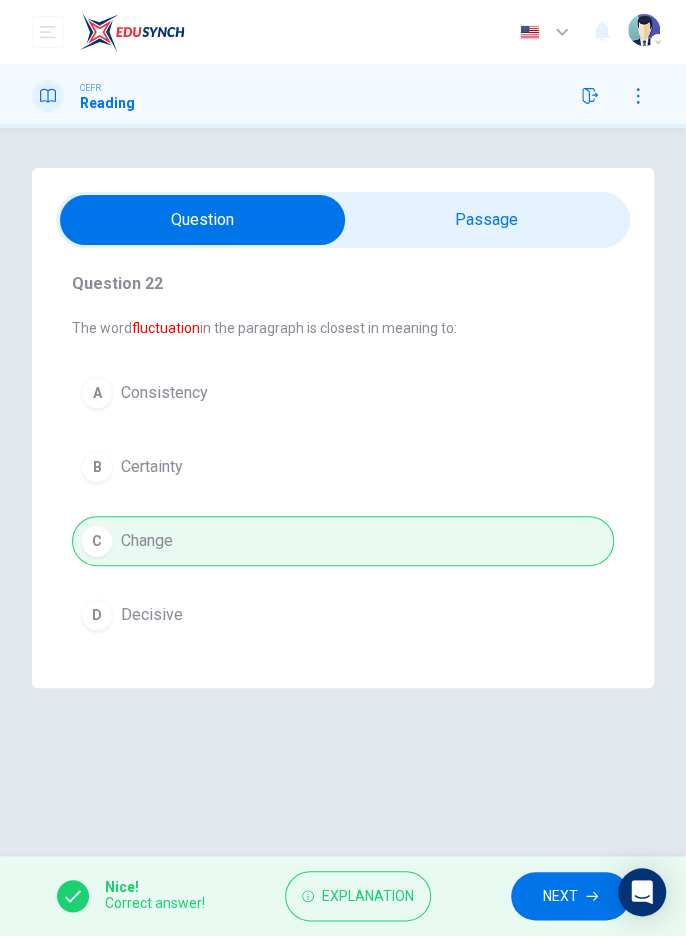 click on "NEXT" at bounding box center [560, 896] 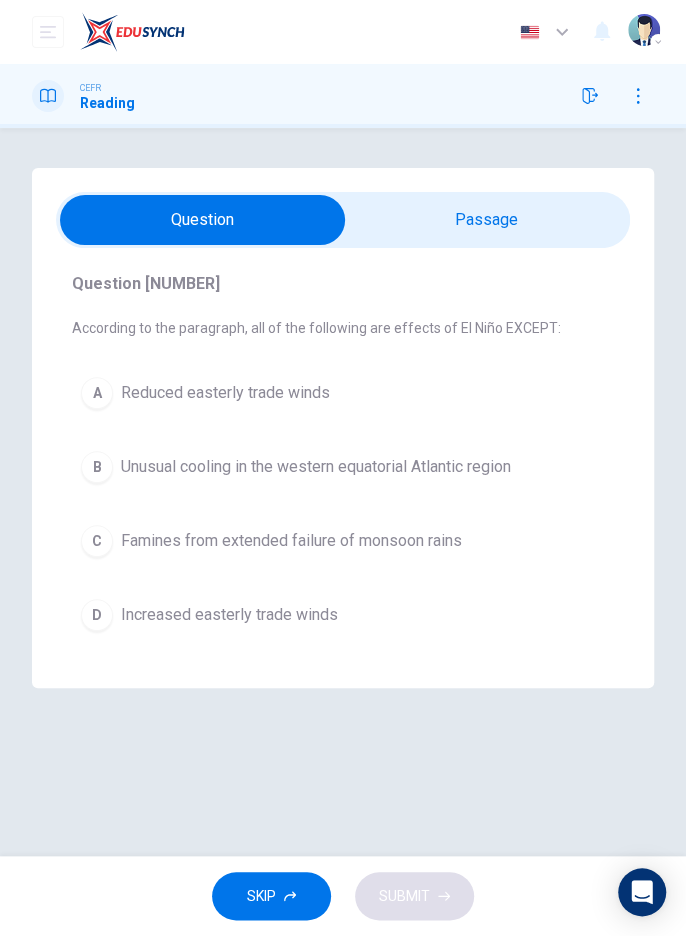 click at bounding box center [202, 220] 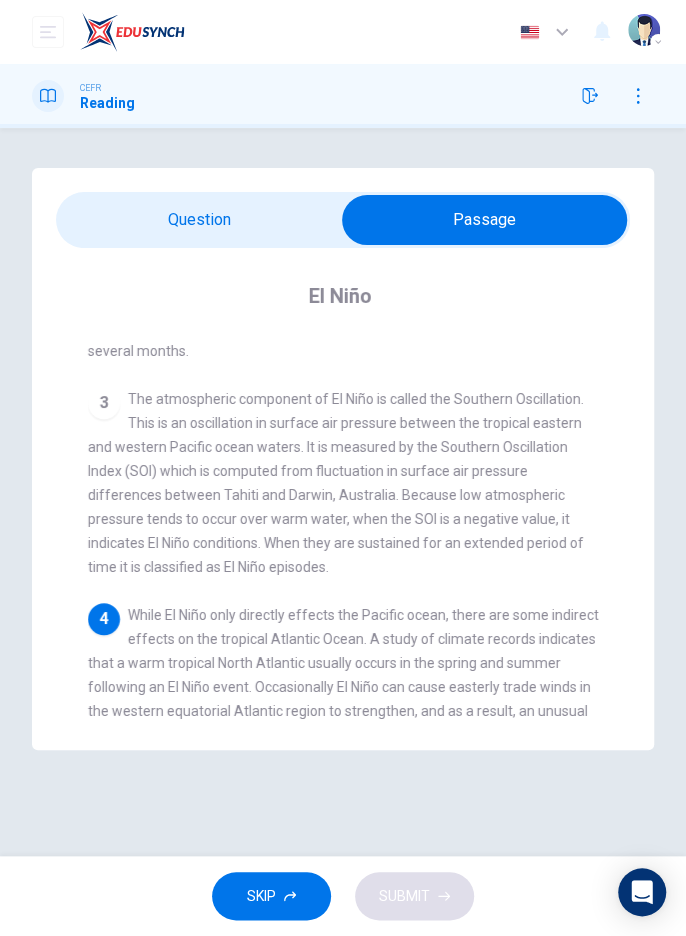 scroll, scrollTop: 425, scrollLeft: 0, axis: vertical 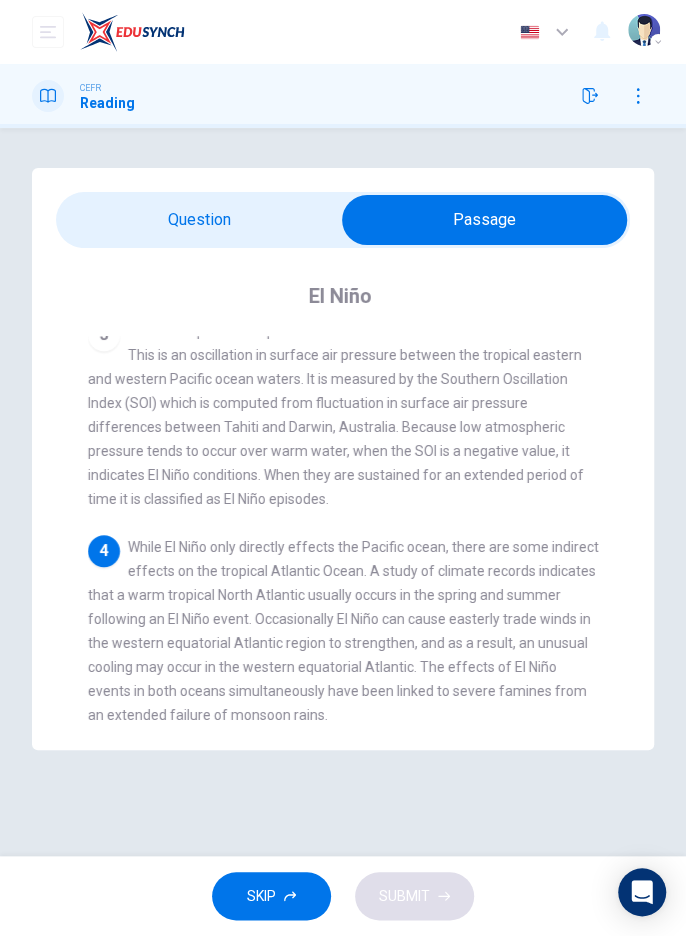 click at bounding box center [484, 220] 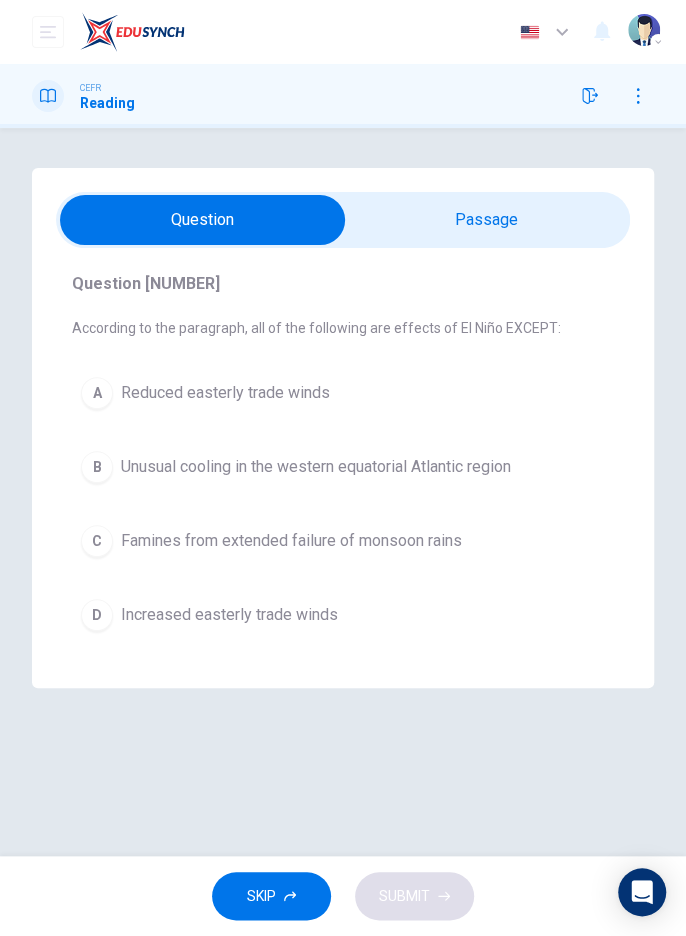 click at bounding box center (202, 220) 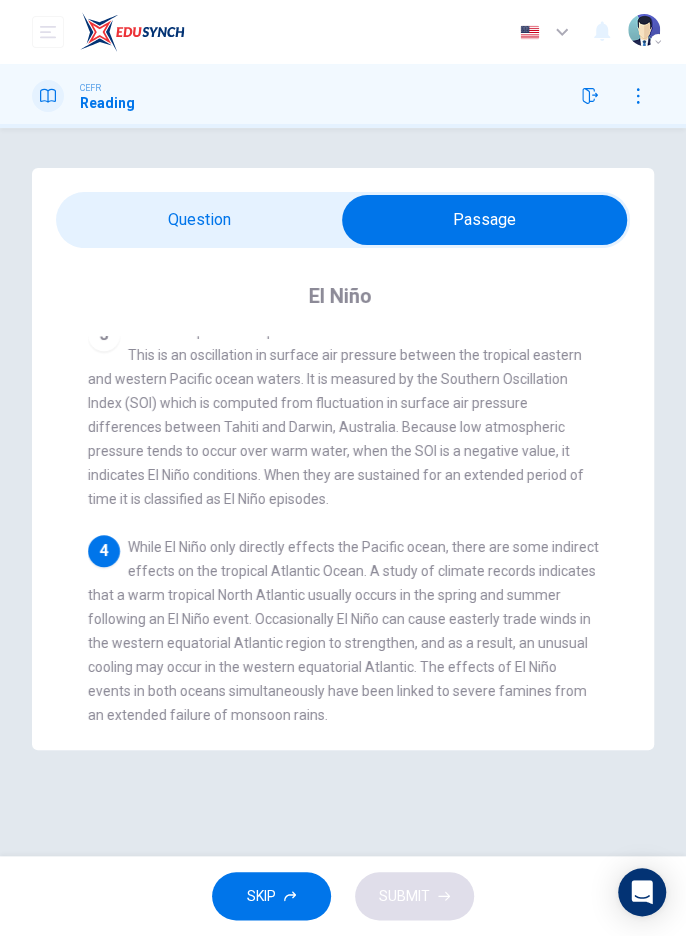 click at bounding box center [484, 220] 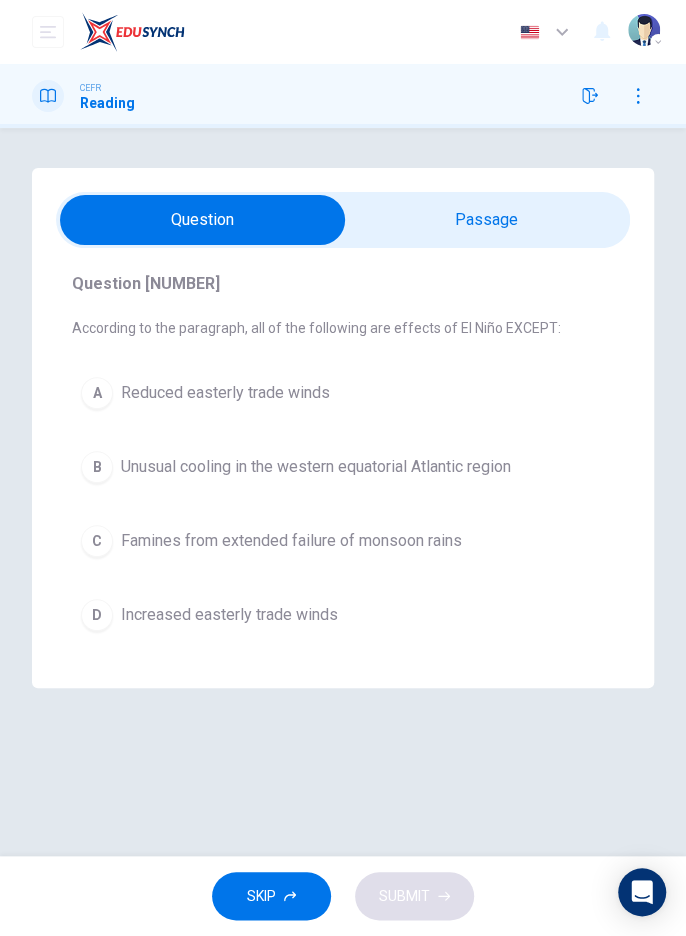 click at bounding box center (343, 220) 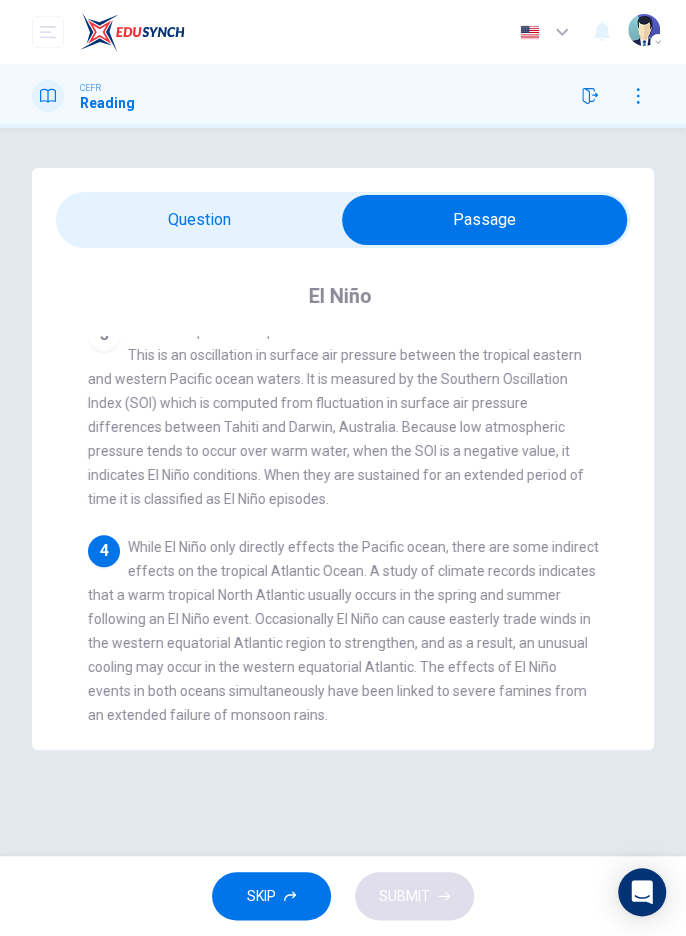 click at bounding box center (484, 220) 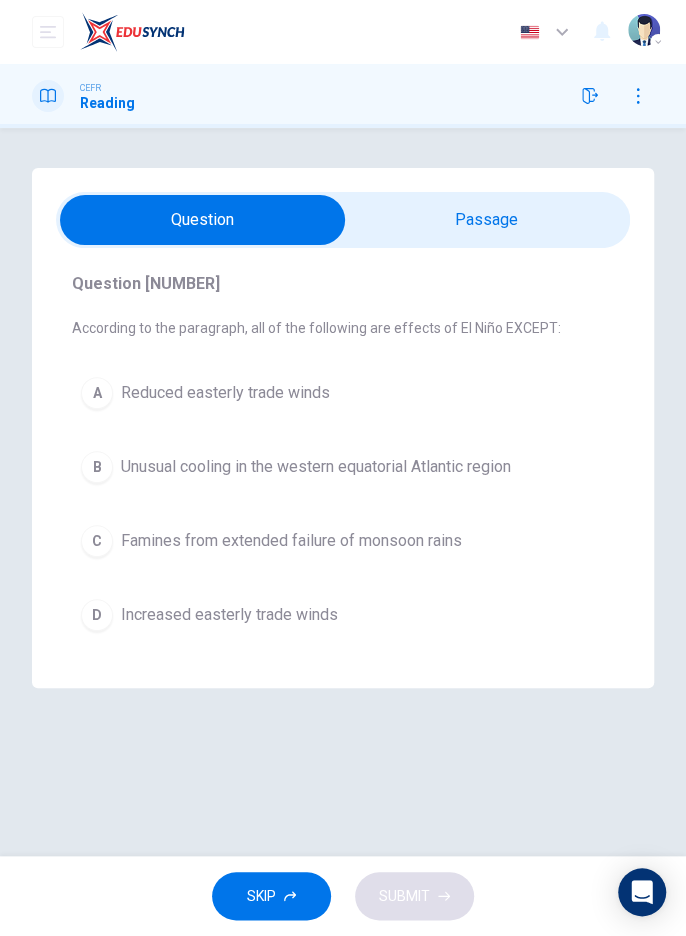click on "A" at bounding box center [97, 393] 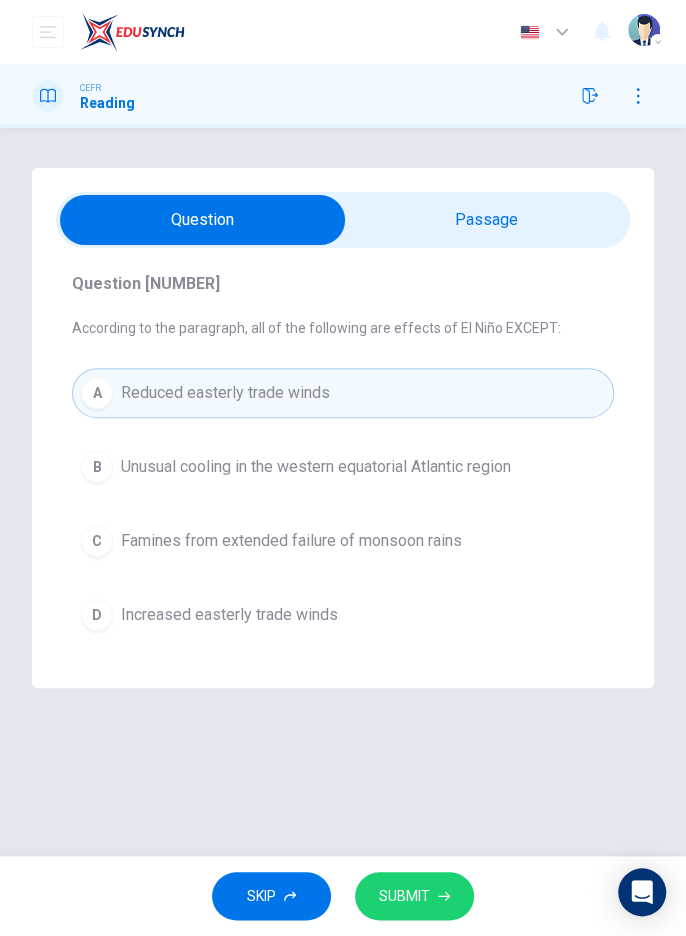 click at bounding box center (444, 896) 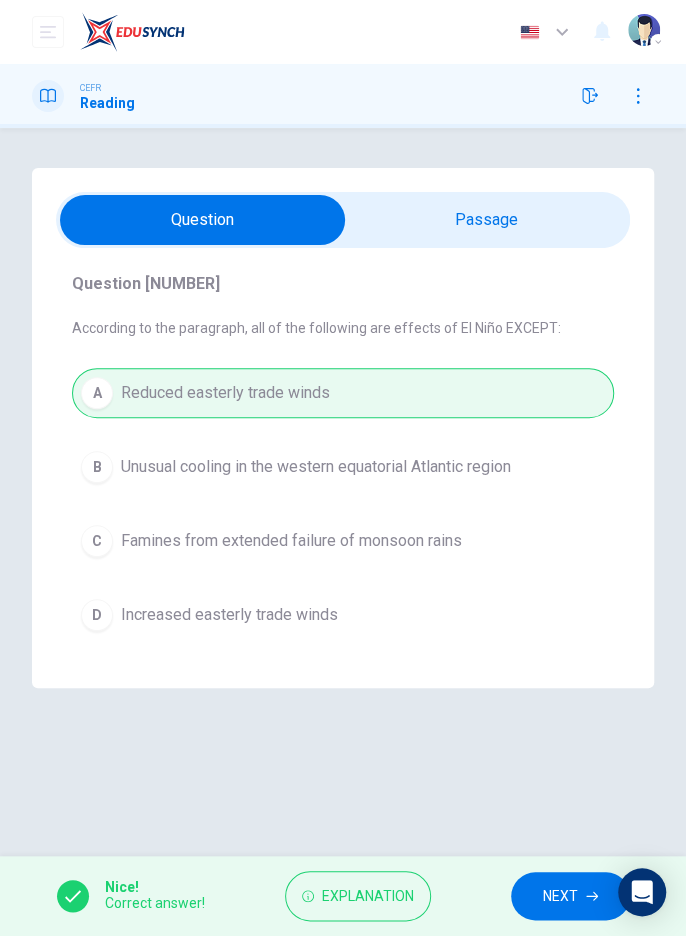 click on "Question 27
Choose the correct answer,
00:05:02
B made by a lens maker.
false
00:04:54
00:09:50
00:00:10
00:06:29
00:00:00
SUBMIT
B
00:08:30
invented by children.
00:02:38
00:08:20
00:02:21
00:02:42
00:04:42
00:05:19
00:05:35
00:01:02
00:01:51
00:02:08
You have lifted an item in position 2
00:12:05
FALSE
00:03:31
00:05:41
A It occurs irregularly
00:13:47
Usually occurs every 2 to 7 years
00:05:26
00:13:02
00:02:24
00:08:12
00:14:19
C Low atmospheric pressure typically forms over warm water
00:00:07
00:00:18
00:02:14
00:04:57
You have moved the item from position 3
in list choices
to list answers
in position 1
00:13:25
00:14:08
00:00:49
00:01:16
00:04:24
00:04:51
00:08:15
00:08:51
00:09:56
00:10:19
00:00:20
00:00:35
00:01:30
00:04:18
in the paragraph refers to:
00:08:34
00:07:27
00:07:41
Question 27
Question Passage Question 23 According to the paragraph, all of the following are effects of El Niño EXCEPT: A Reduced easterly trade winds B Unusual cooling in the western equatorial Atlantic region C Famines from extended failure of monsoon rains D Increased easterly trade winds El Niño 1 El Niño is a band of warm ocean water temperatures periodically developing off the Pacific coast of South America. It is defined by a prolonged warming in the Pacific Ocean surface temperatures in comparison to the average value. El Niño occurs irregularly, usually every 2 to 7 years, and can last between 9 months and 2 years. 2 3 4" at bounding box center [343, 492] 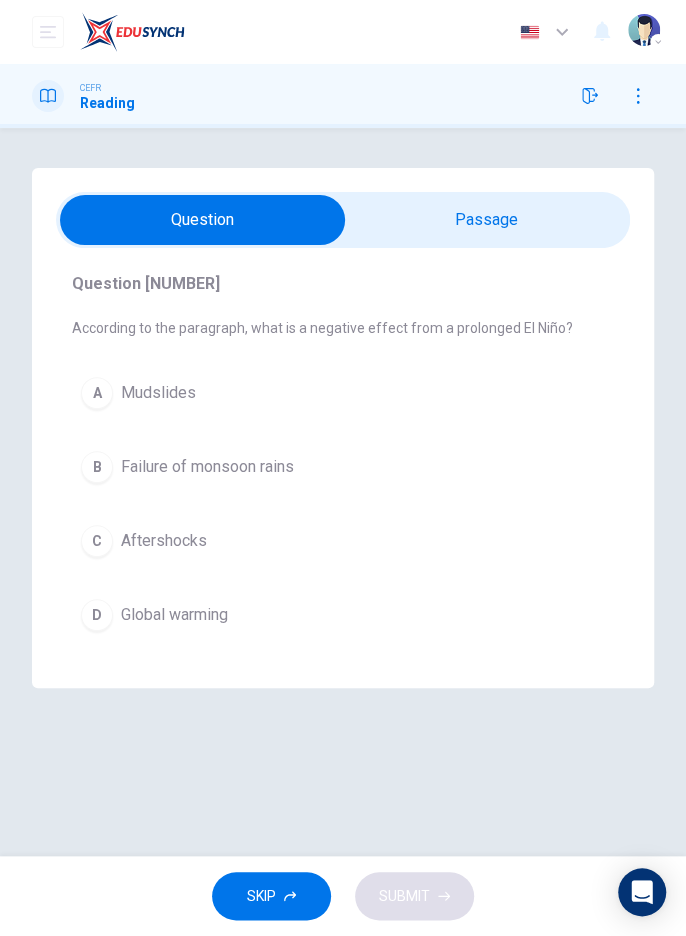 click at bounding box center (202, 220) 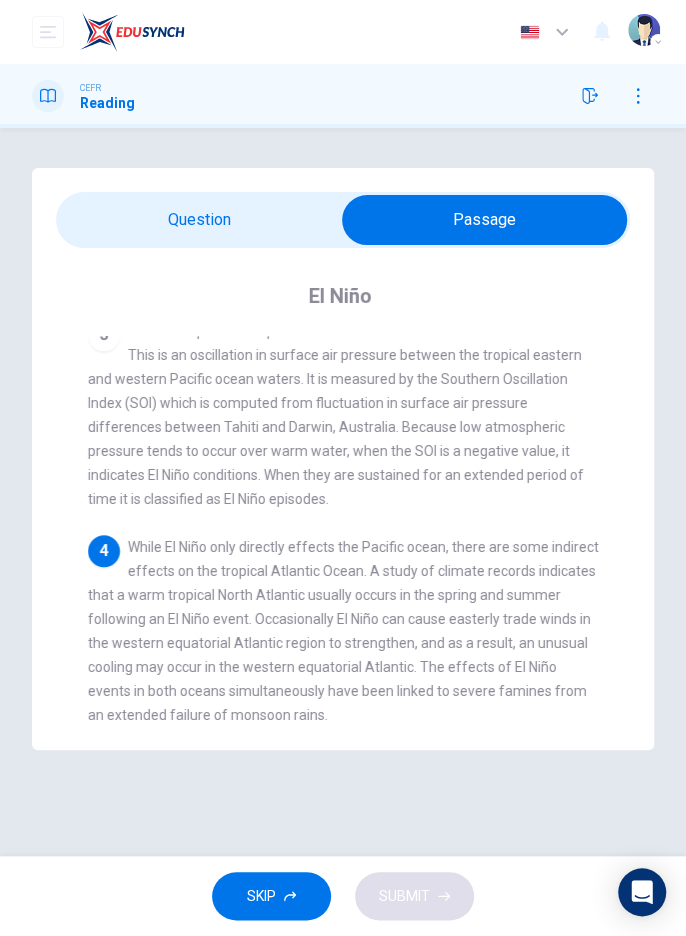 click at bounding box center [484, 220] 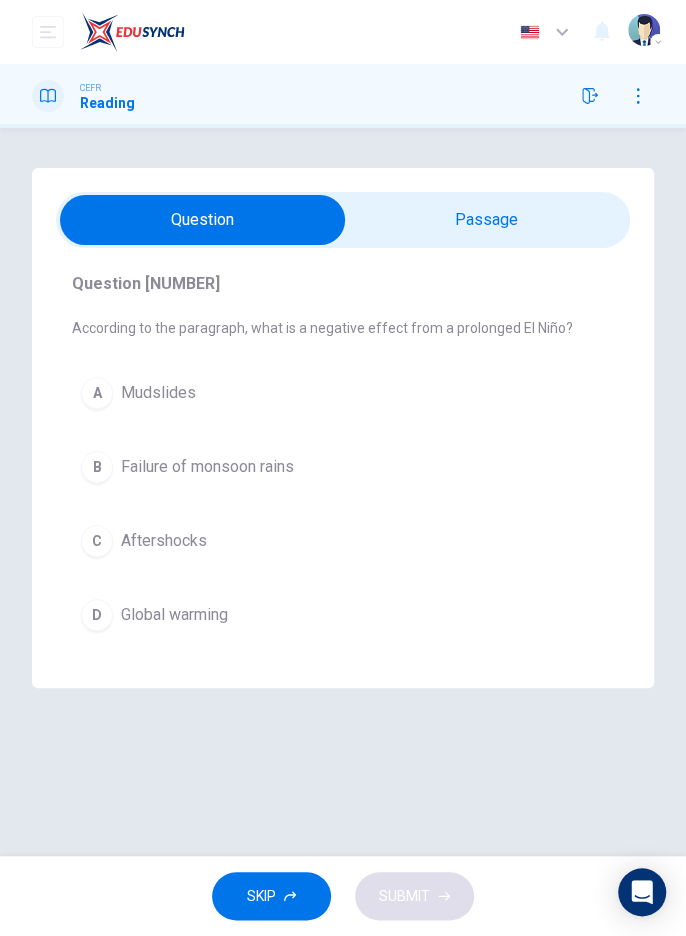 click at bounding box center [202, 220] 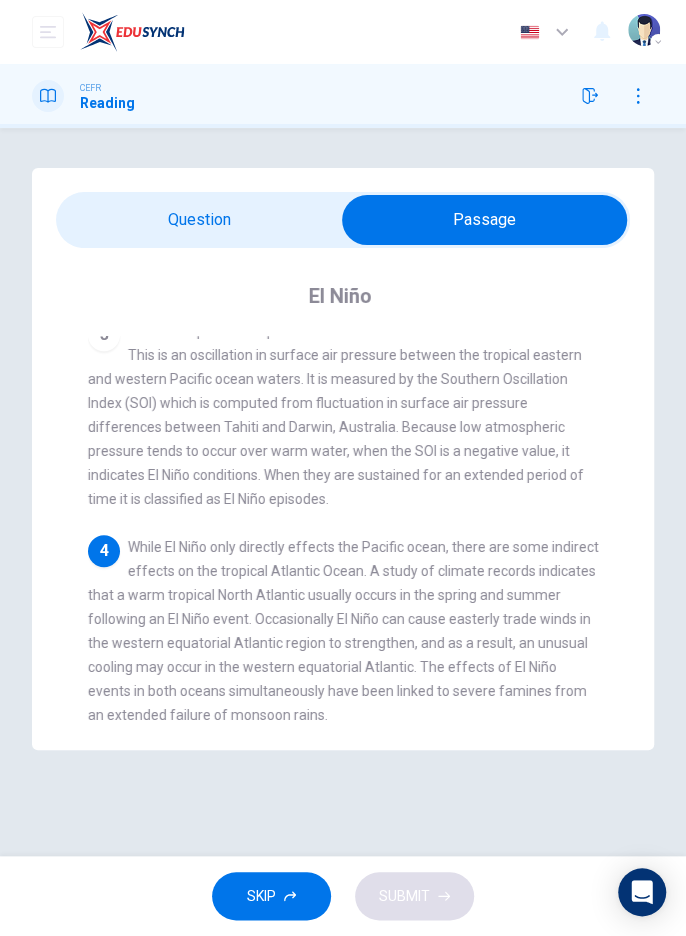 click at bounding box center (484, 220) 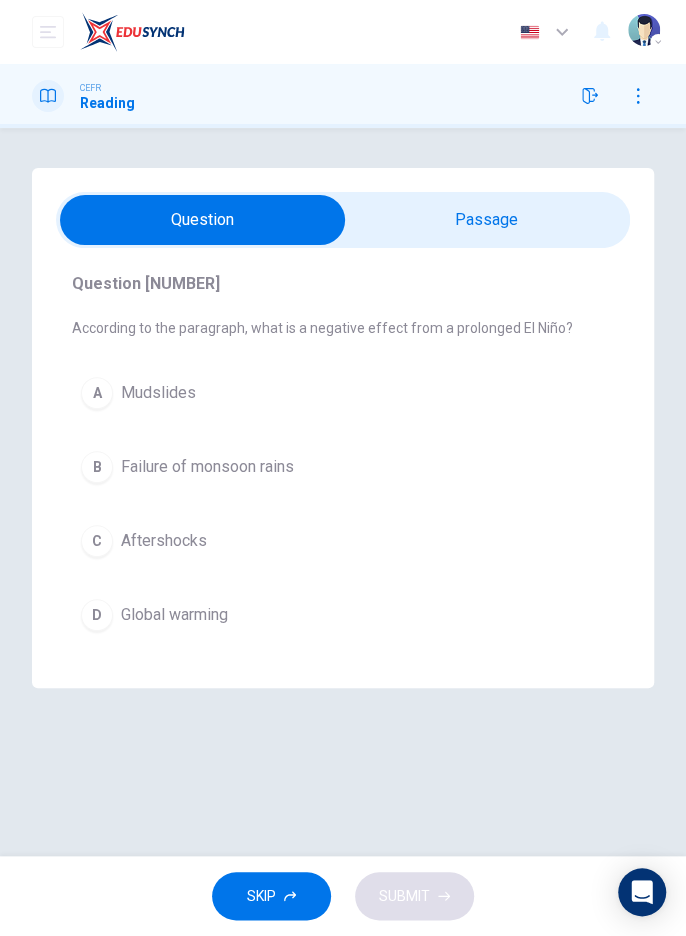 click at bounding box center (202, 220) 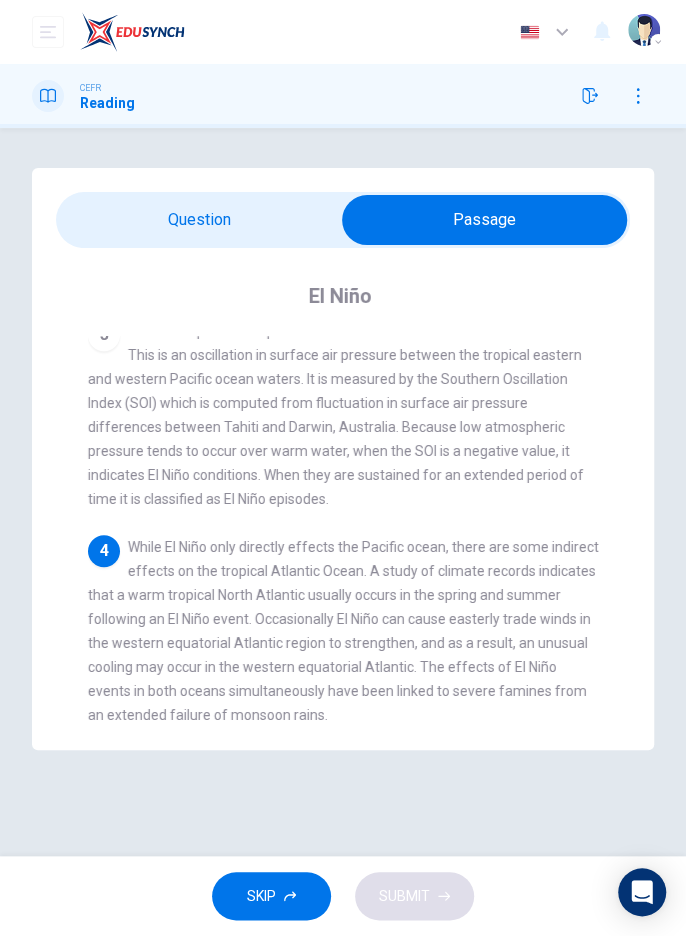 click at bounding box center [484, 220] 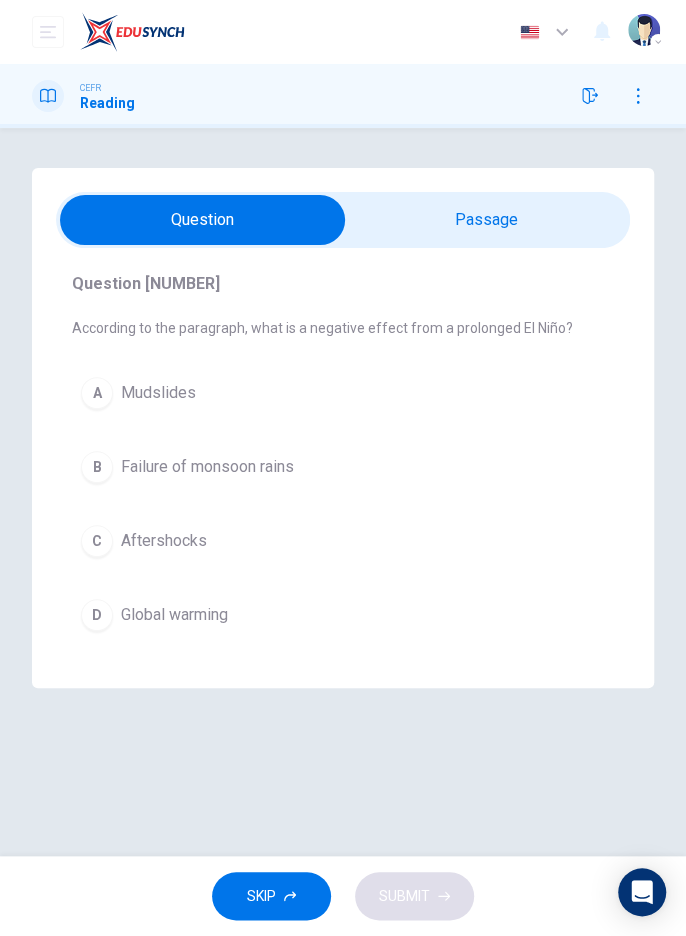 click on "B" at bounding box center [97, 393] 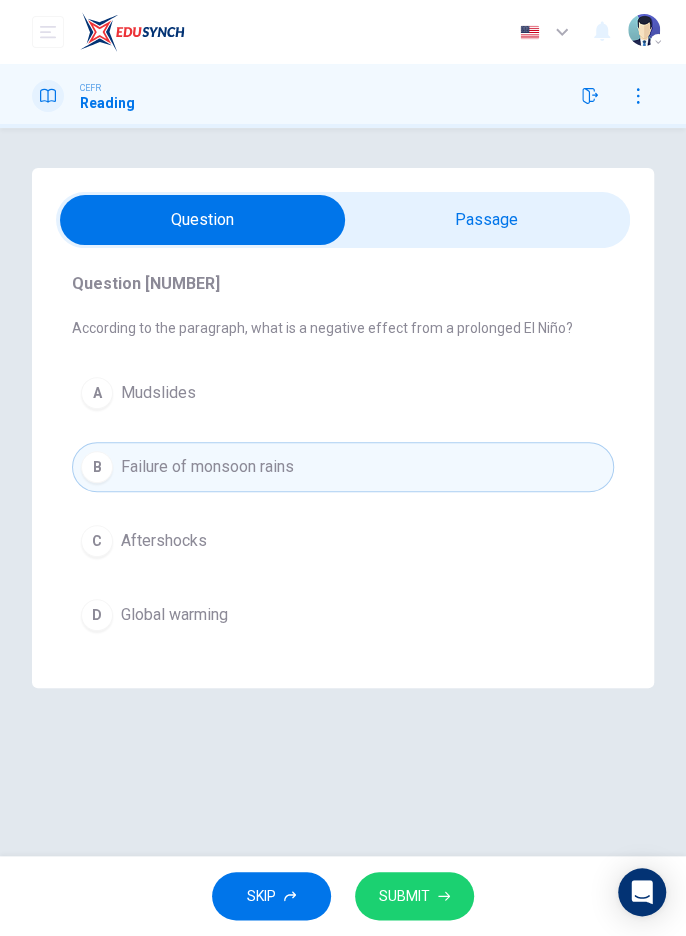 click at bounding box center [444, 896] 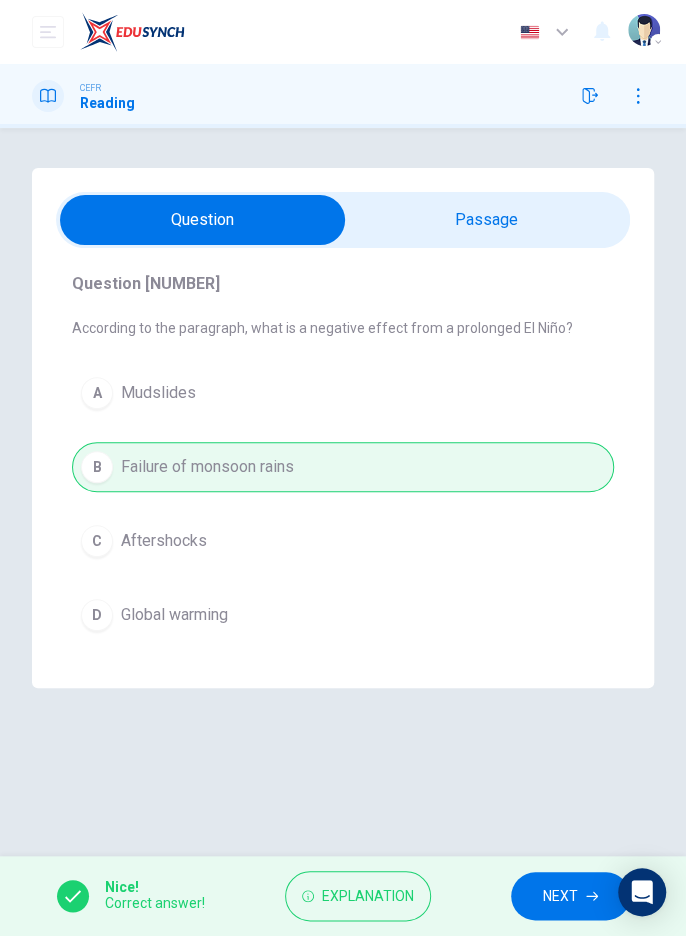 click on "NEXT" at bounding box center [560, 896] 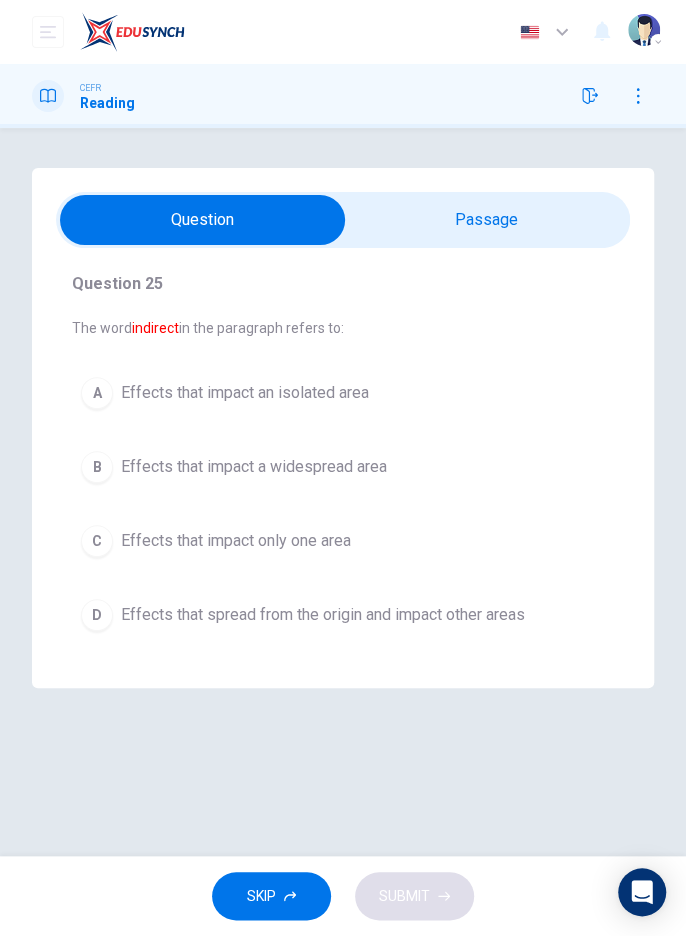 click at bounding box center [202, 220] 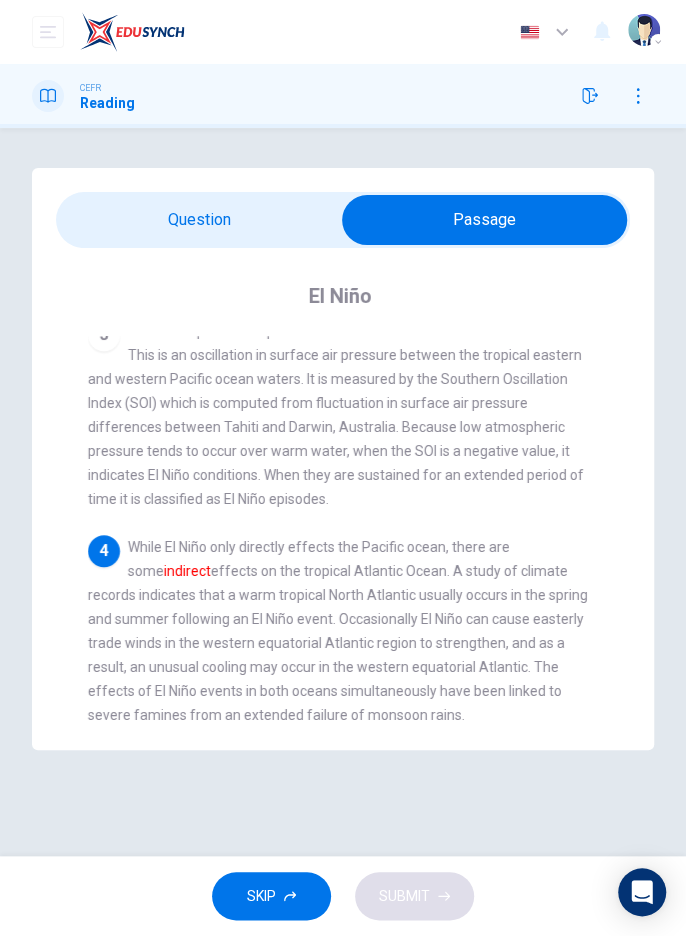 click at bounding box center (484, 220) 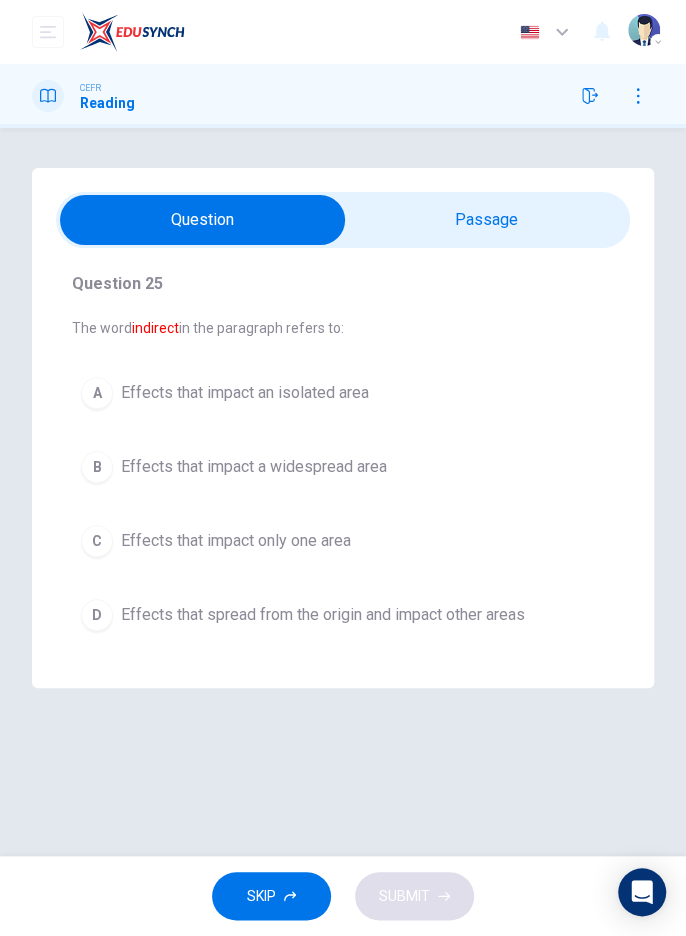 click on "D" at bounding box center [97, 393] 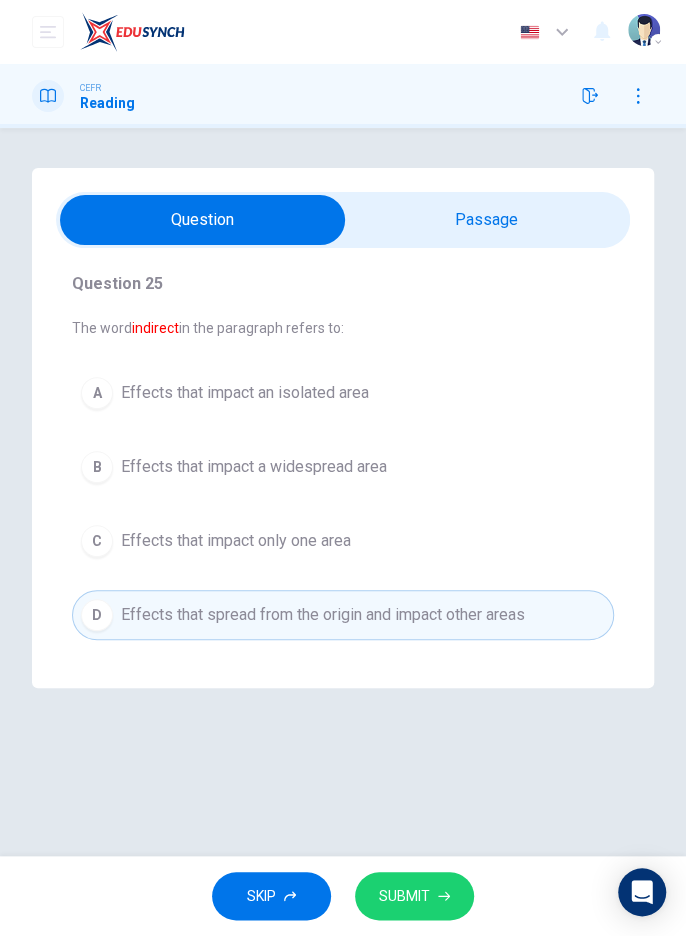 click on "SUBMIT" at bounding box center (404, 896) 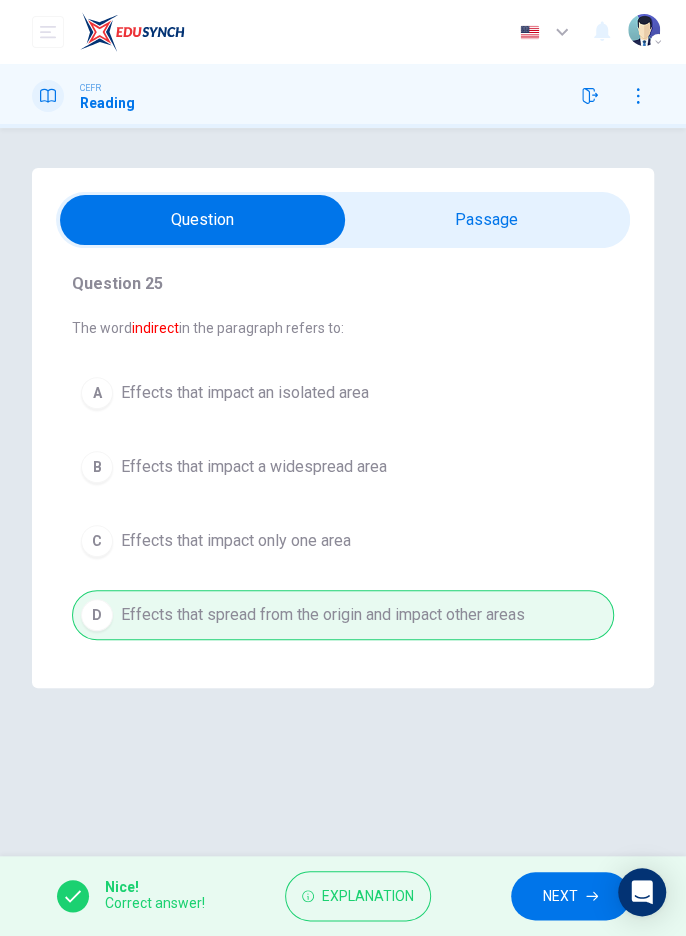 click on "NEXT" at bounding box center [570, 896] 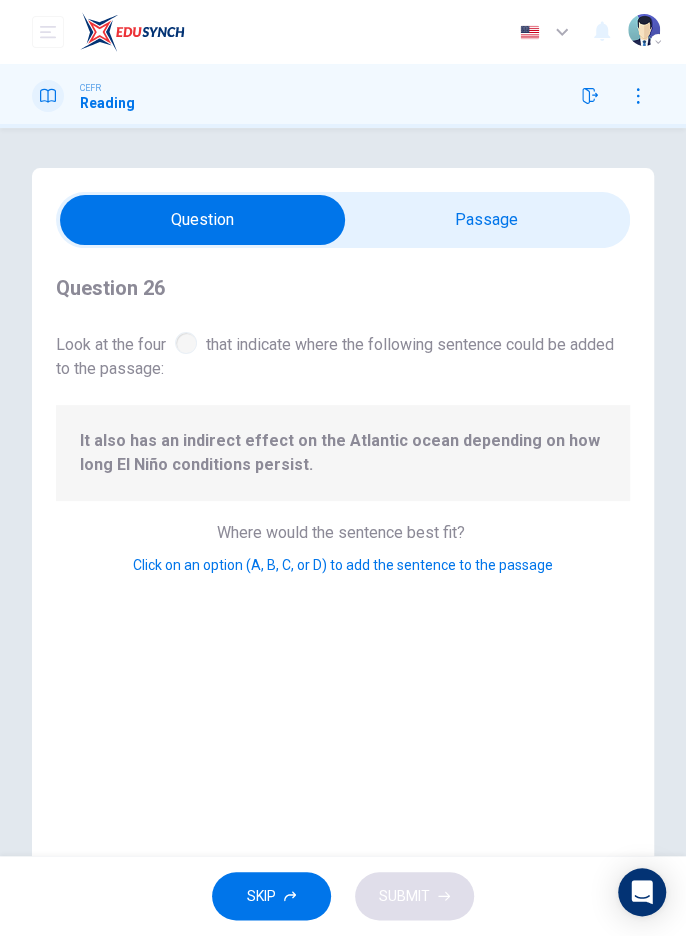 scroll, scrollTop: 0, scrollLeft: 0, axis: both 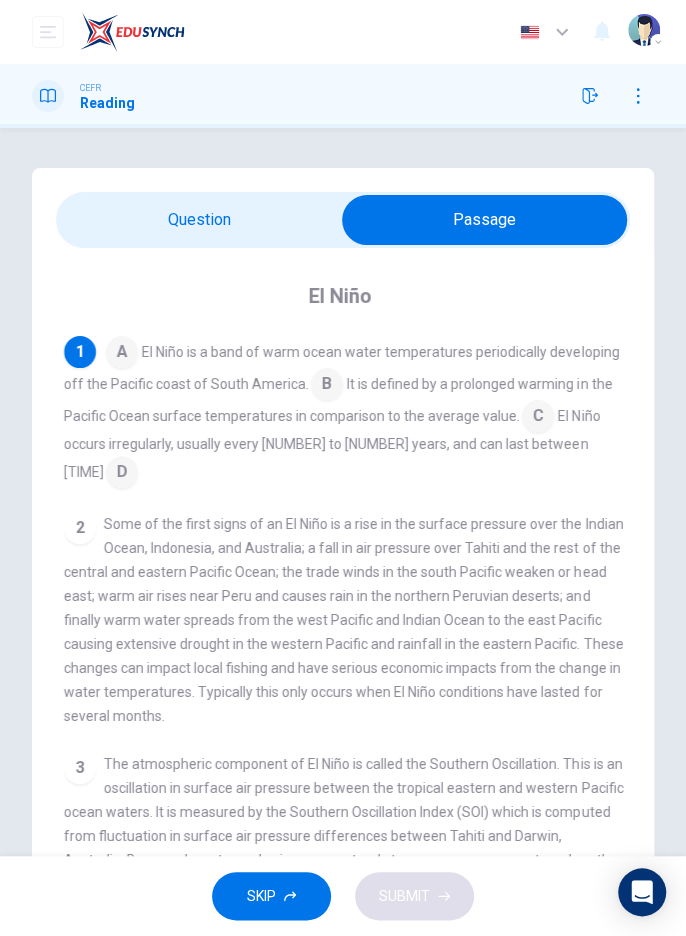 click at bounding box center [122, 354] 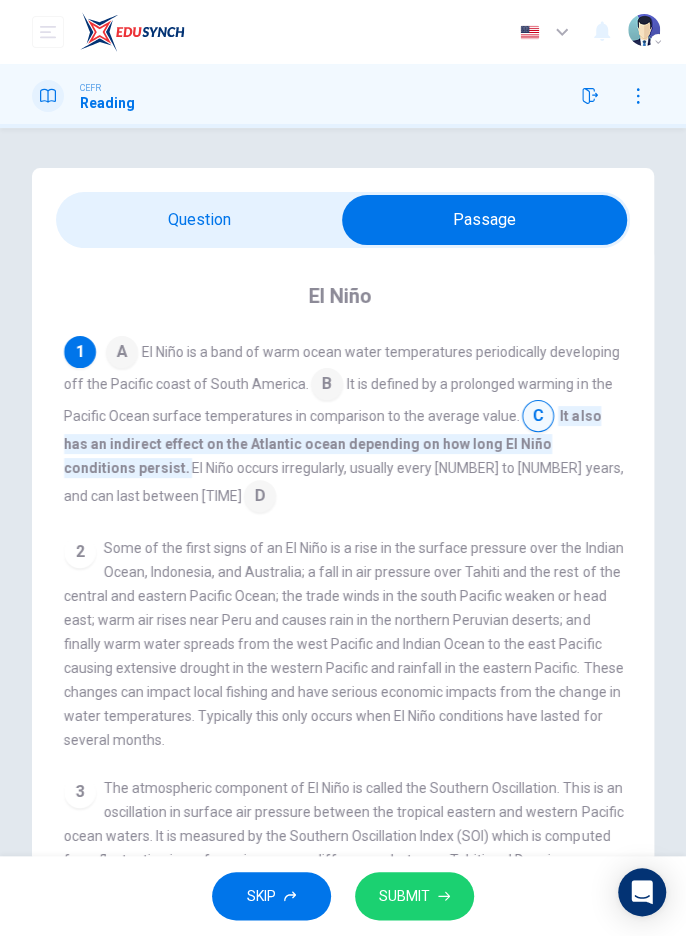 click at bounding box center (122, 354) 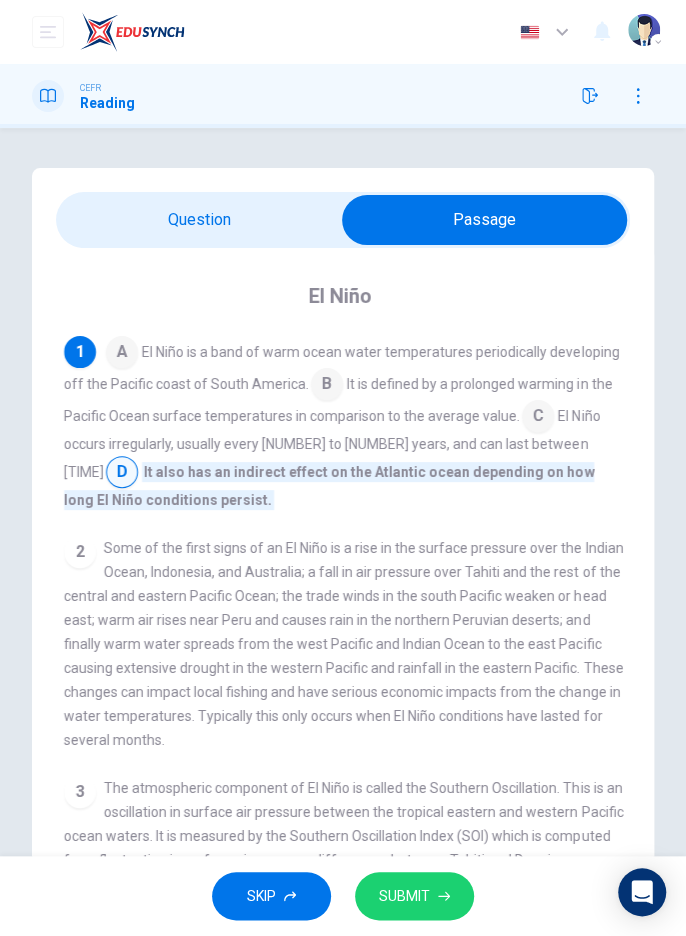 click on "SUBMIT" at bounding box center [404, 896] 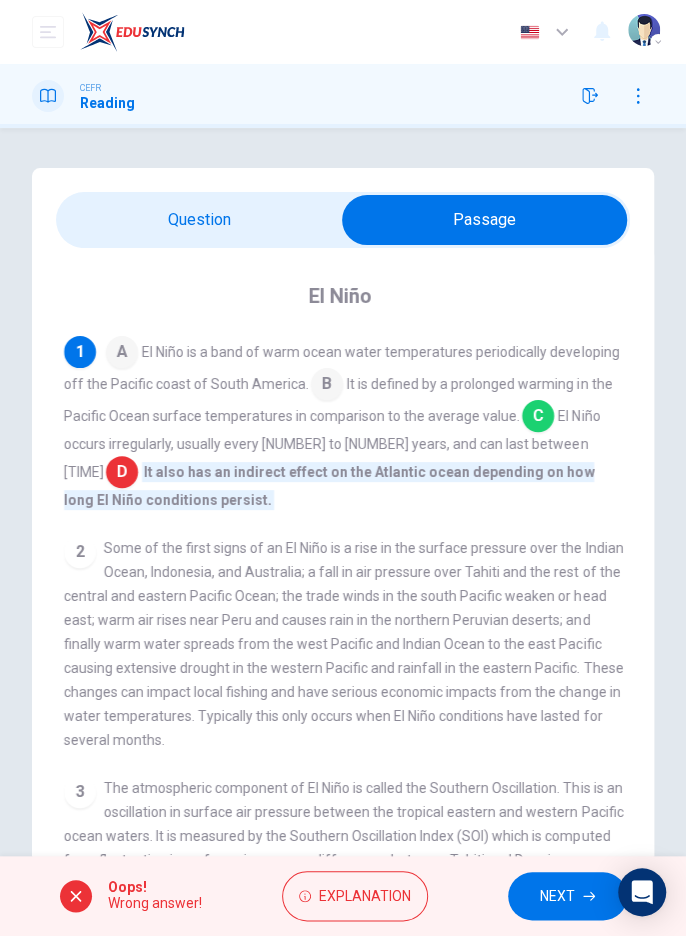click at bounding box center (589, 896) 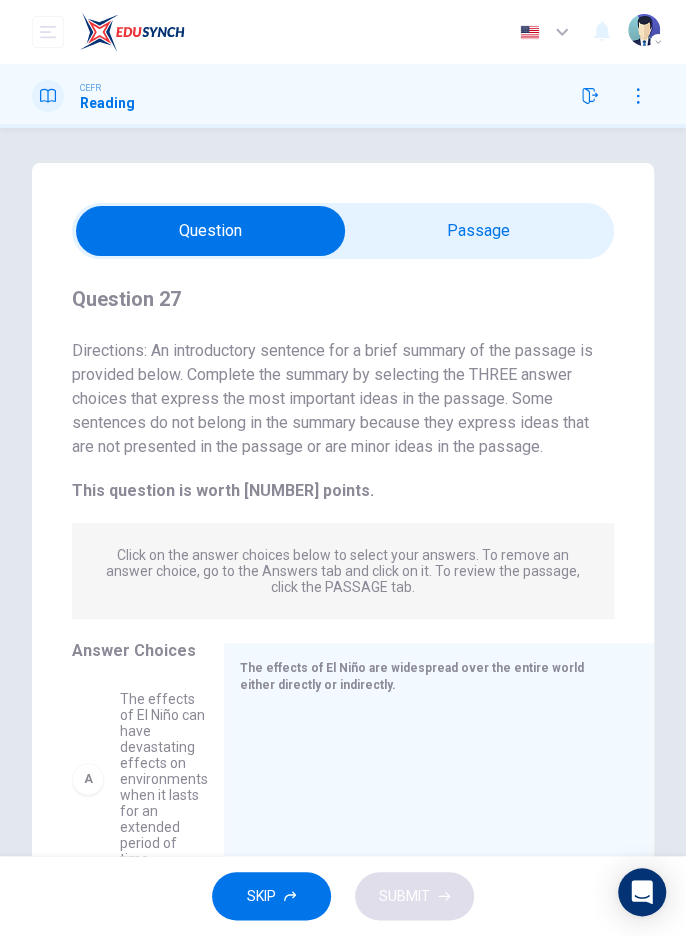 scroll, scrollTop: 0, scrollLeft: 0, axis: both 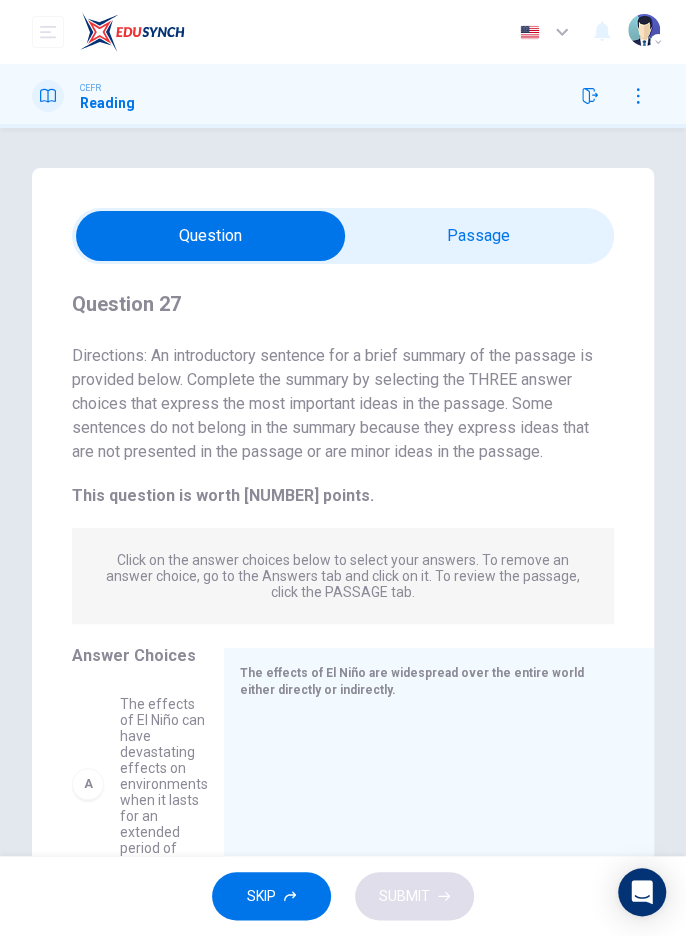 click at bounding box center [210, 236] 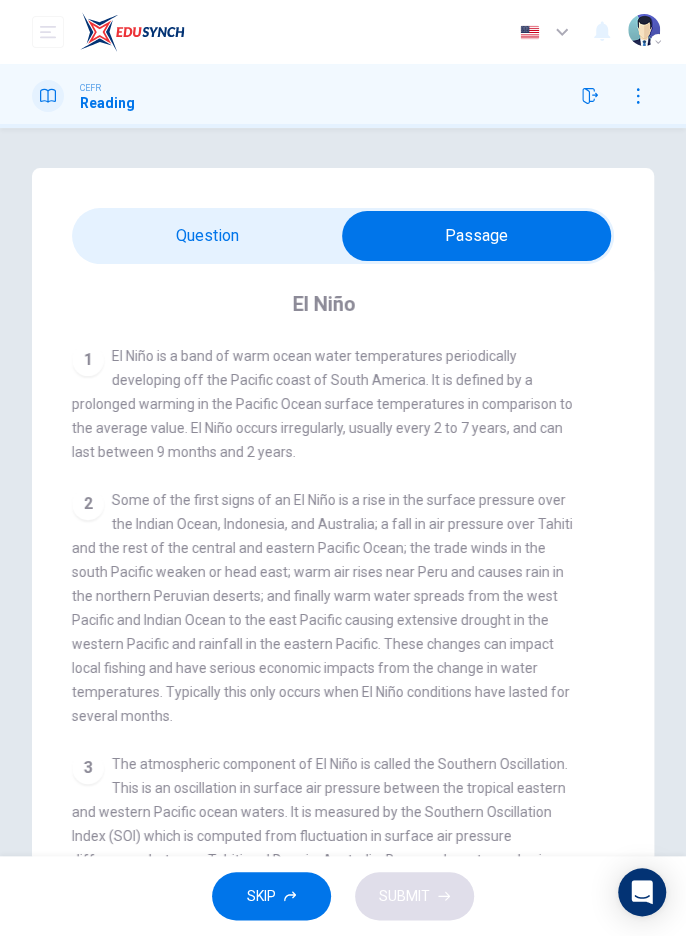 click at bounding box center (476, 236) 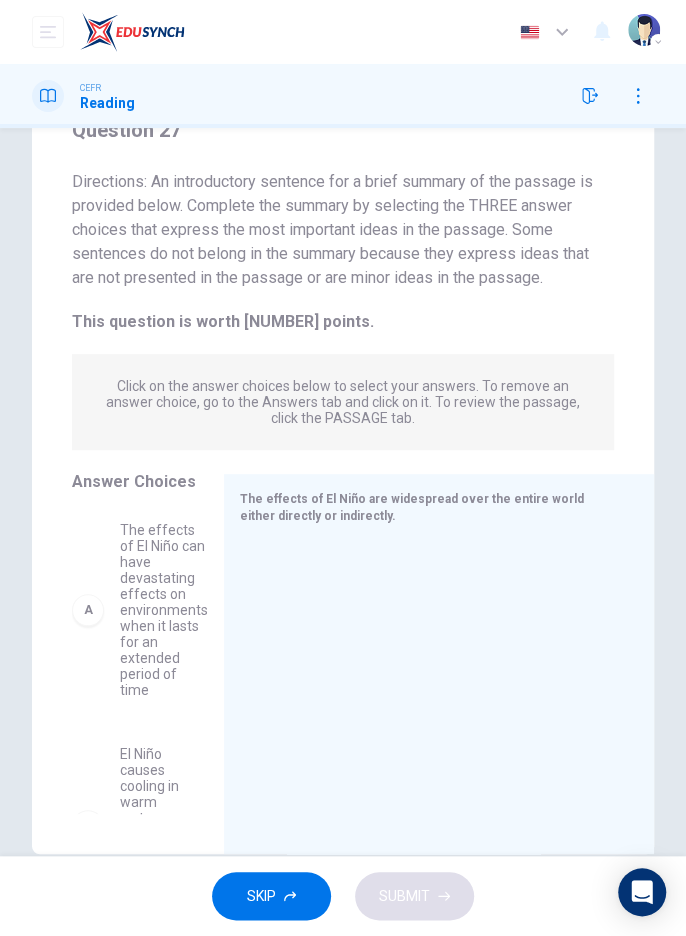 scroll, scrollTop: 212, scrollLeft: 0, axis: vertical 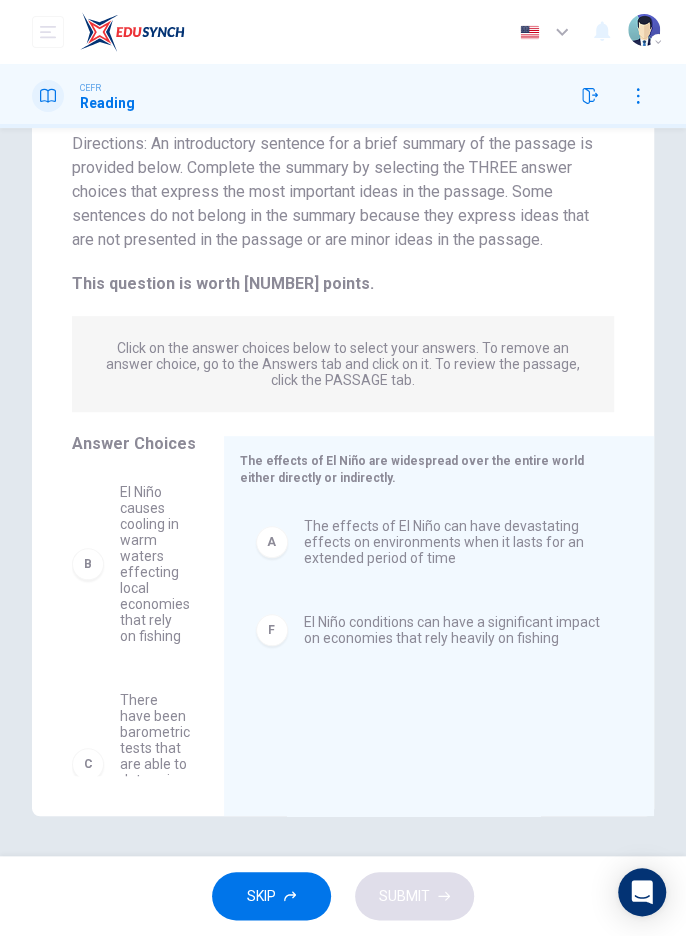 click on "F" at bounding box center [272, 542] 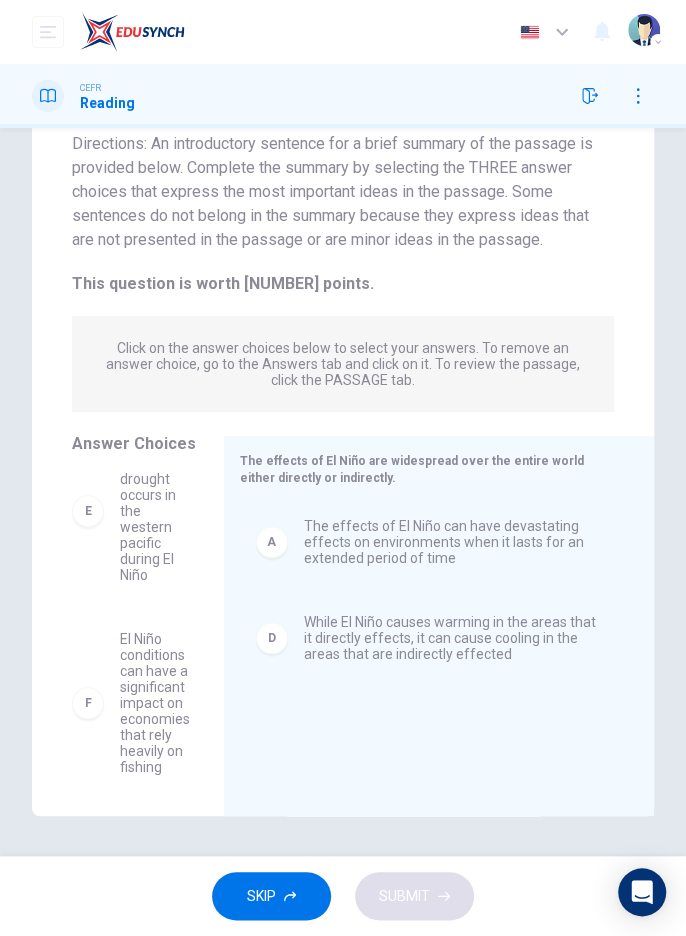 scroll, scrollTop: 460, scrollLeft: 0, axis: vertical 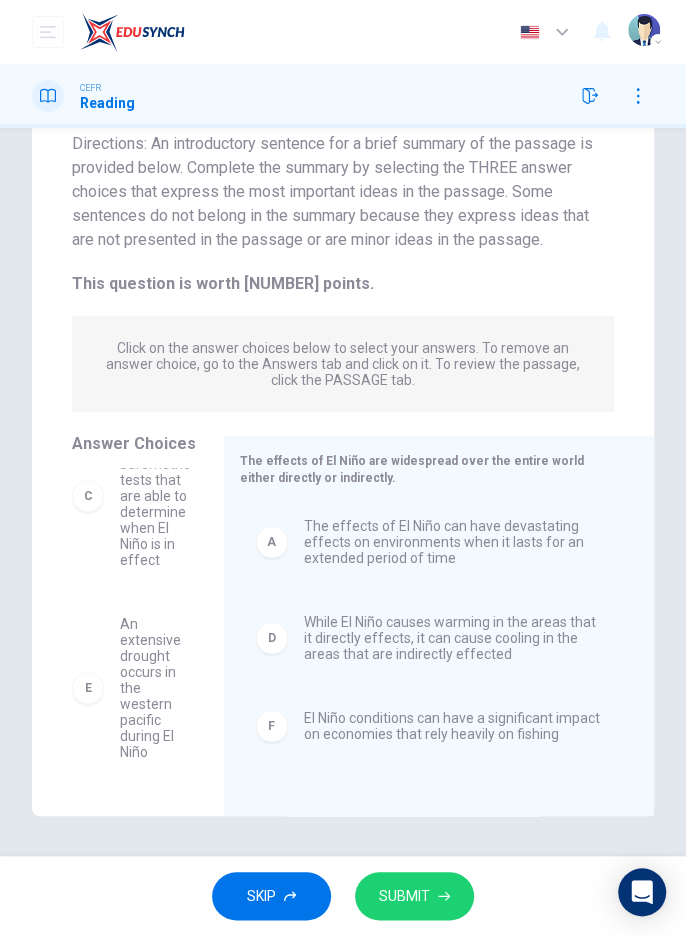 click on "SUBMIT" at bounding box center (404, 896) 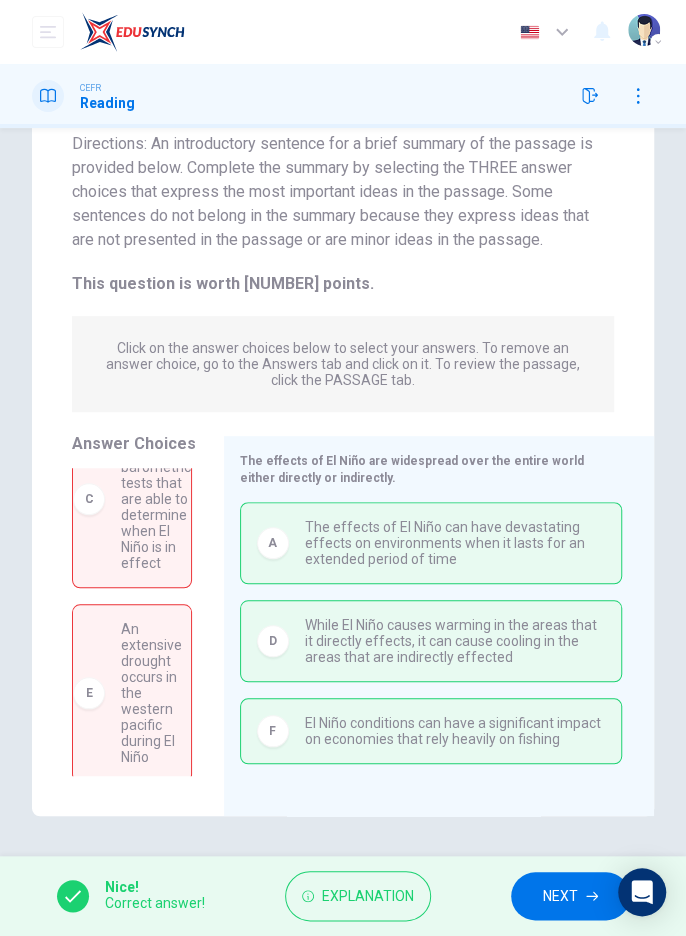 click on "NEXT" at bounding box center (560, 896) 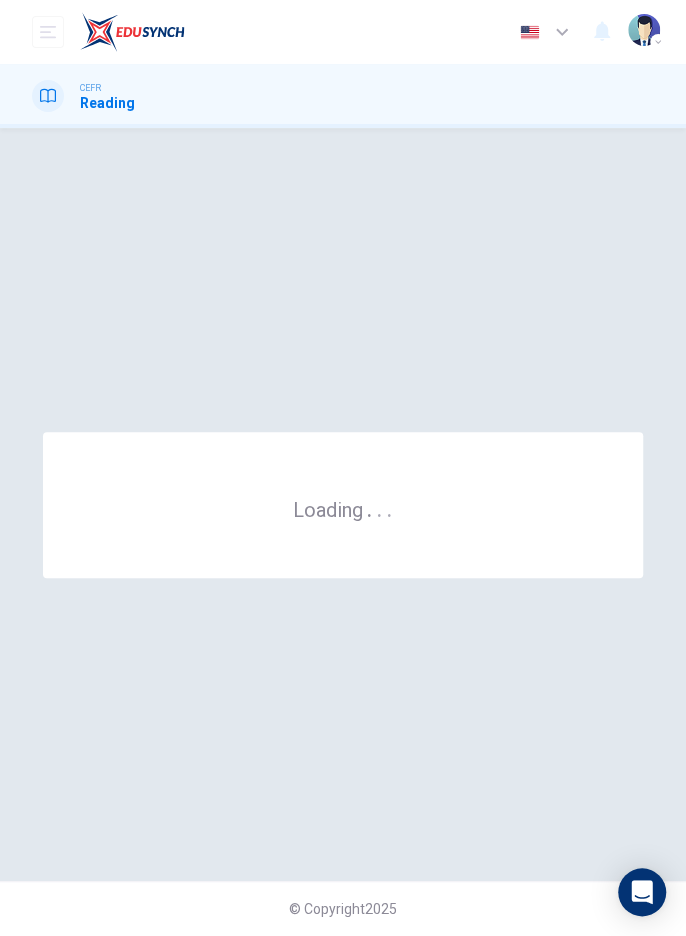 scroll, scrollTop: 0, scrollLeft: 0, axis: both 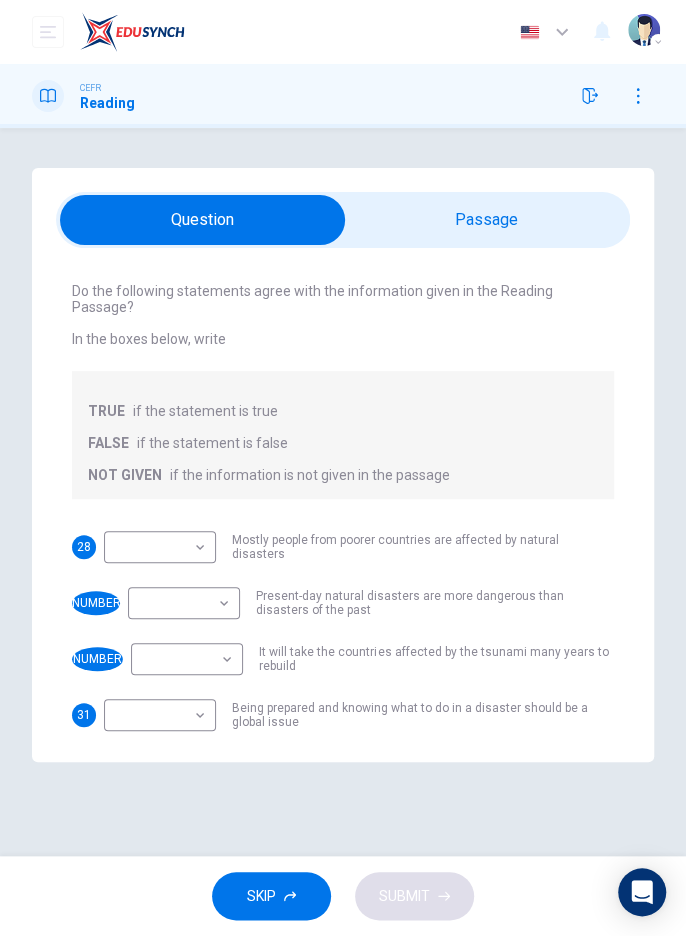 click at bounding box center (202, 220) 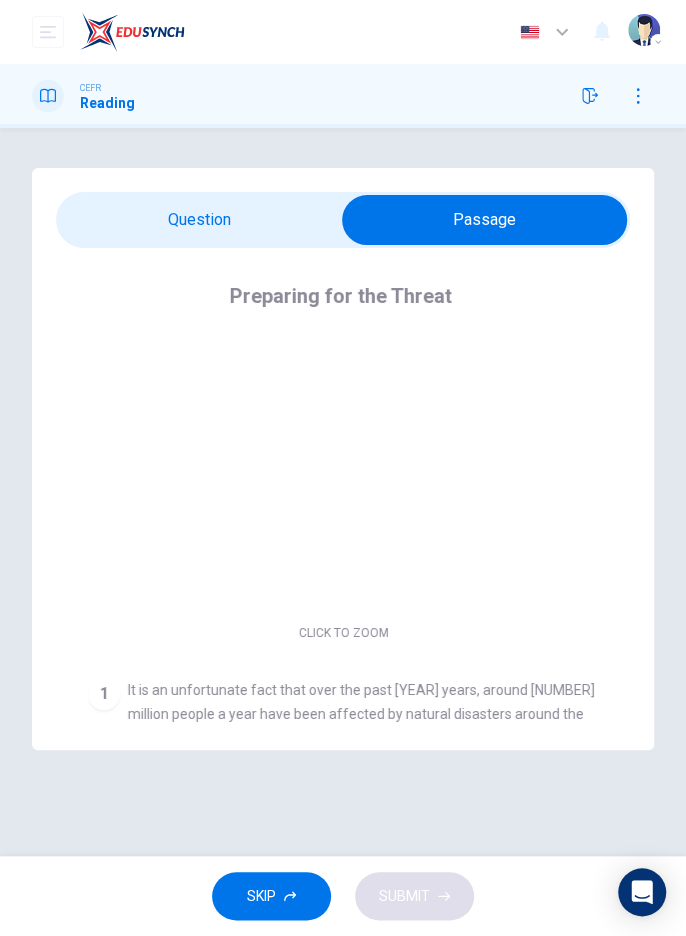 click at bounding box center (484, 220) 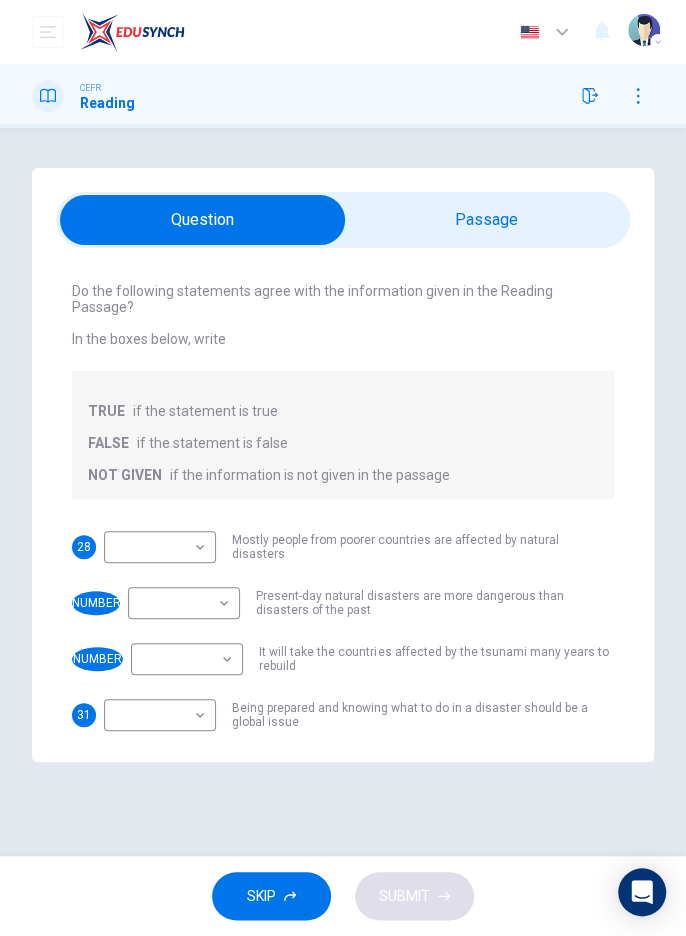 click at bounding box center (590, 96) 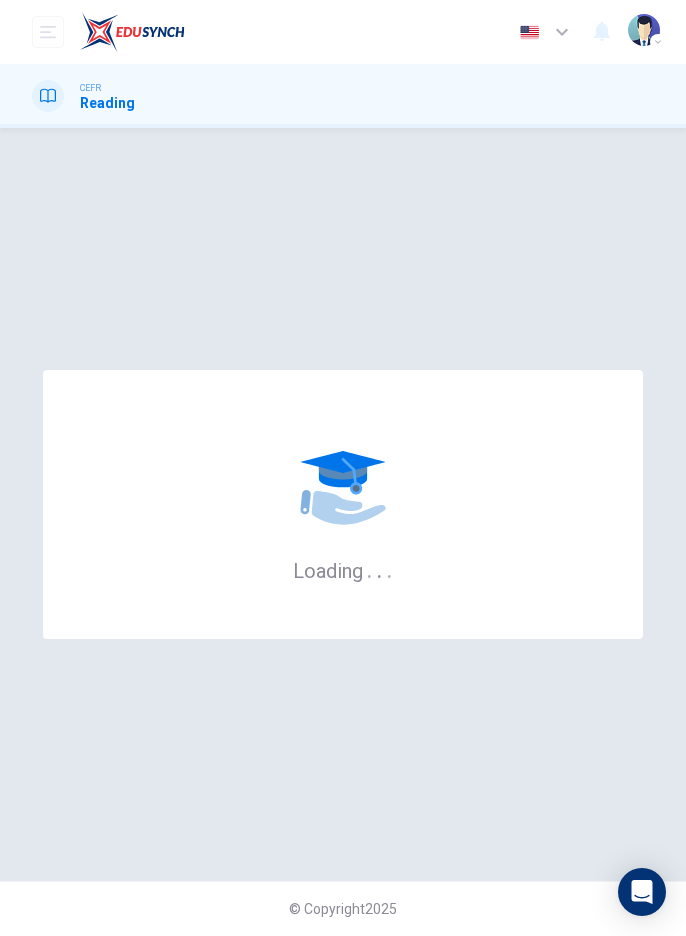 scroll, scrollTop: 0, scrollLeft: 0, axis: both 